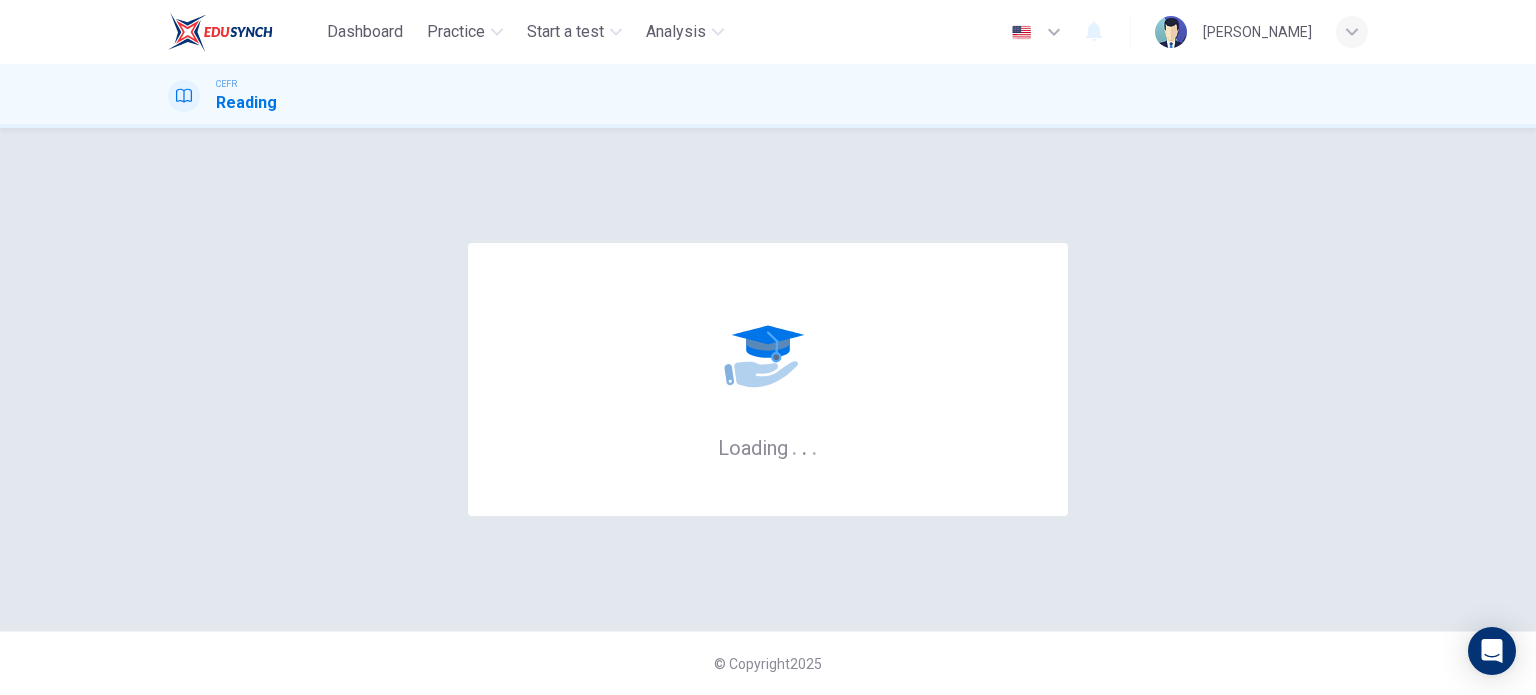 scroll, scrollTop: 0, scrollLeft: 0, axis: both 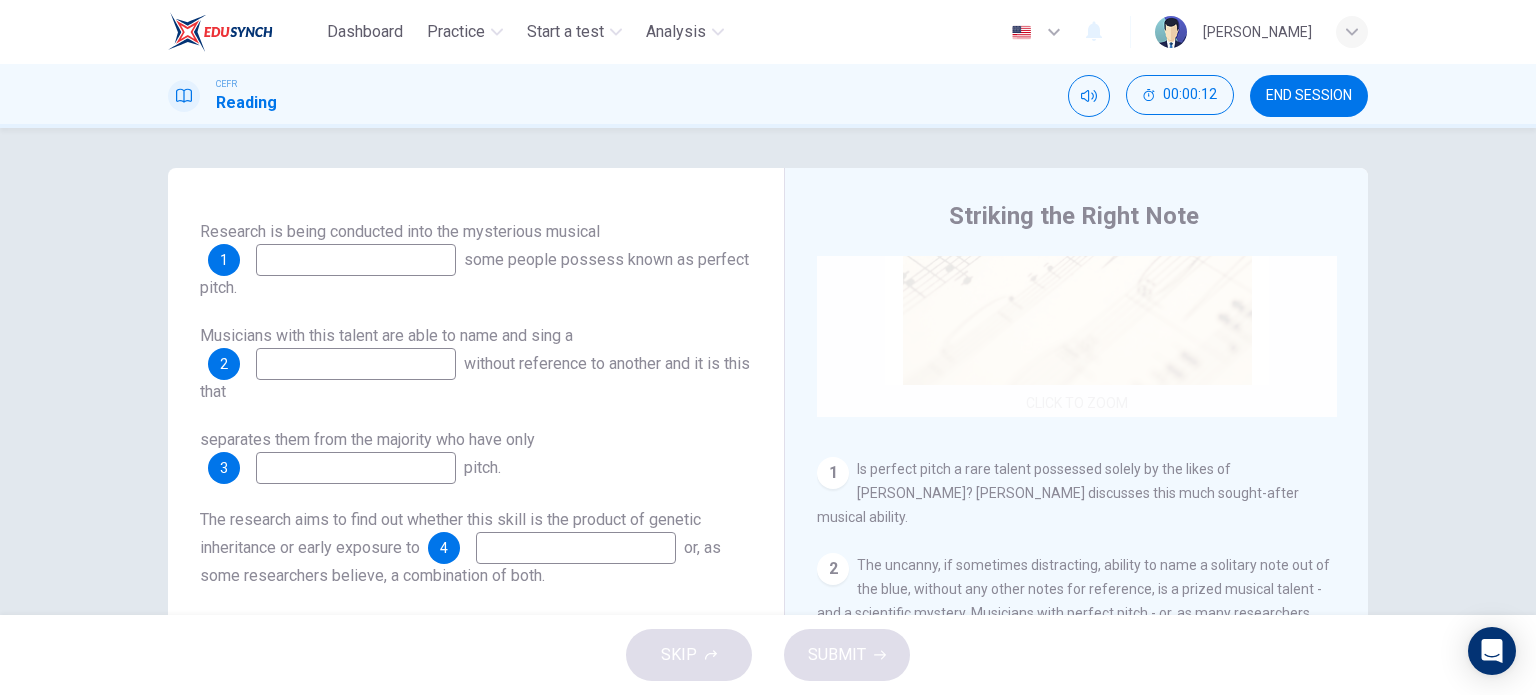 click on "Click to Zoom" at bounding box center [1077, 226] 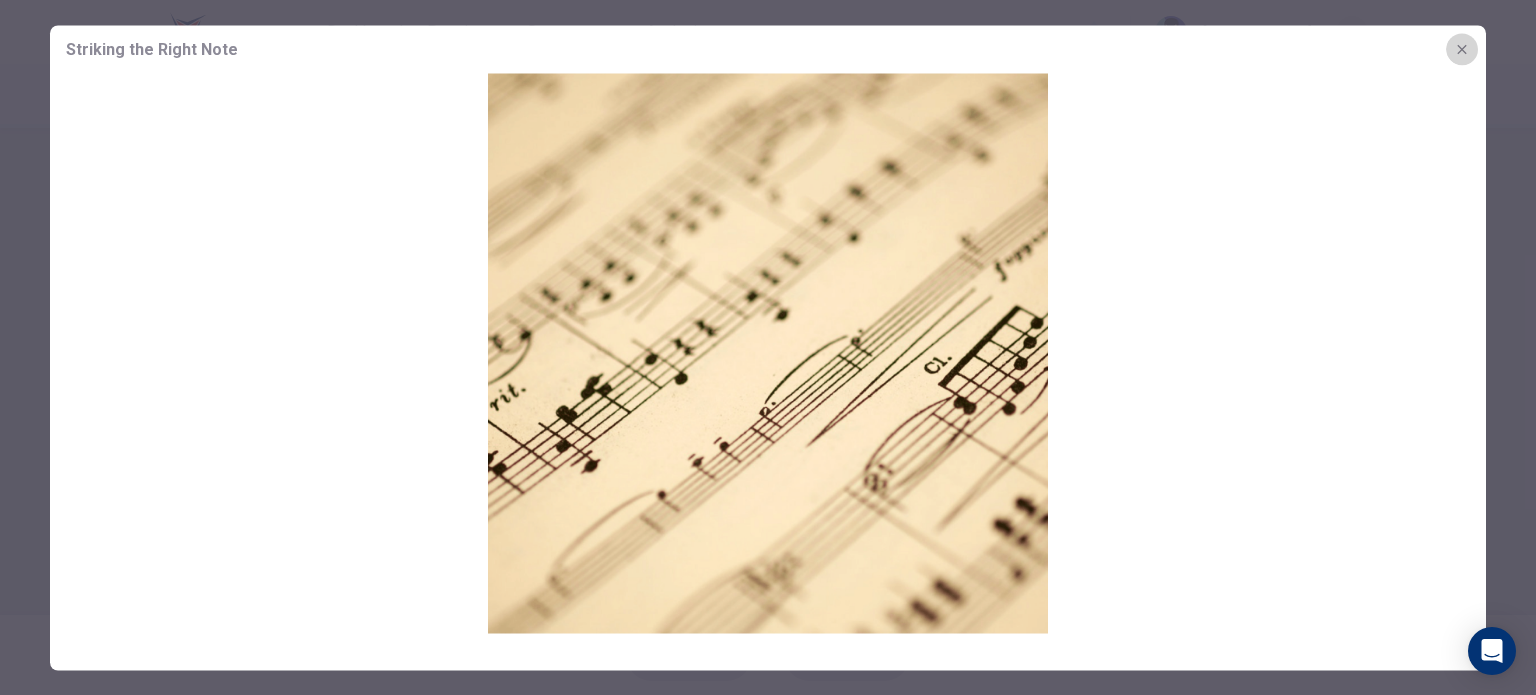 click 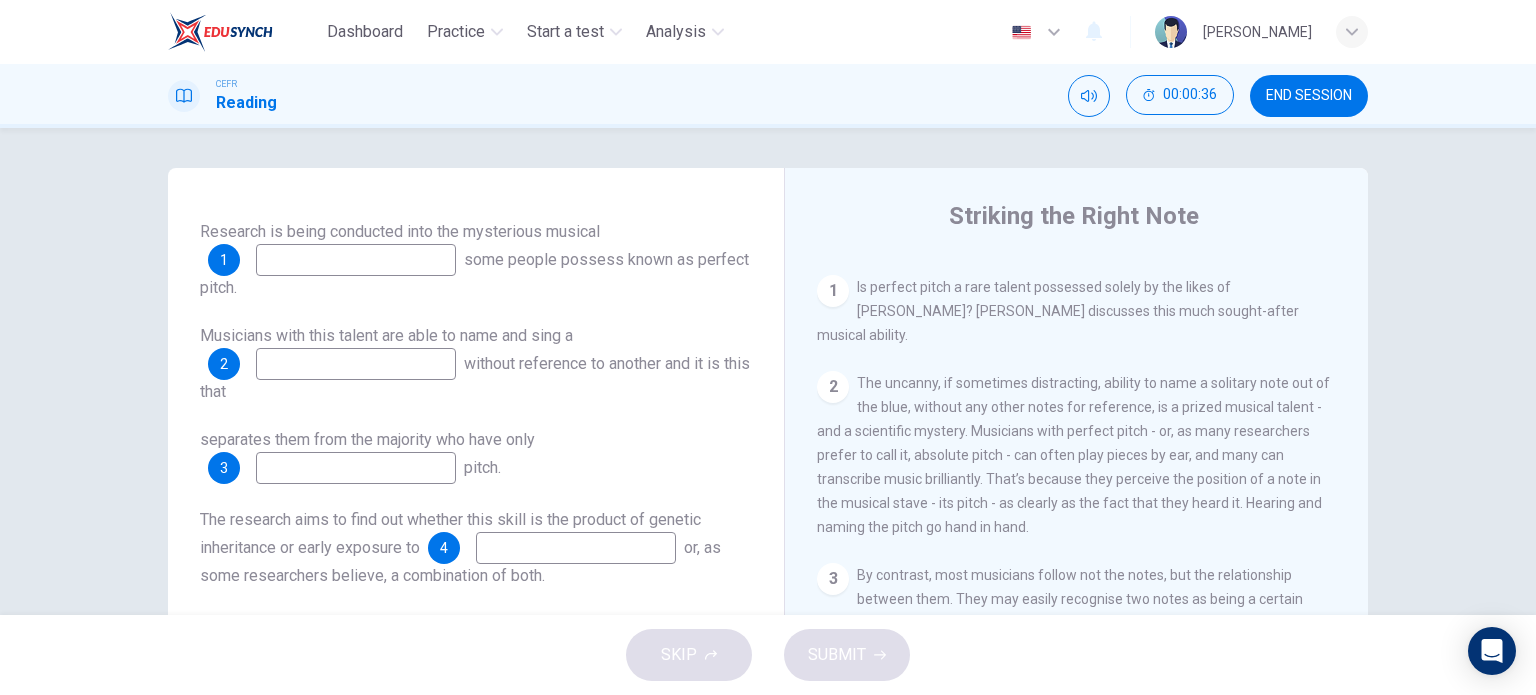 scroll, scrollTop: 412, scrollLeft: 0, axis: vertical 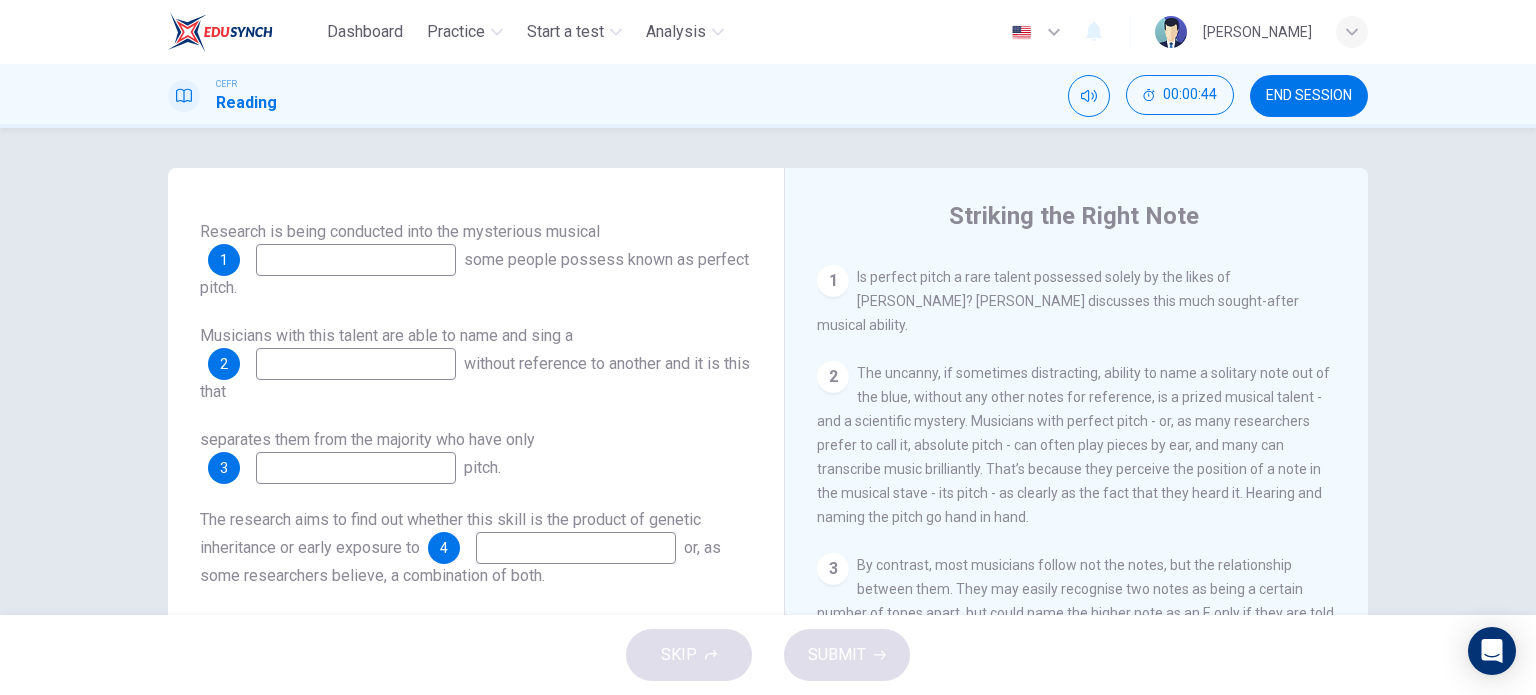 click on "3 By contrast, most musicians follow not the notes, but the relationship between them. They may easily recognise two notes as being a certain number of tones apart, but could name the higher note as an E only if they are told the lower one is a C, for example. This is relative pitch. Useful, but much less mysterious." at bounding box center (1077, 613) 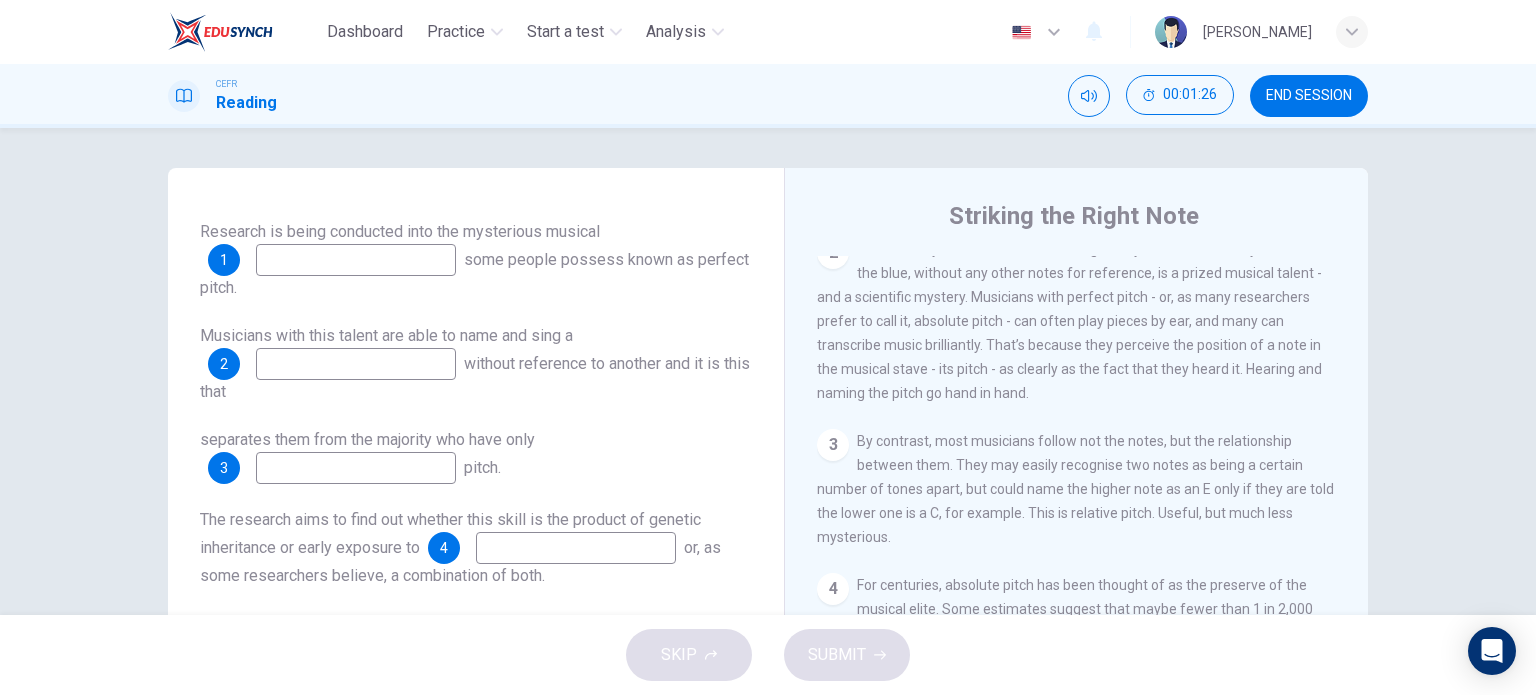 scroll, scrollTop: 540, scrollLeft: 0, axis: vertical 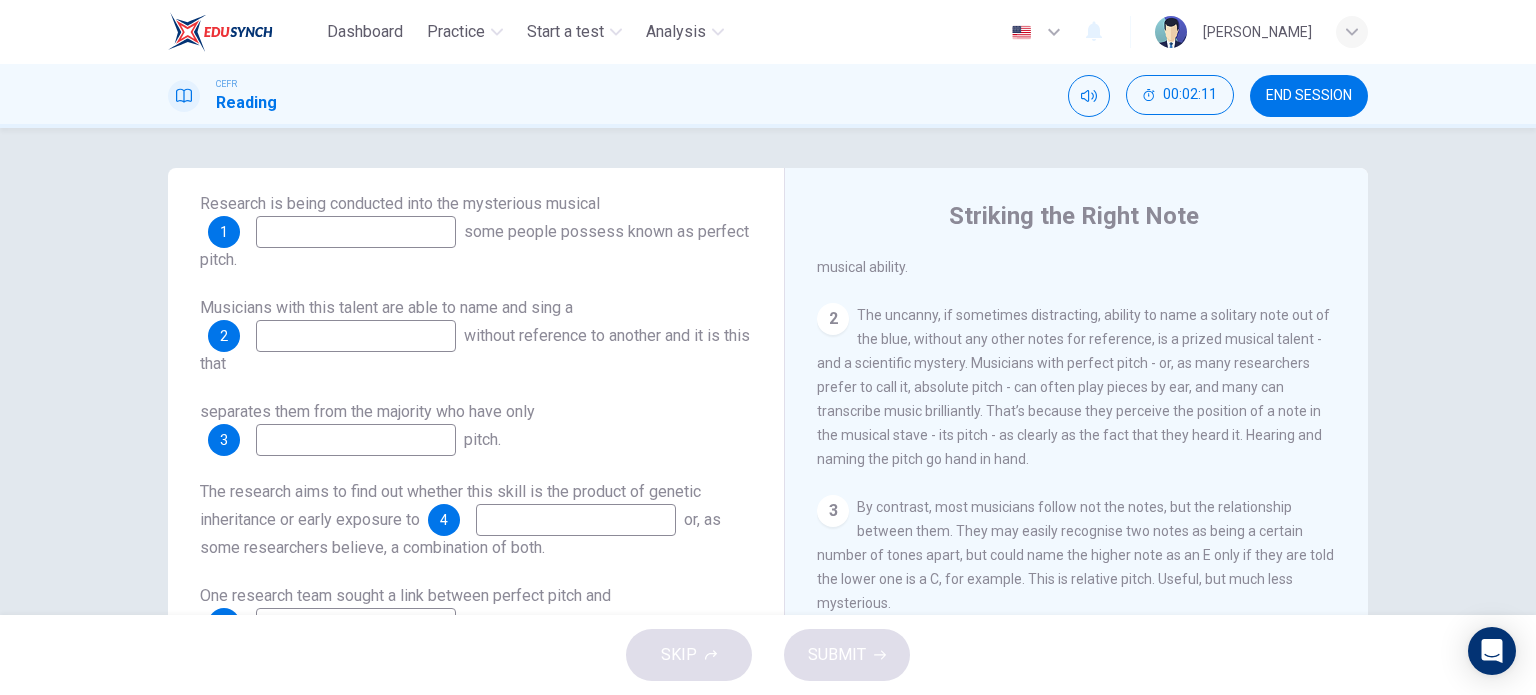 click at bounding box center (356, 232) 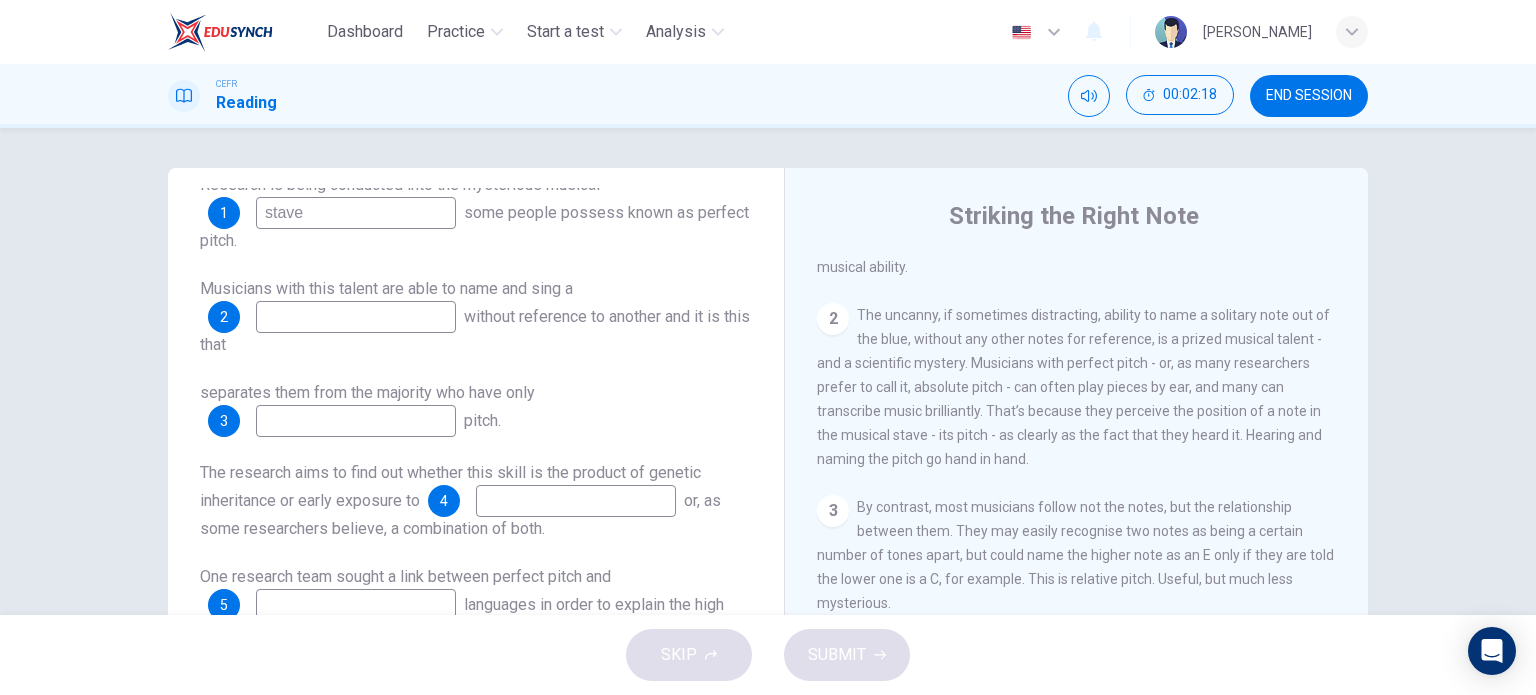 scroll, scrollTop: 259, scrollLeft: 0, axis: vertical 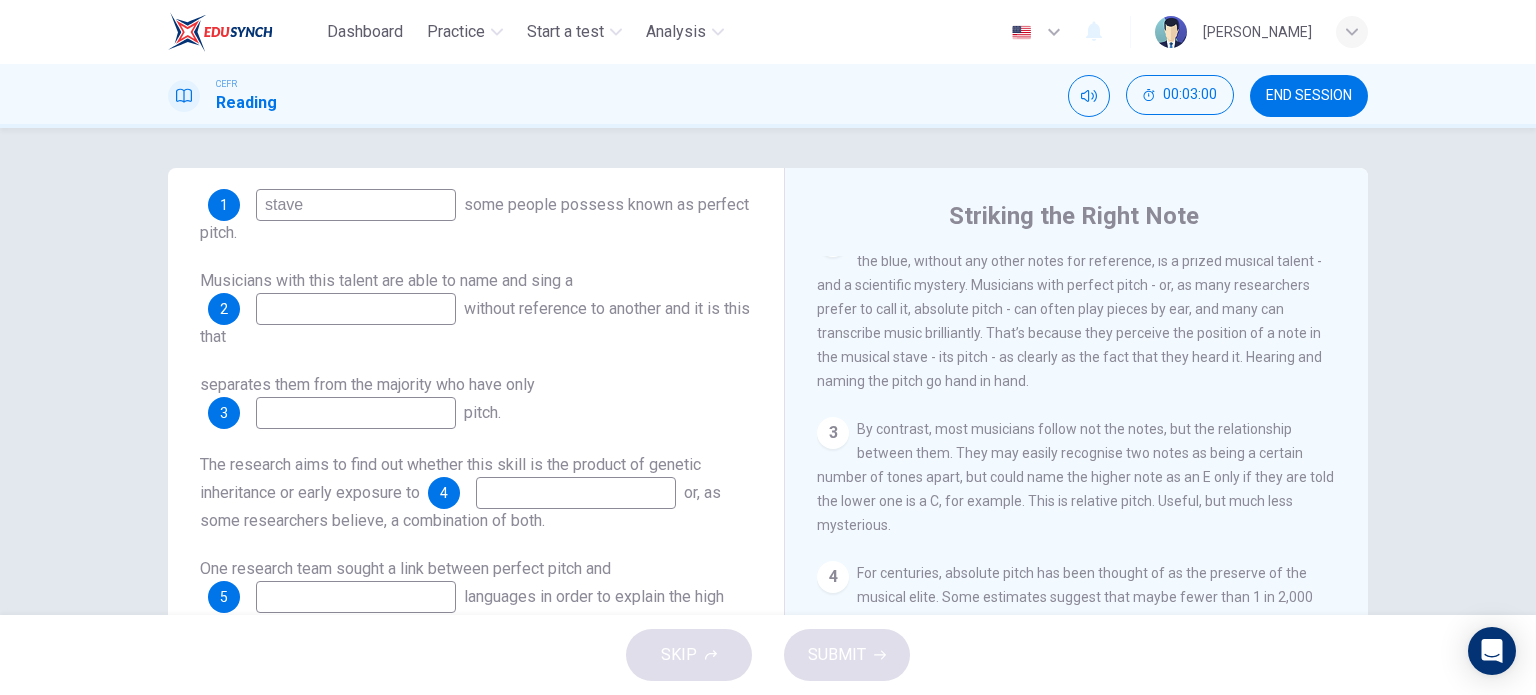 type on "stave" 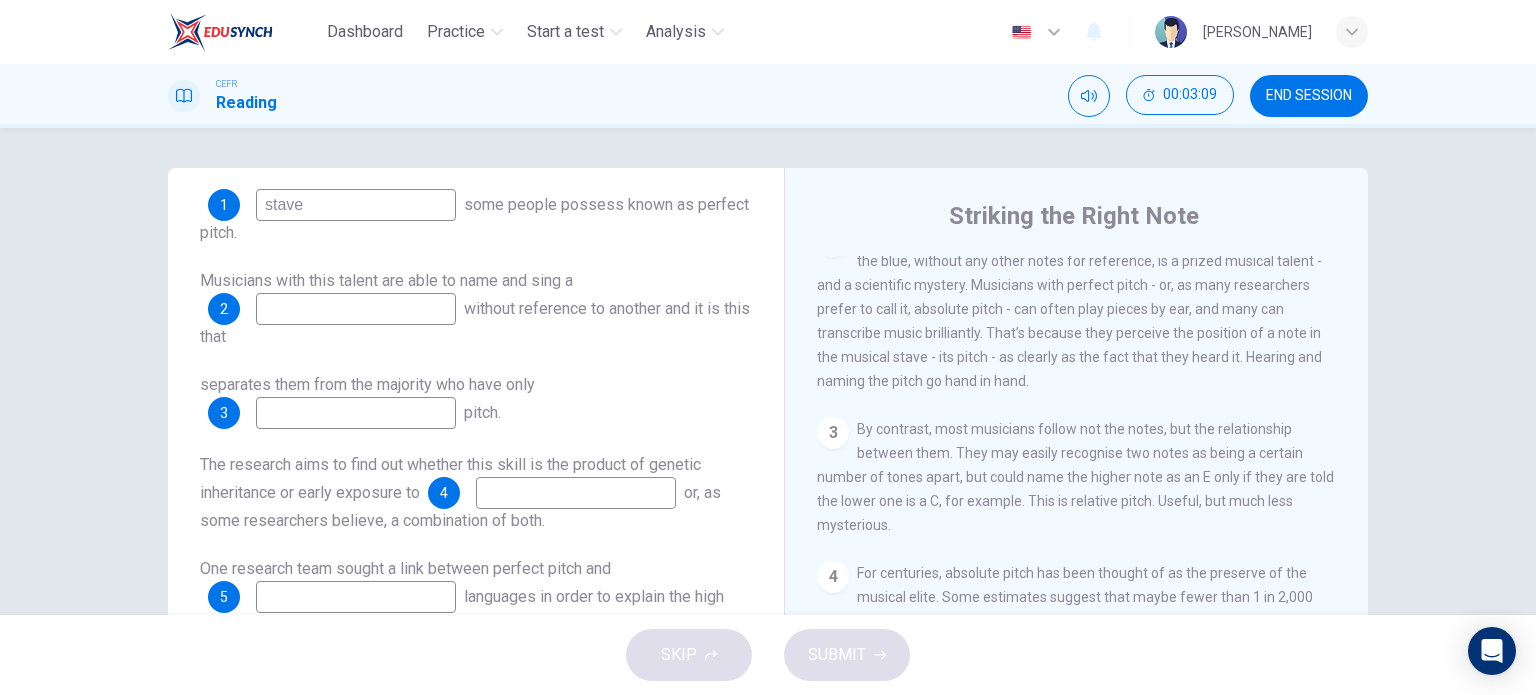 type on "e" 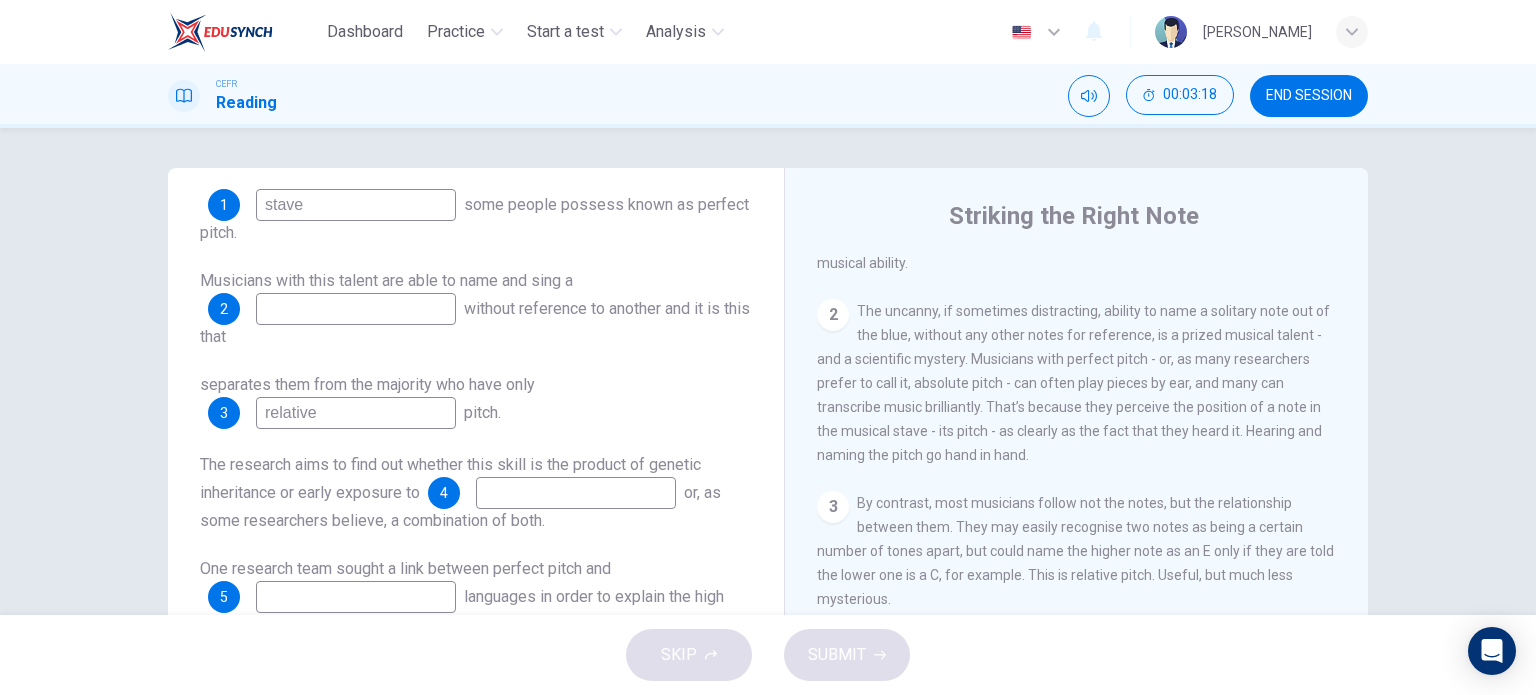 scroll, scrollTop: 475, scrollLeft: 0, axis: vertical 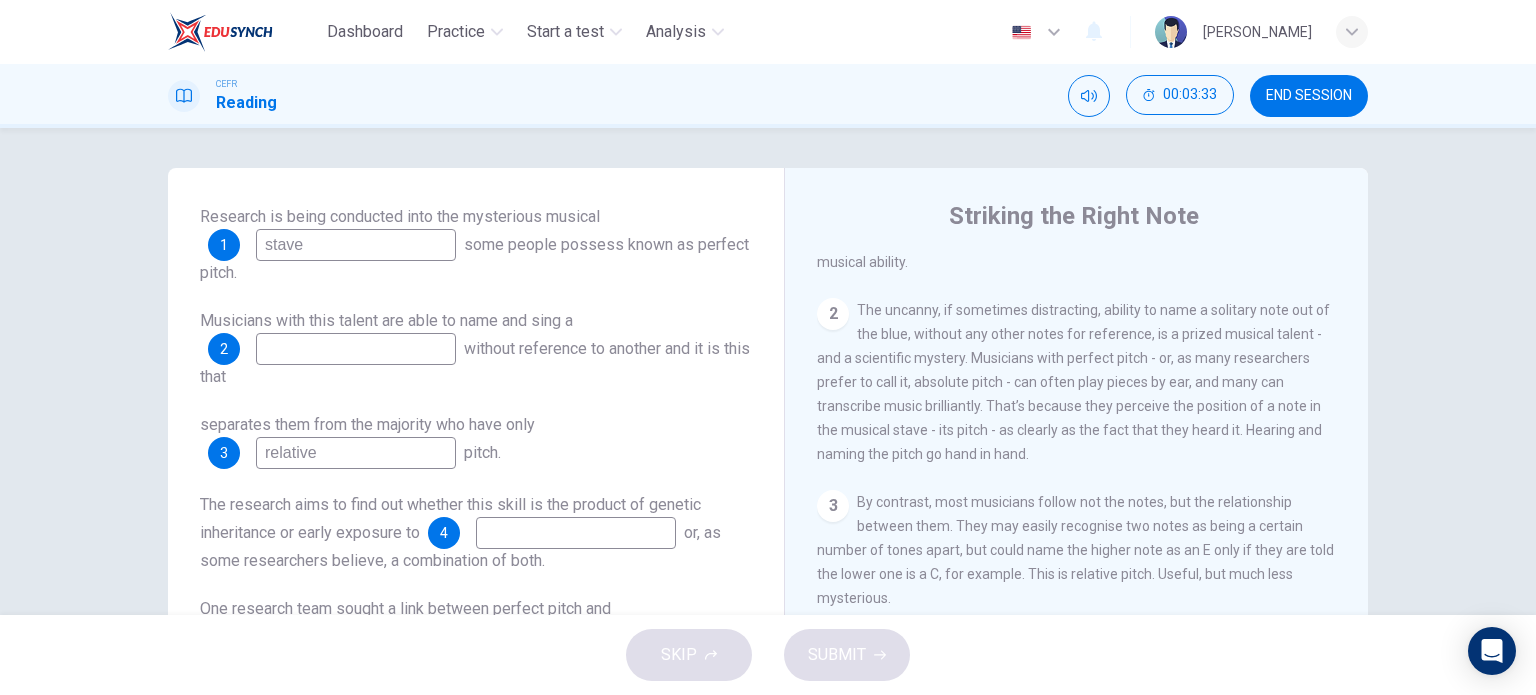 type on "relative" 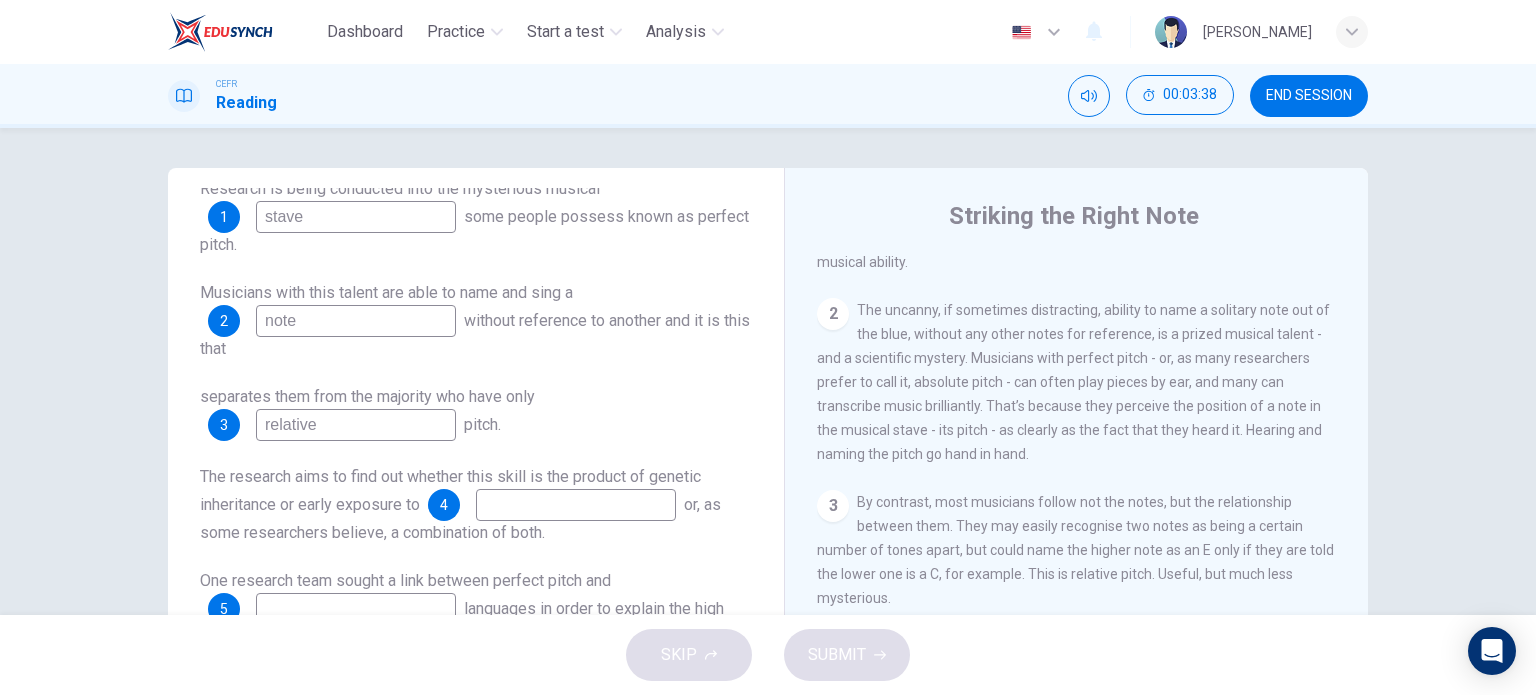 scroll, scrollTop: 252, scrollLeft: 0, axis: vertical 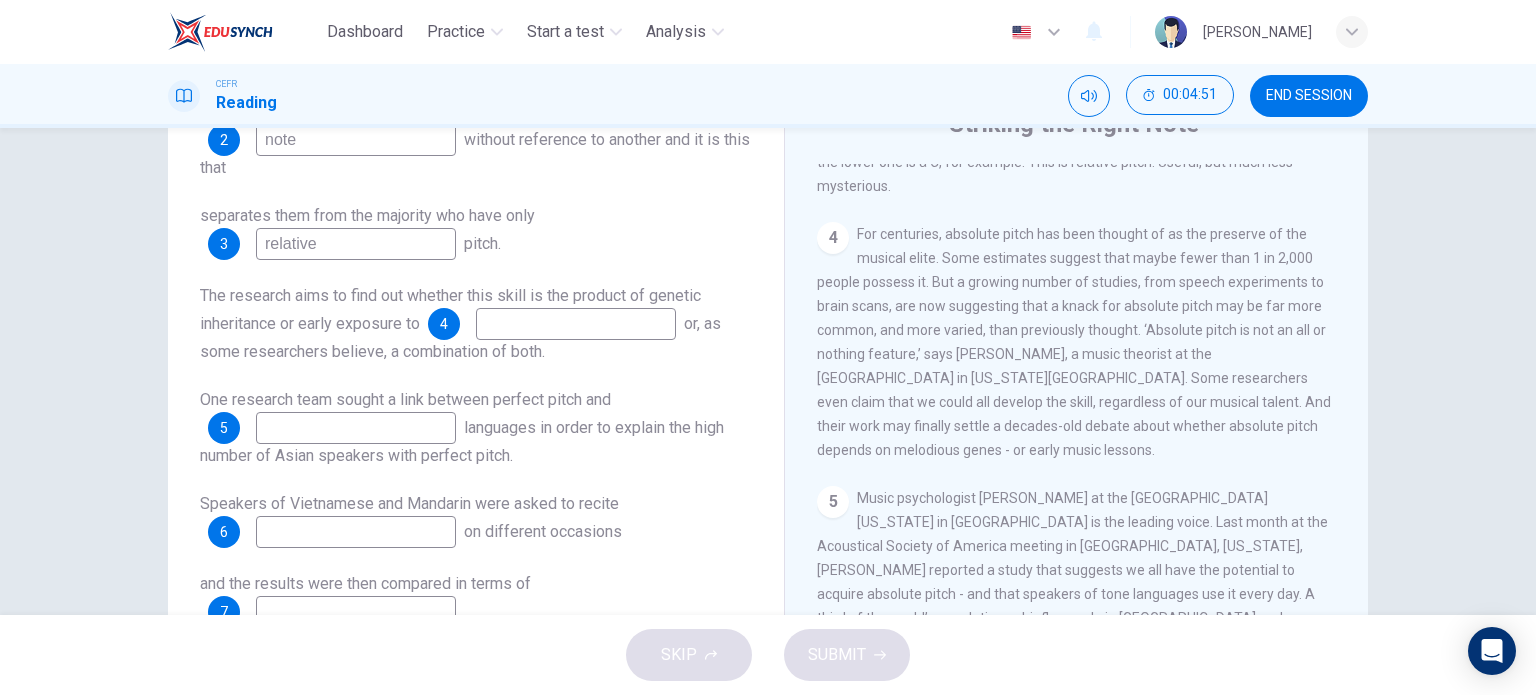 type on "note" 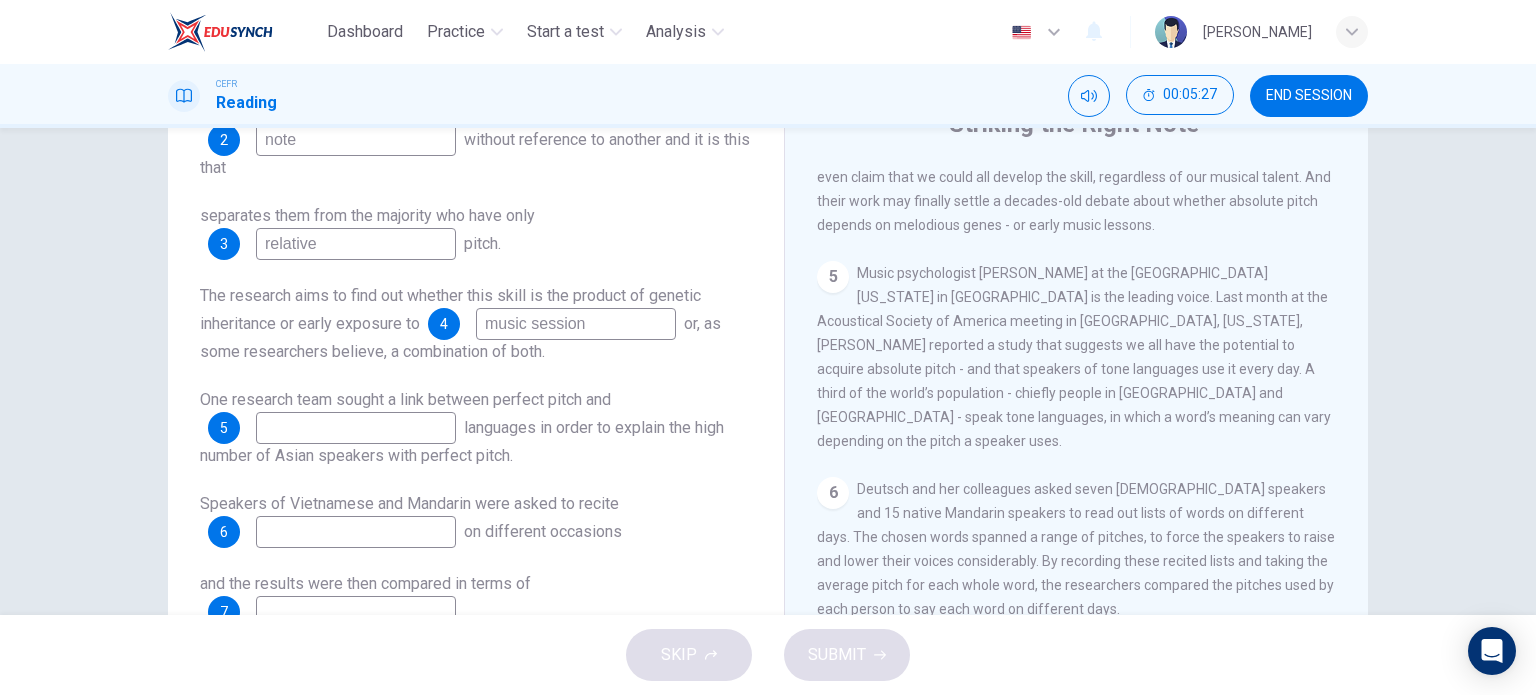 scroll, scrollTop: 1022, scrollLeft: 0, axis: vertical 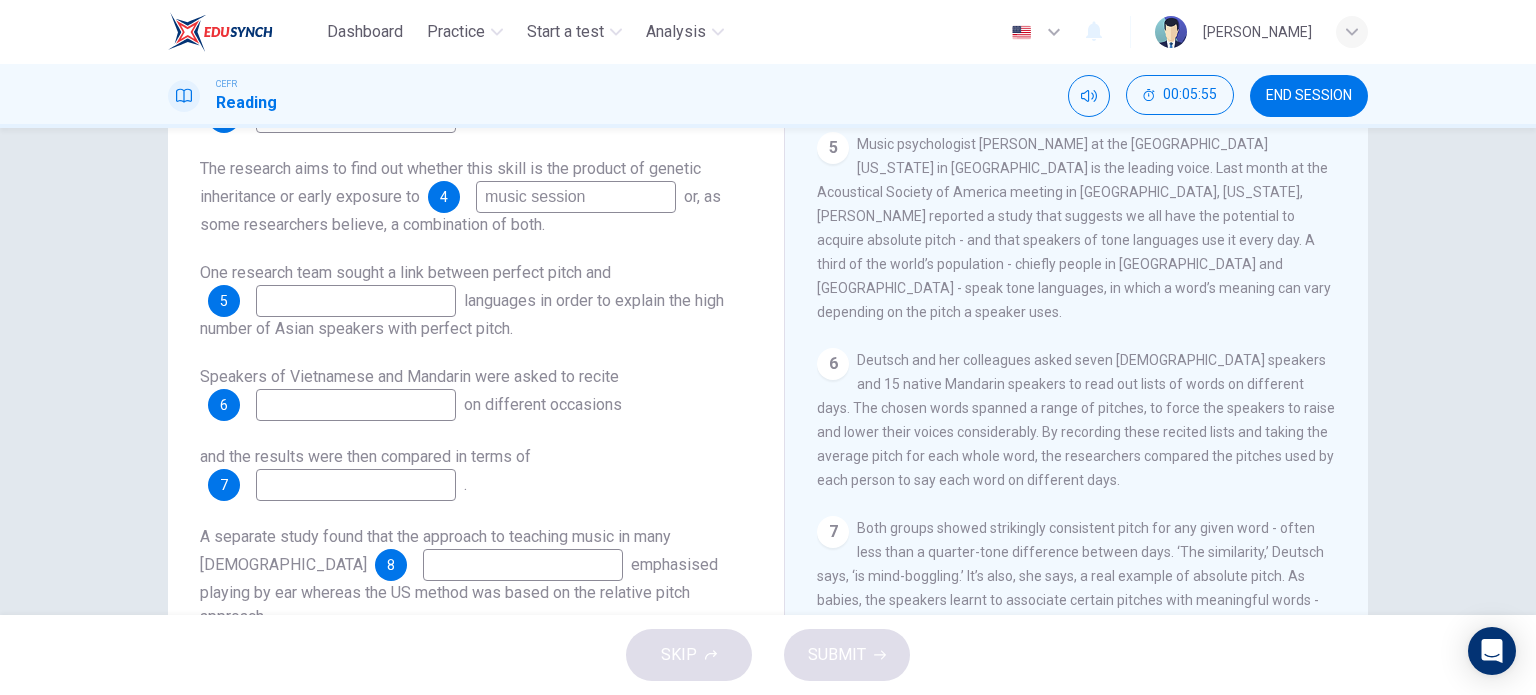 type on "music session" 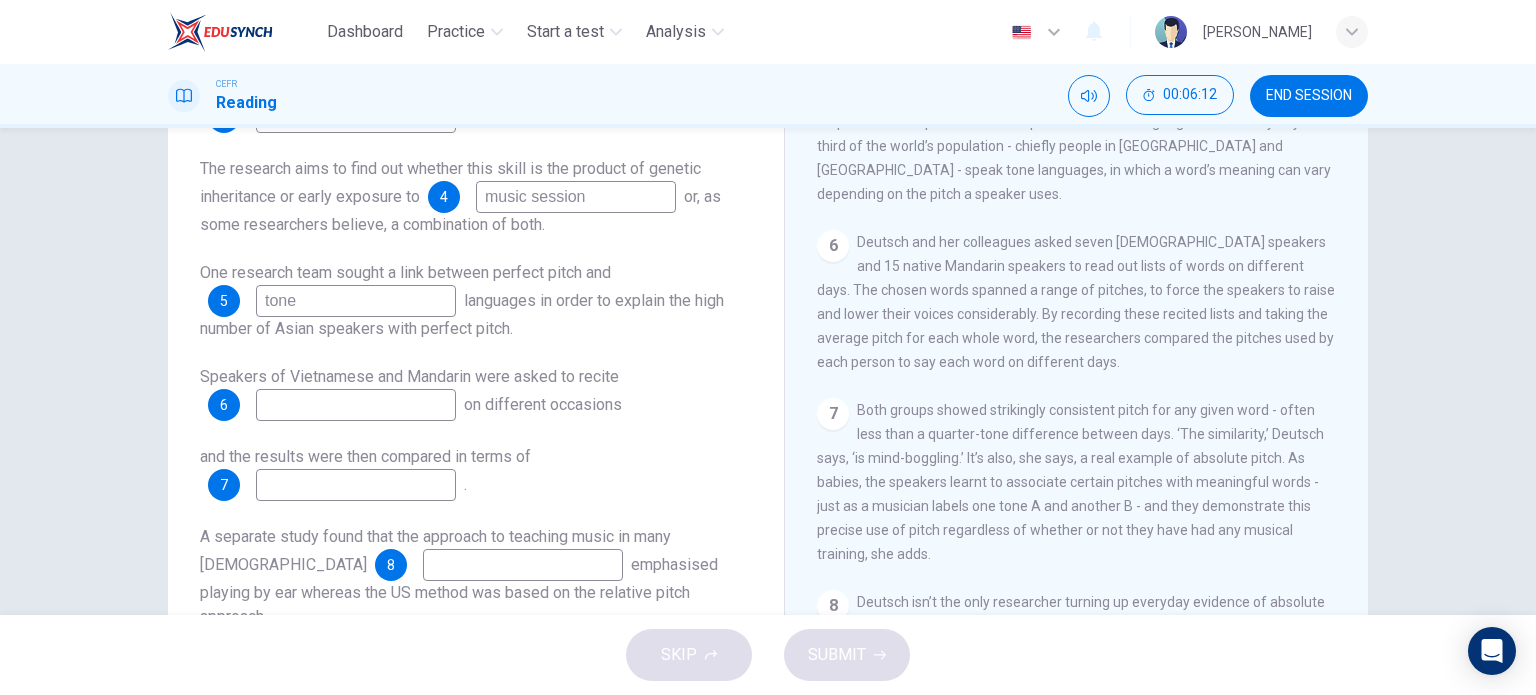 scroll, scrollTop: 1143, scrollLeft: 0, axis: vertical 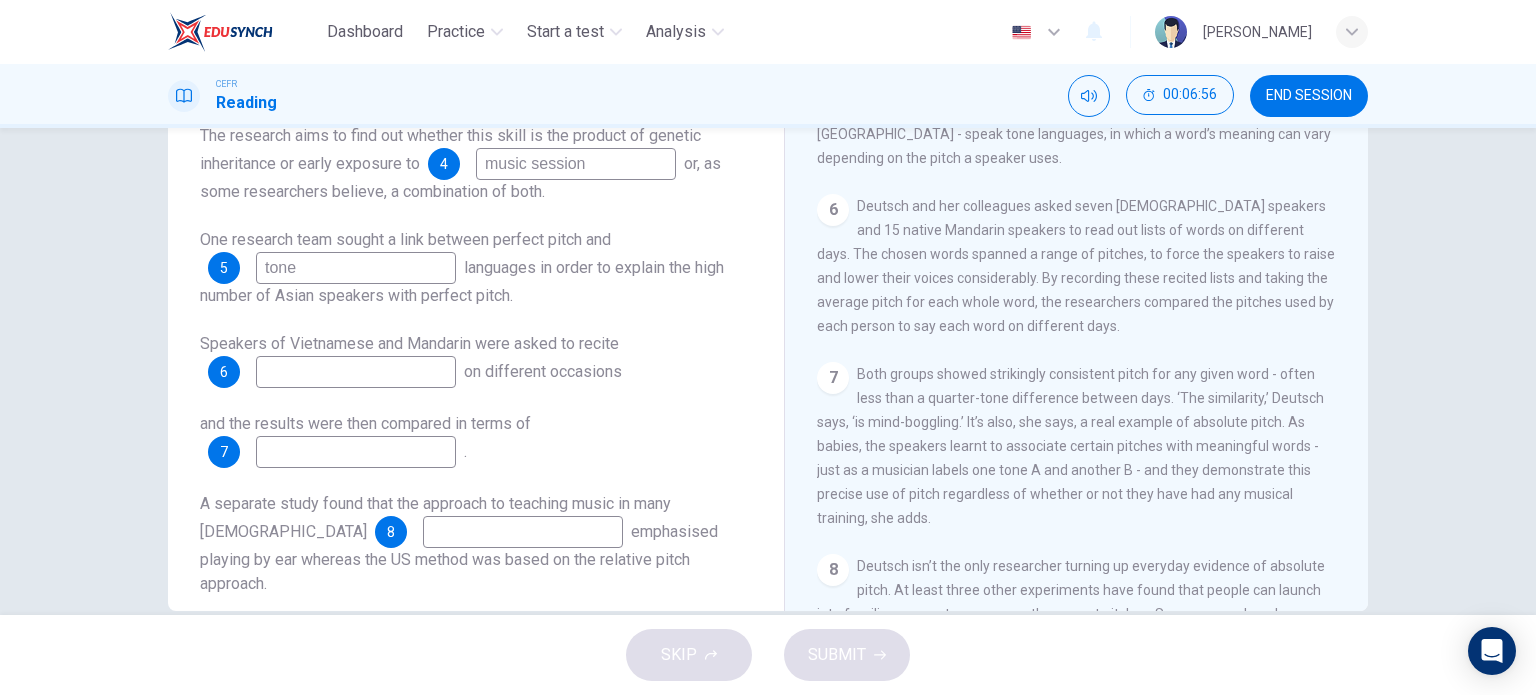 type on "tone" 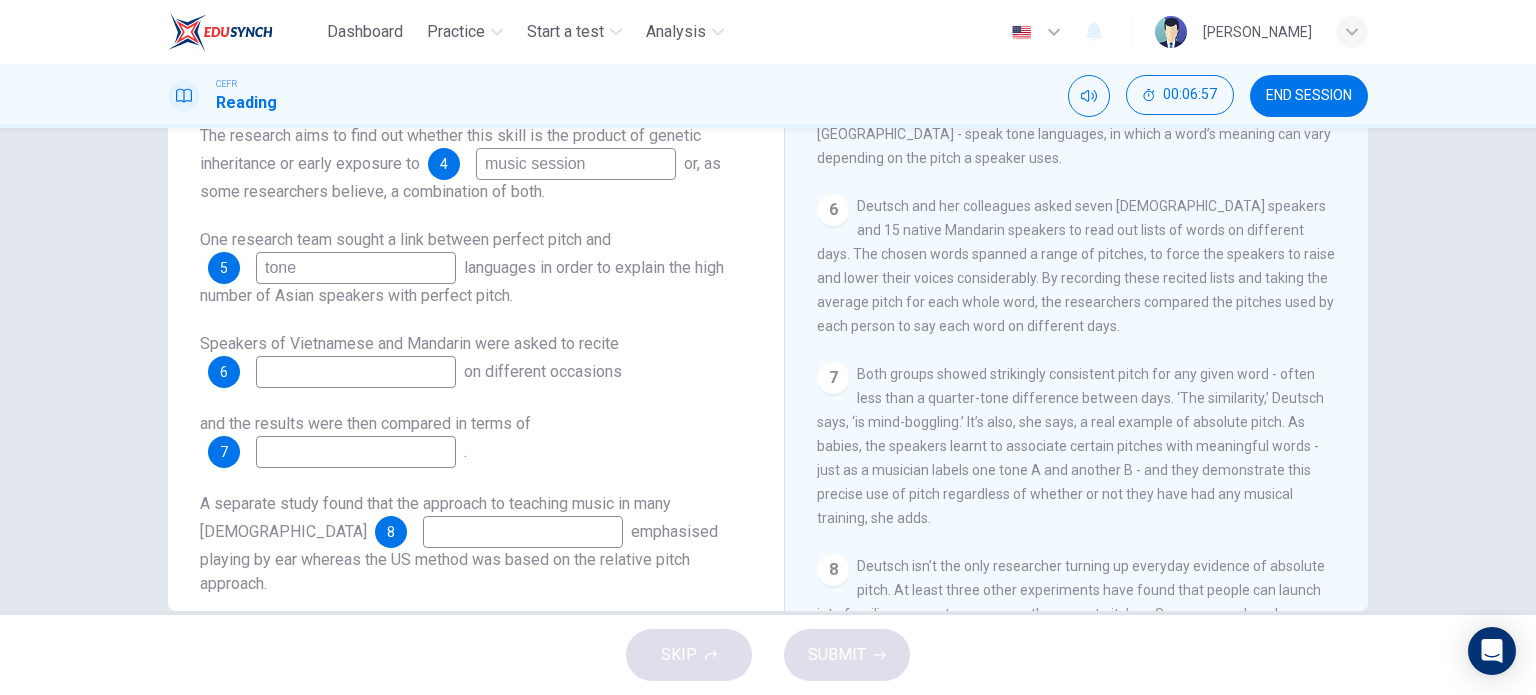 click at bounding box center (356, 372) 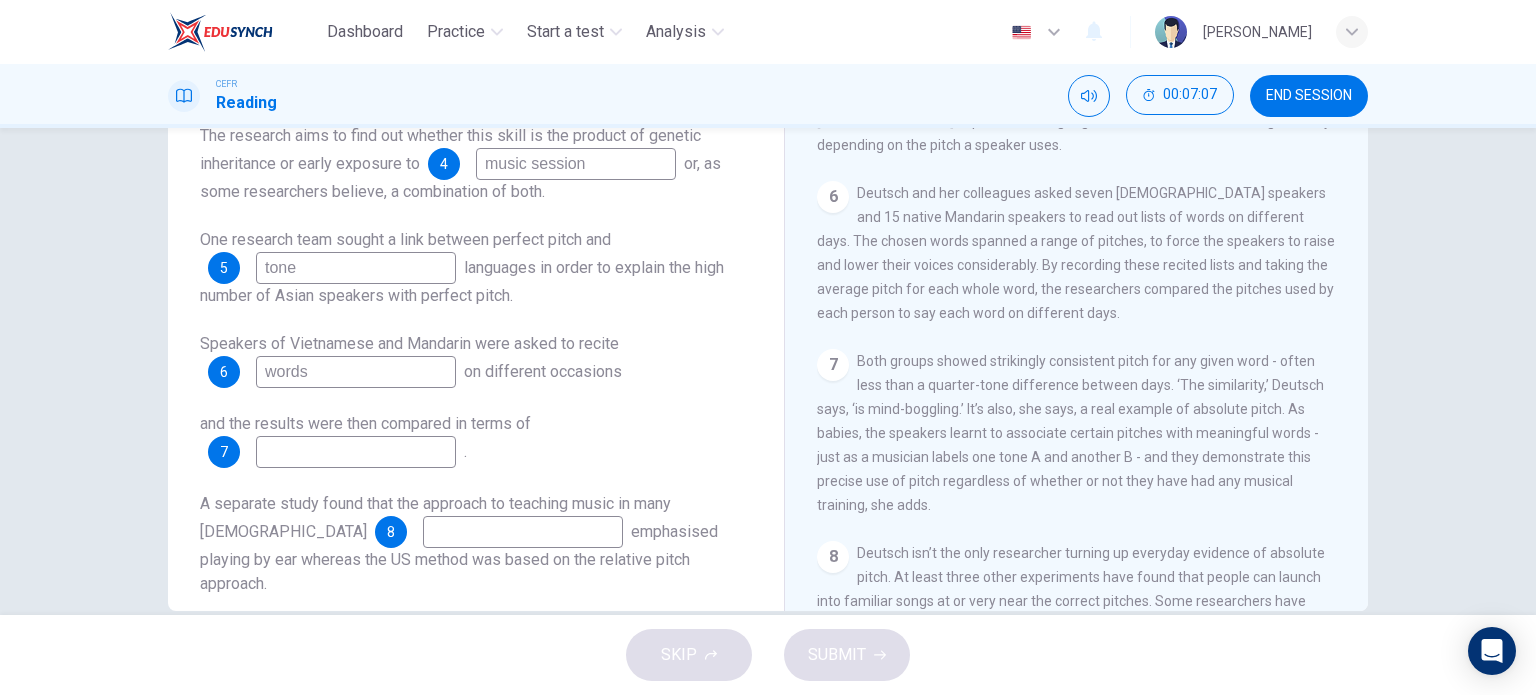 scroll, scrollTop: 1200, scrollLeft: 0, axis: vertical 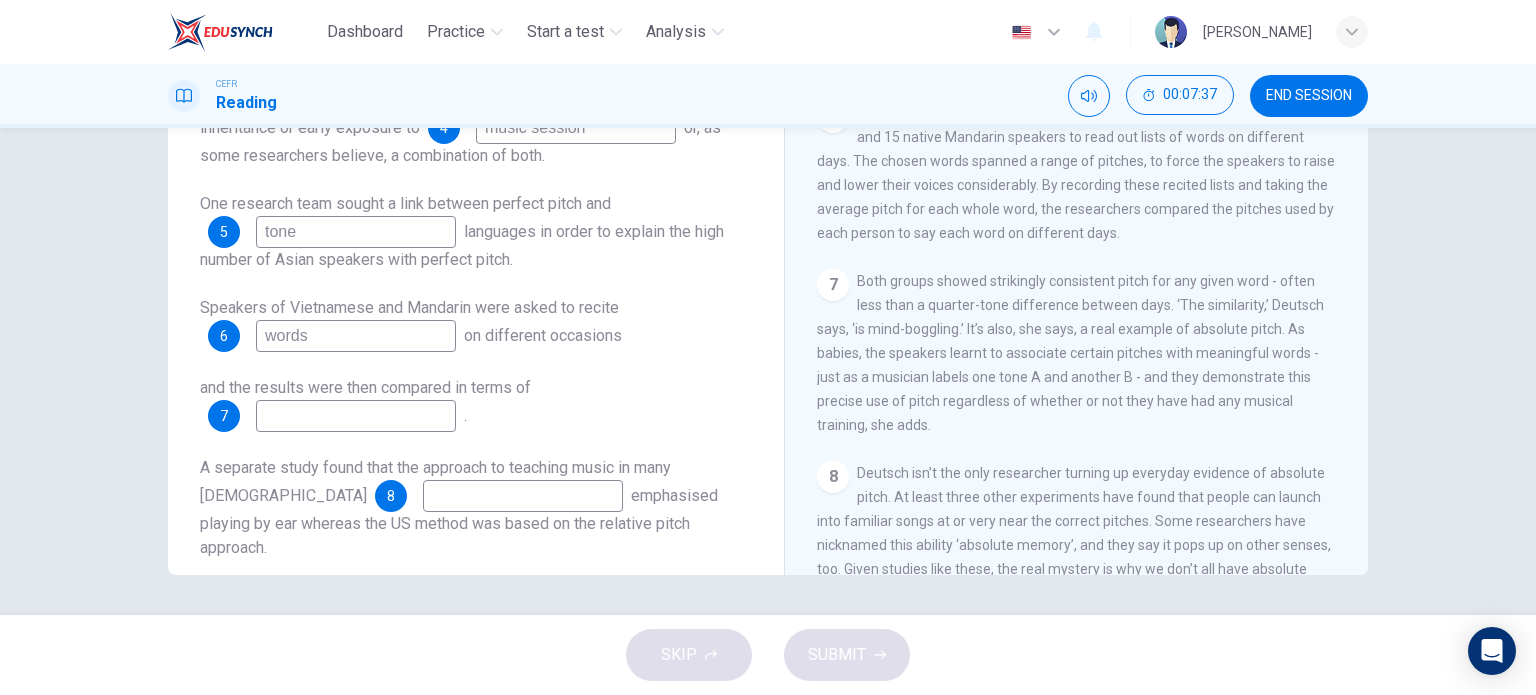 type on "words" 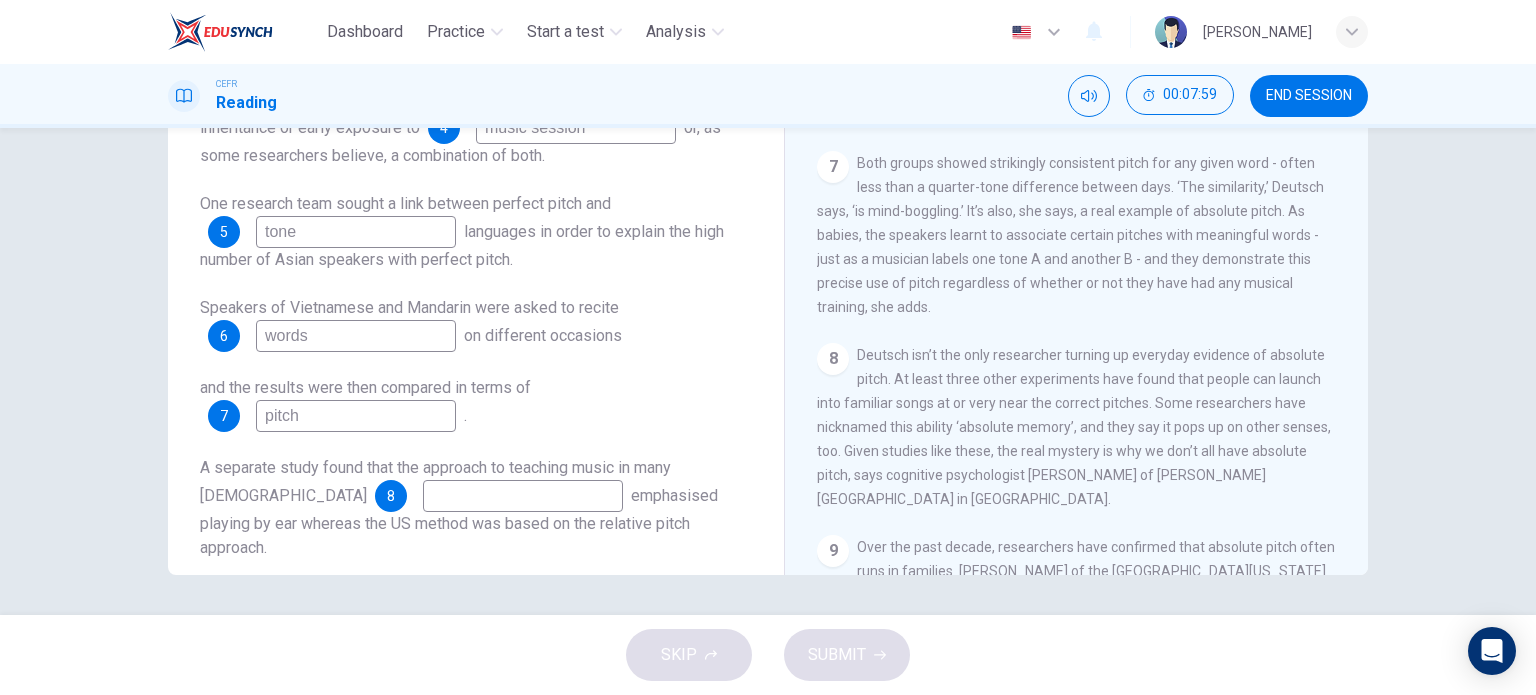 scroll, scrollTop: 1316, scrollLeft: 0, axis: vertical 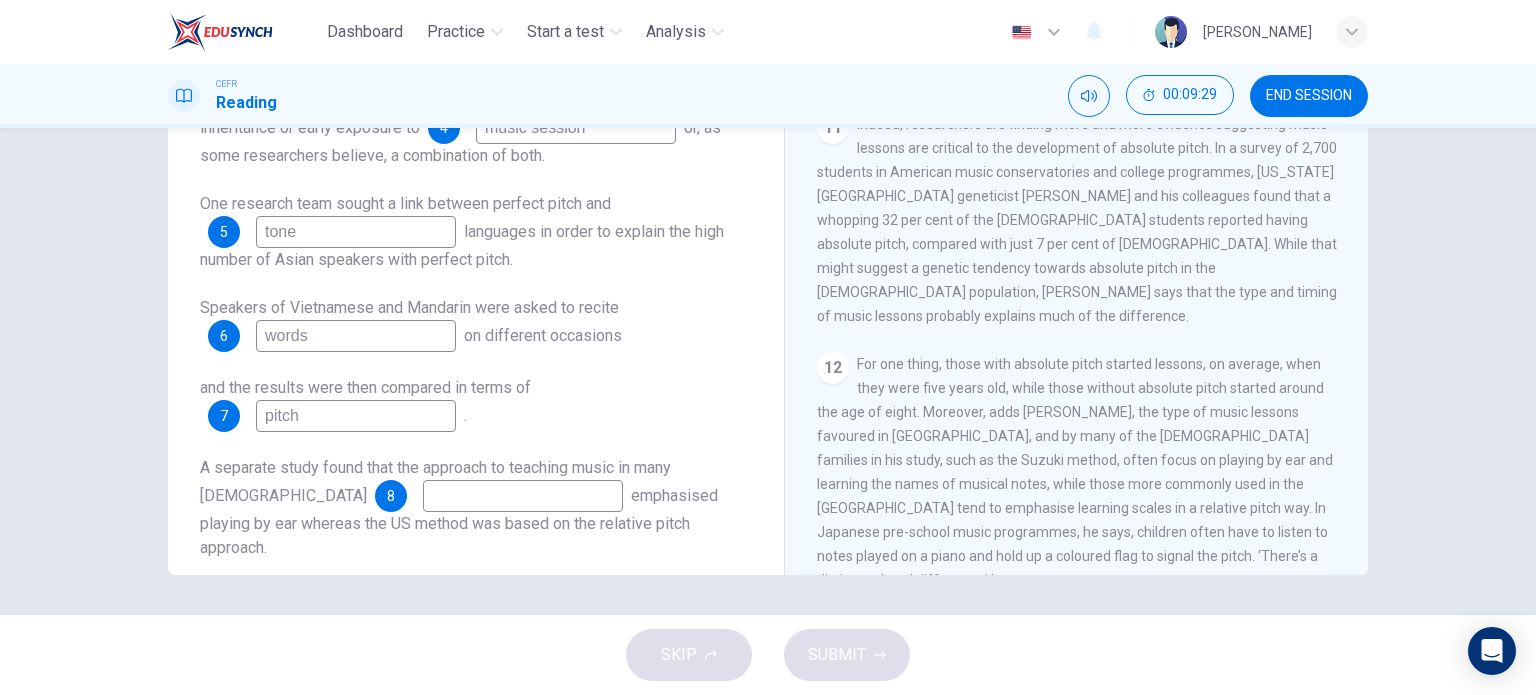 type on "pitch" 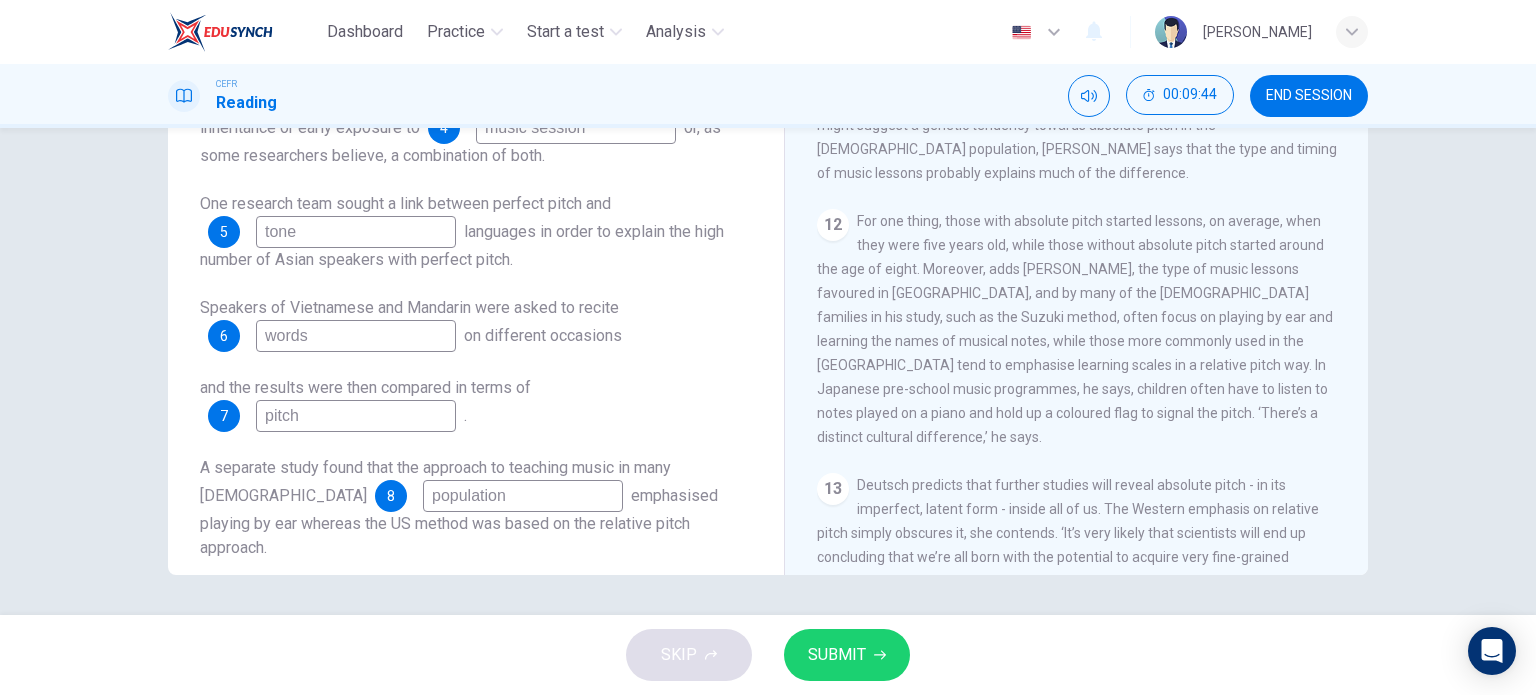 scroll, scrollTop: 2283, scrollLeft: 0, axis: vertical 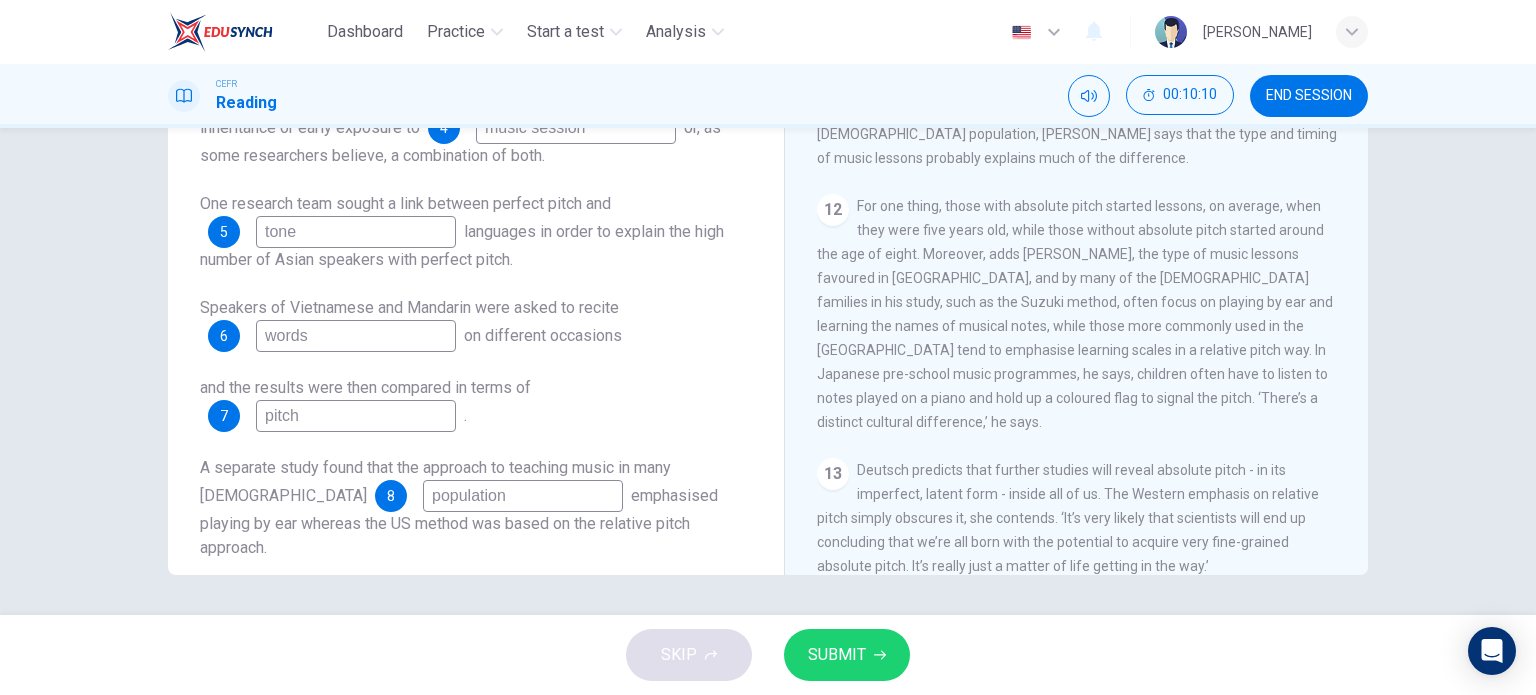 type on "population" 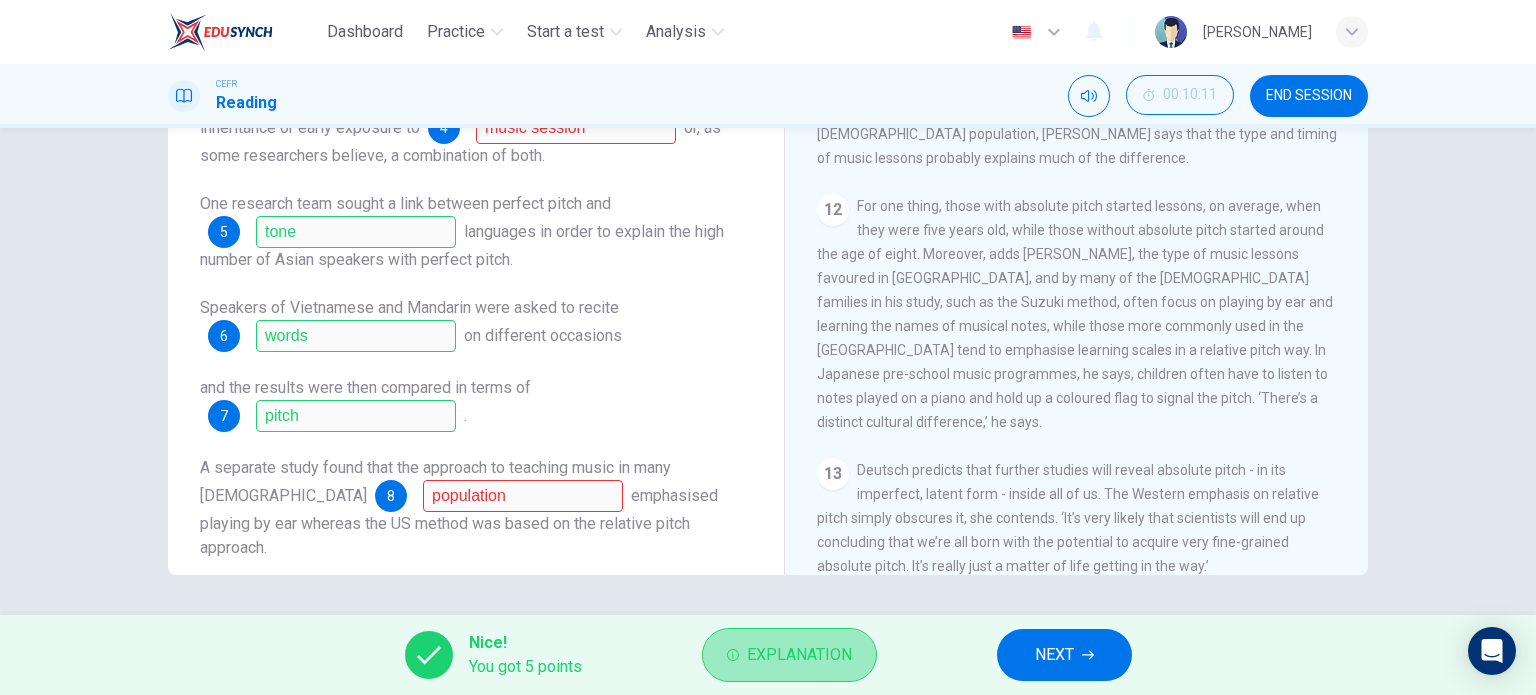click on "Explanation" at bounding box center (799, 655) 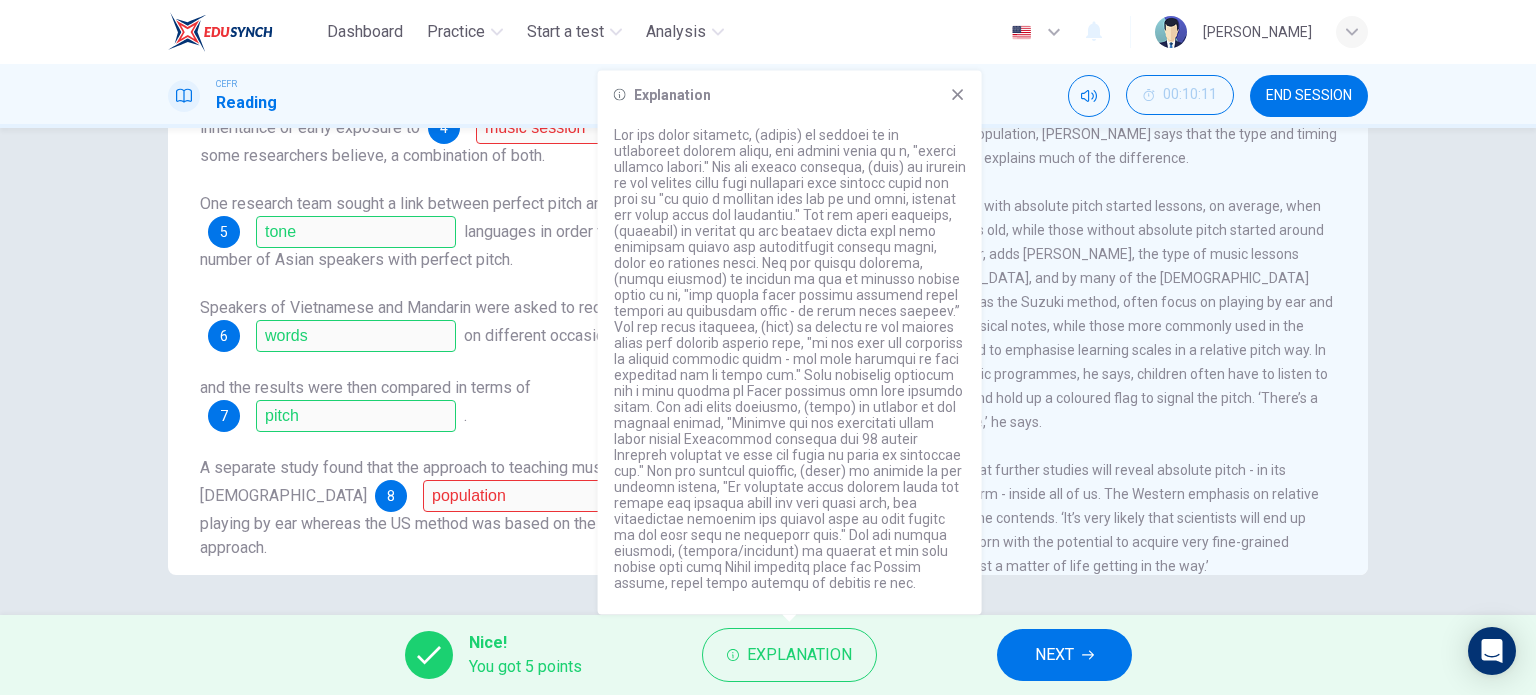 scroll, scrollTop: 0, scrollLeft: 0, axis: both 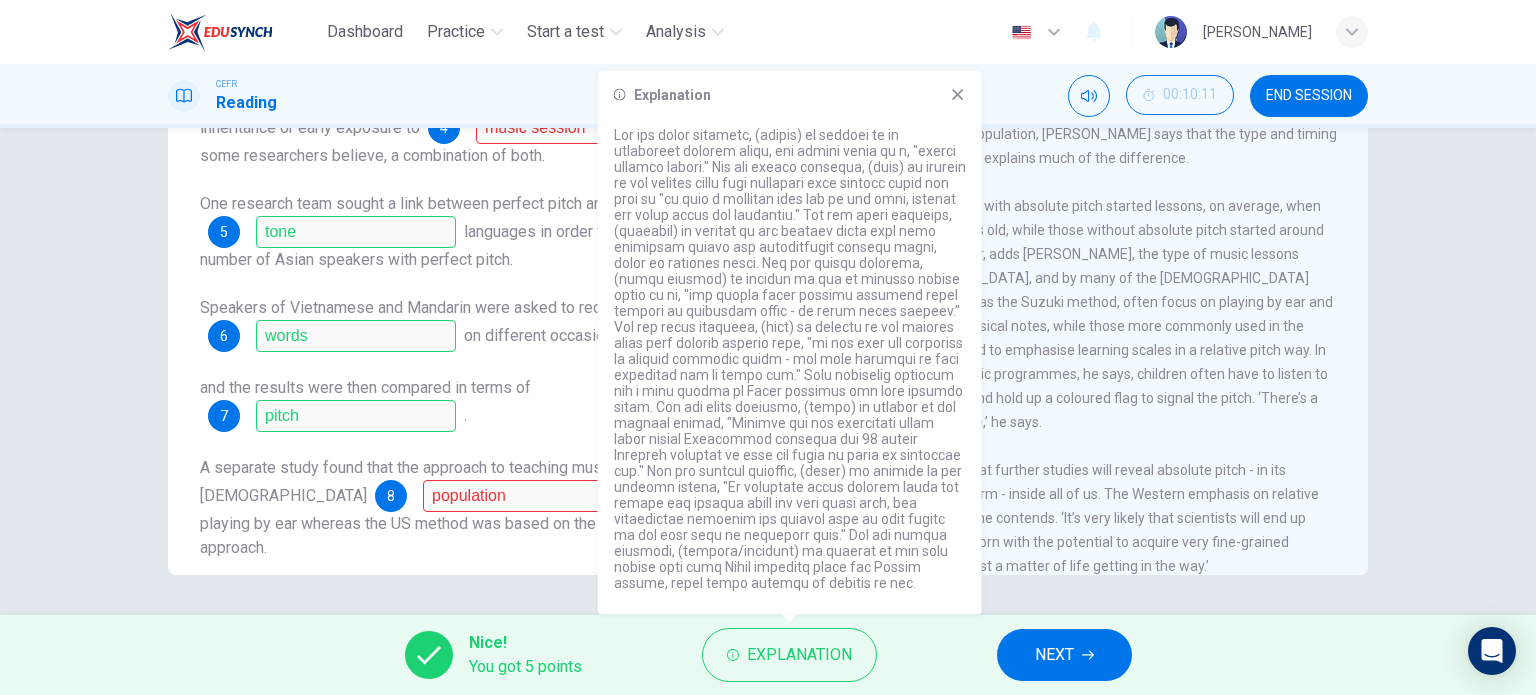 click 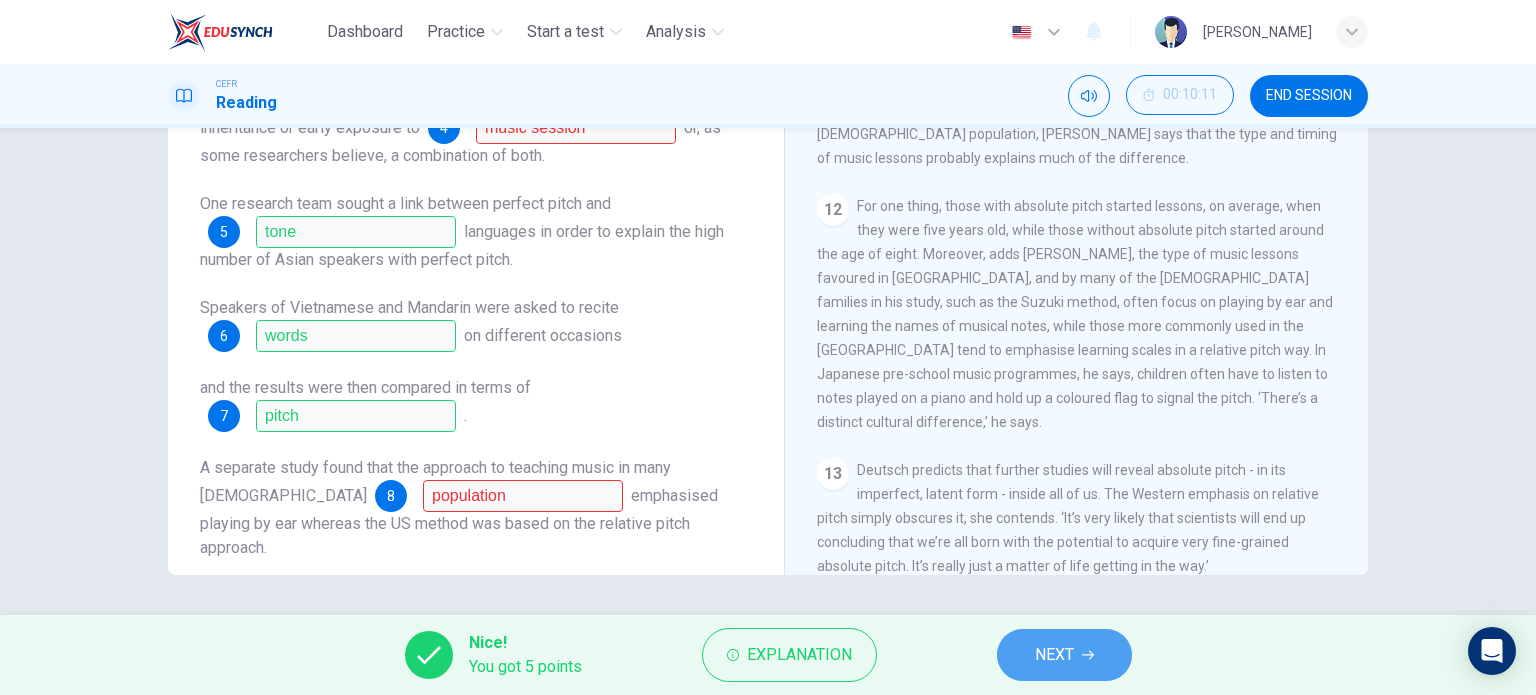 click on "NEXT" at bounding box center [1054, 655] 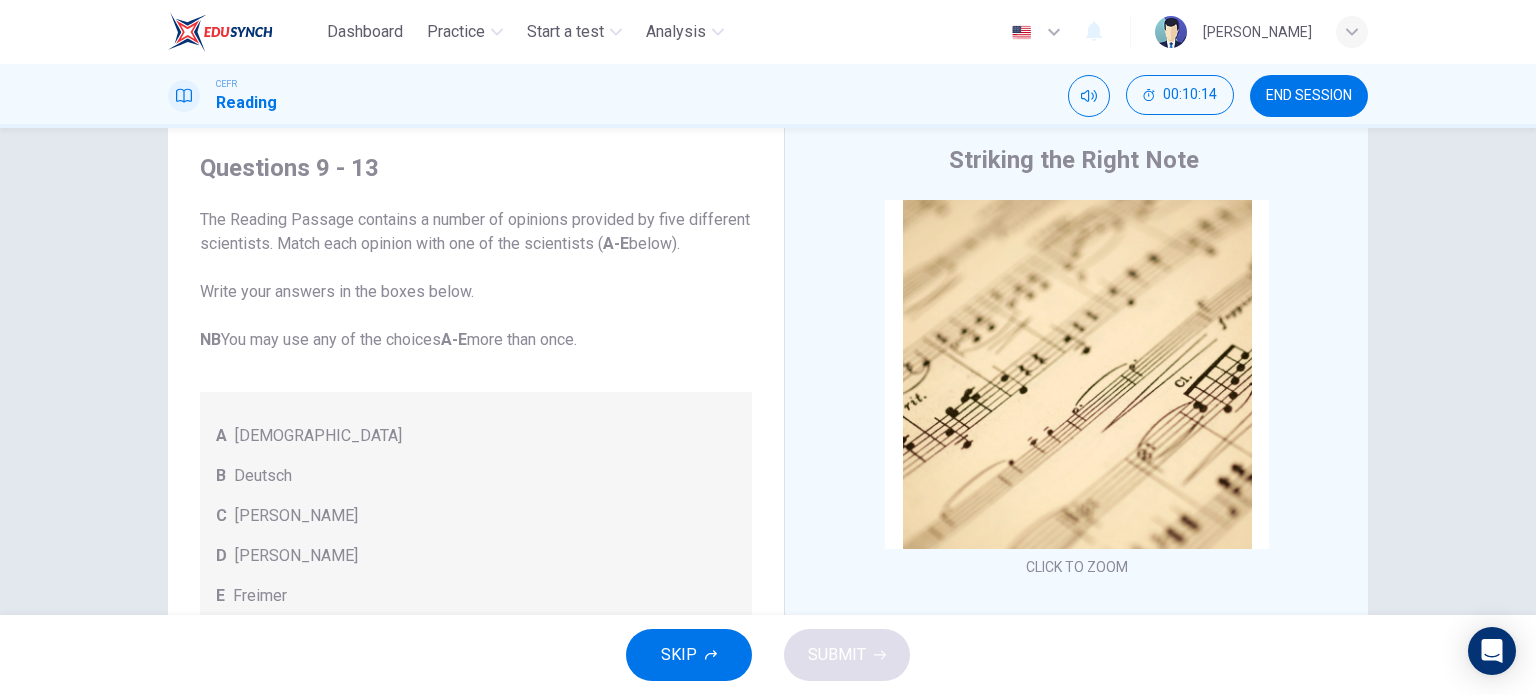 scroll, scrollTop: 52, scrollLeft: 0, axis: vertical 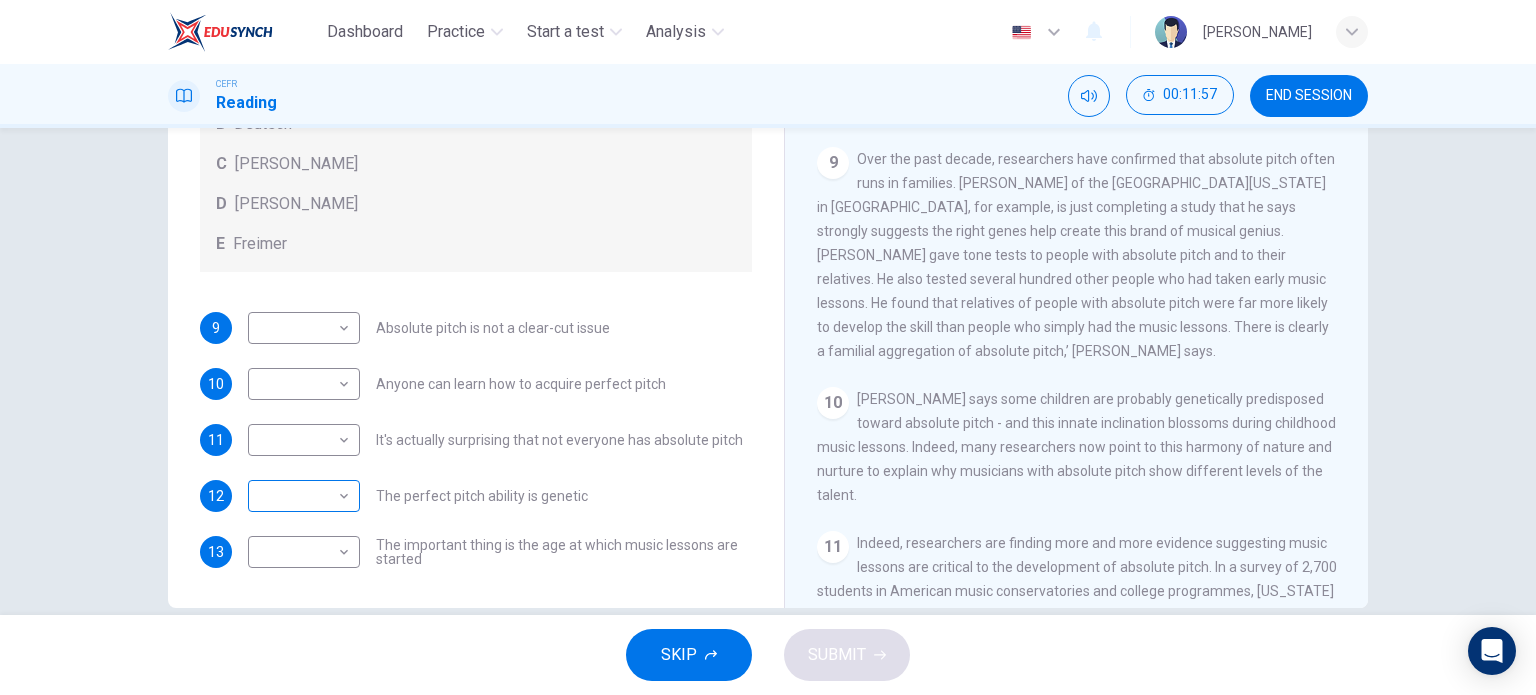 click on "Dashboard Practice Start a test Analysis English en ​ [PERSON_NAME] CEFR Reading 00:11:57 END SESSION Questions 9 - 13 The Reading Passage contains a number of opinions provided by five different scientists. Match each opinion with one of the scientists ( A-E  below).
Write your answers in the boxes below.
NB  You may use any of the choices  A-E  more than once. A Levitin B Deutsch C [PERSON_NAME] D [PERSON_NAME] 9 ​ ​ Absolute pitch is not a clear-cut issue 10 ​ ​ Anyone can learn how to acquire perfect pitch 11 ​ ​ It's actually surprising that not everyone has absolute pitch 12 ​ ​ The perfect pitch ability is genetic 13 ​ ​ The important thing is the age at which music lessons are started Striking the Right Note CLICK TO ZOOM Click to Zoom 1 Is perfect pitch a rare talent possessed solely by the likes of
[PERSON_NAME]? [PERSON_NAME] discusses this much sought-after musical ability. 2 3 4 5 6 7 8 9 10 11 12 13 SKIP SUBMIT EduSynch - Online Language Proficiency Testing" at bounding box center (768, 347) 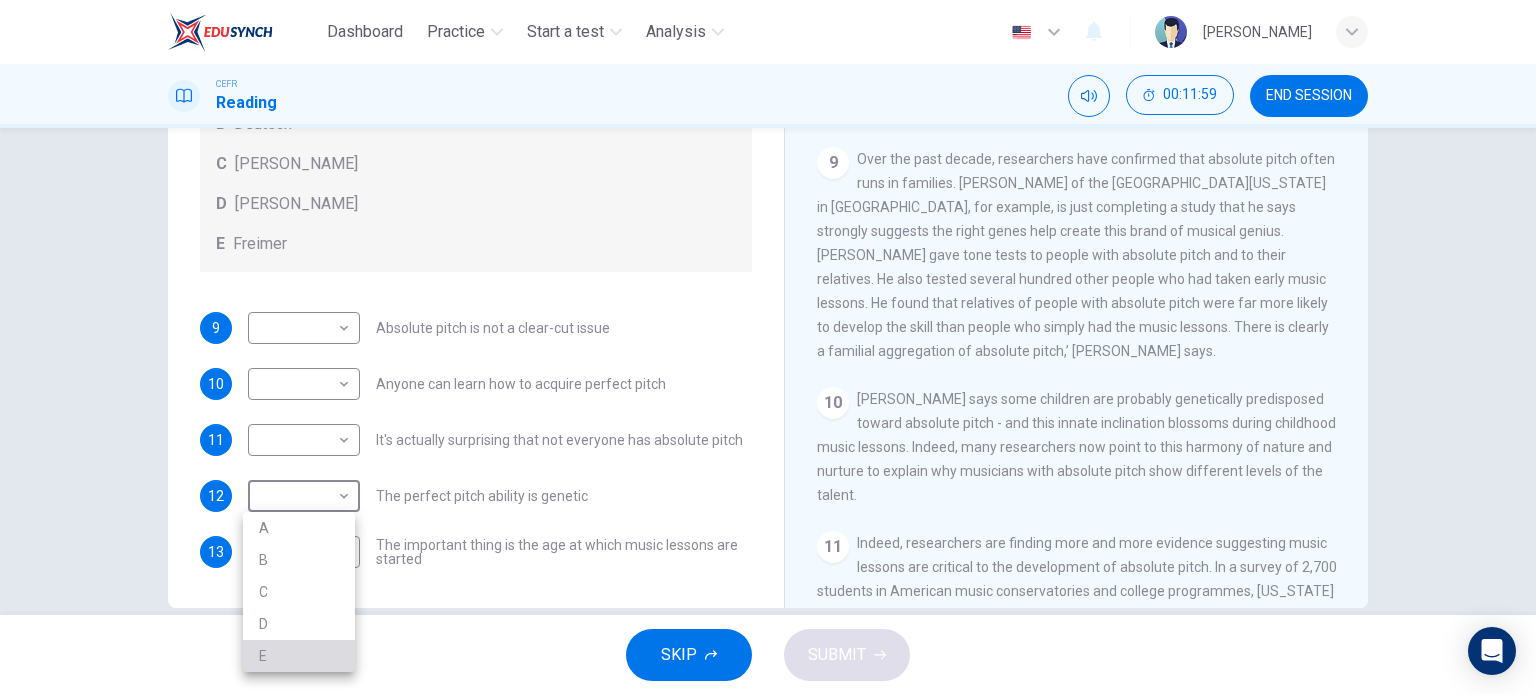 click on "E" at bounding box center [299, 656] 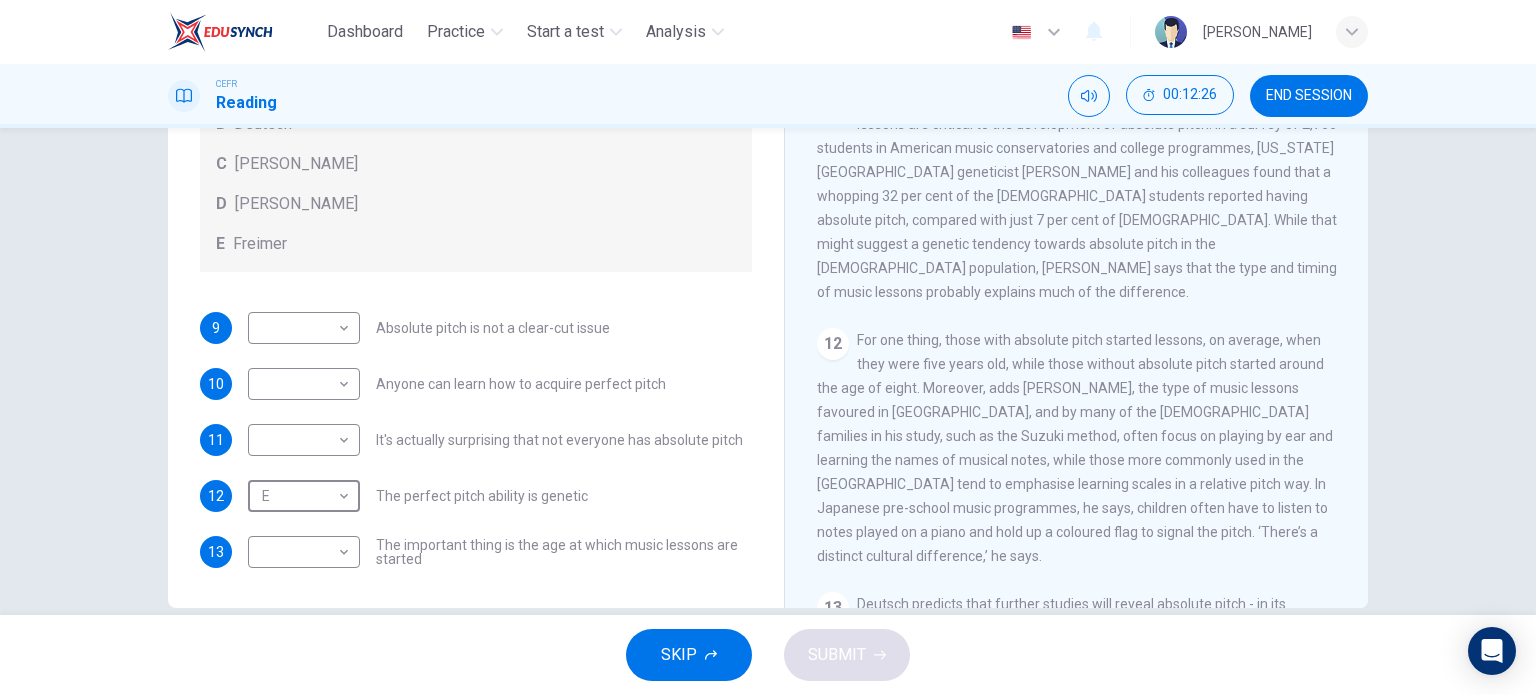 scroll, scrollTop: 2283, scrollLeft: 0, axis: vertical 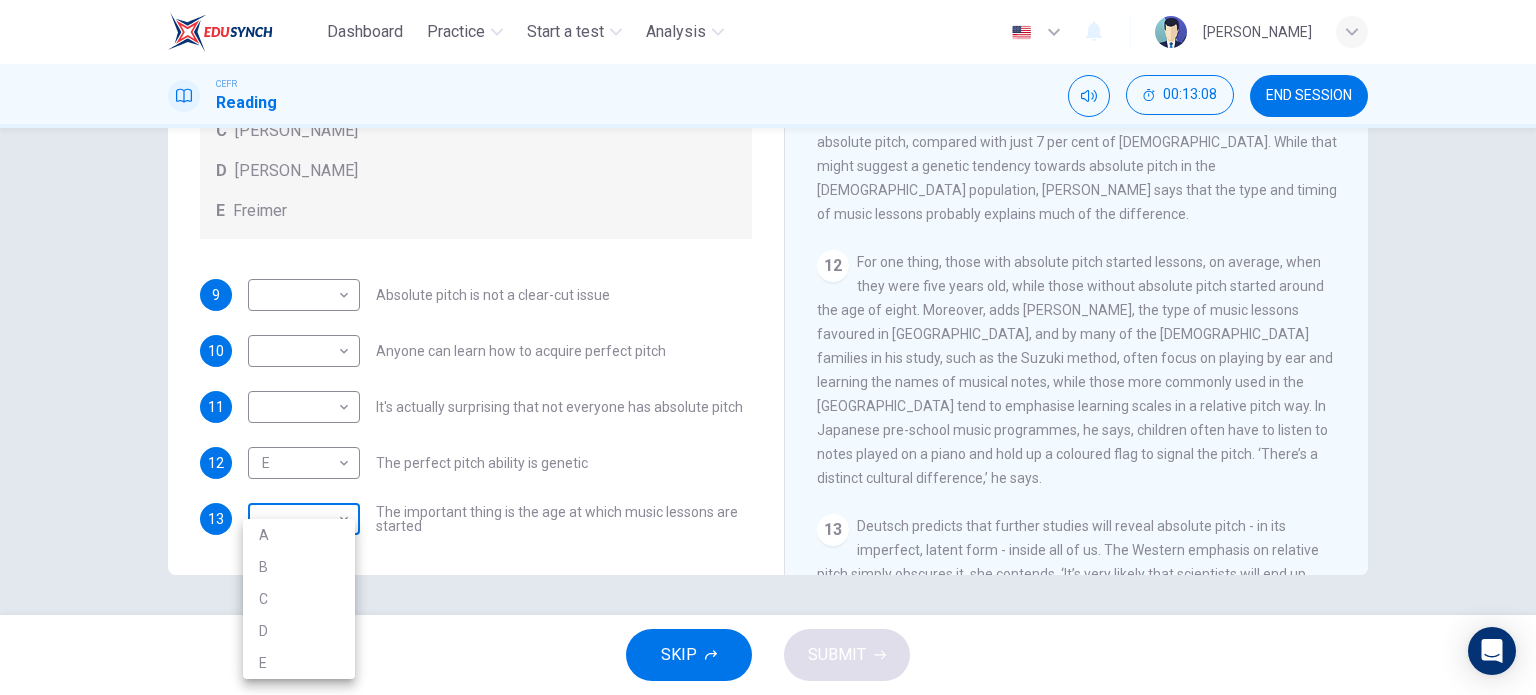 click on "Dashboard Practice Start a test Analysis English en ​ [PERSON_NAME] CEFR Reading 00:13:08 END SESSION Questions 9 - 13 The Reading Passage contains a number of opinions provided by five different scientists. Match each opinion with one of the scientists ( A-E  below).
Write your answers in the boxes below.
NB  You may use any of the choices  A-E  more than once. A Levitin B Deutsch C [PERSON_NAME] D [PERSON_NAME] 9 ​ ​ Absolute pitch is not a clear-cut issue 10 ​ ​ Anyone can learn how to acquire perfect pitch 11 ​ ​ It's actually surprising that not everyone has absolute pitch 12 E E ​ The perfect pitch ability is genetic 13 ​ ​ The important thing is the age at which music lessons are started Striking the Right Note CLICK TO ZOOM Click to Zoom 1 Is perfect pitch a rare talent possessed solely by the likes of
[PERSON_NAME]? [PERSON_NAME] discusses this much sought-after musical ability. 2 3 4 5 6 7 8 9 10 11 12 13 SKIP SUBMIT EduSynch - Online Language Proficiency Testing" at bounding box center [768, 347] 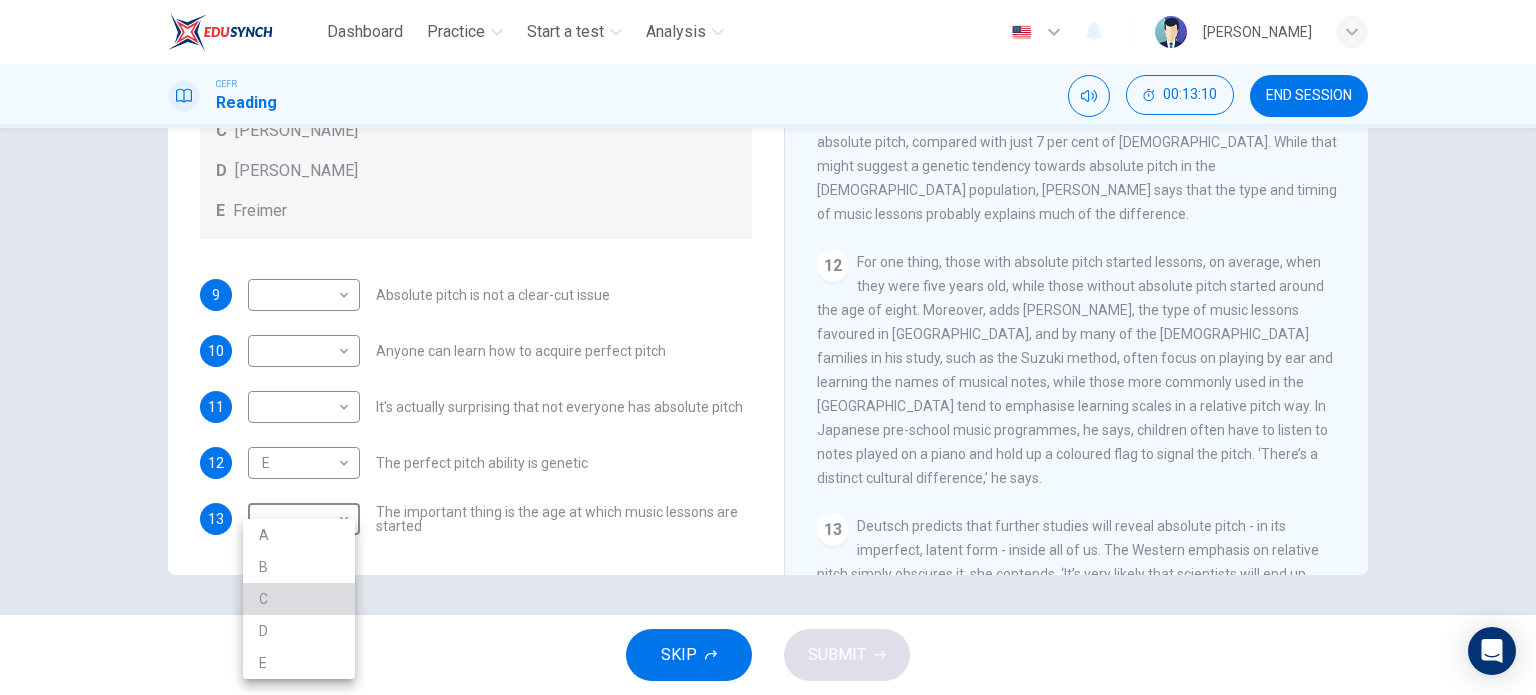 click on "C" at bounding box center (299, 599) 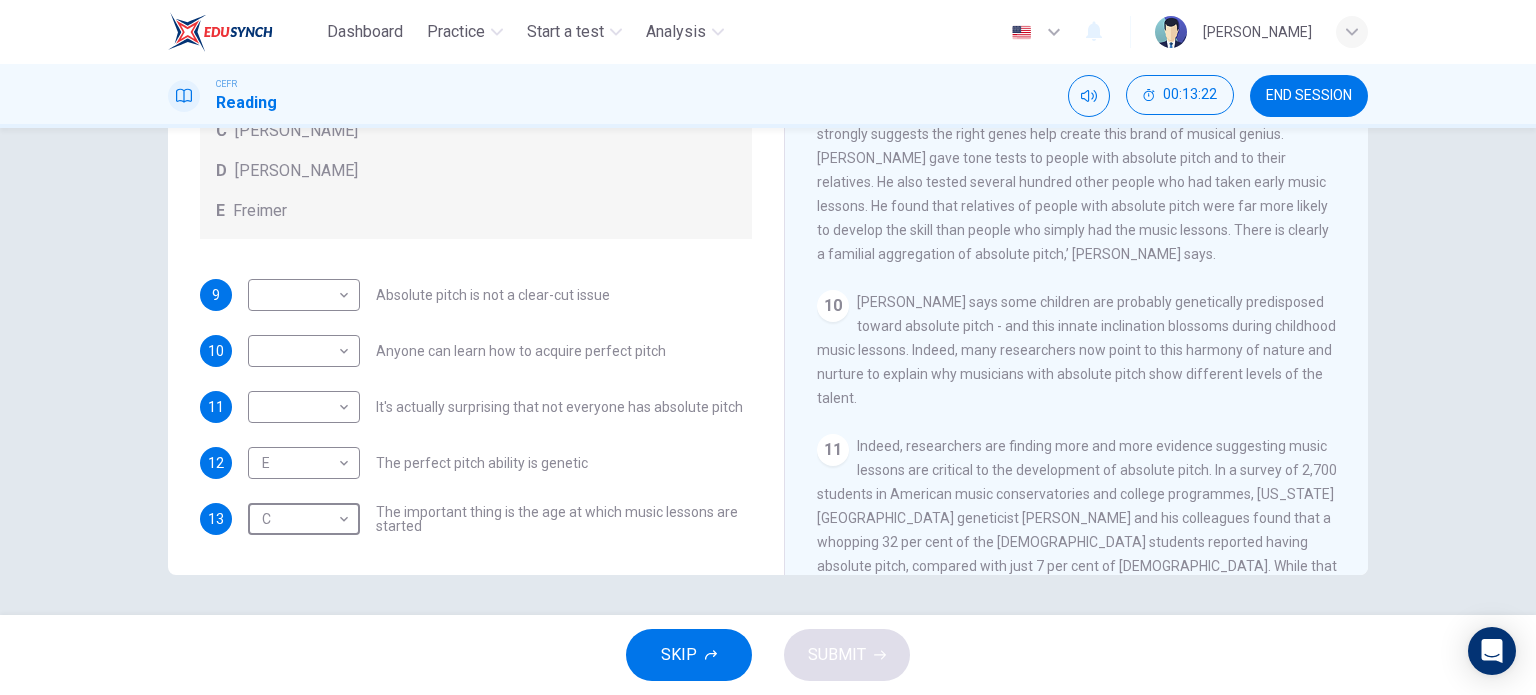 scroll, scrollTop: 1794, scrollLeft: 0, axis: vertical 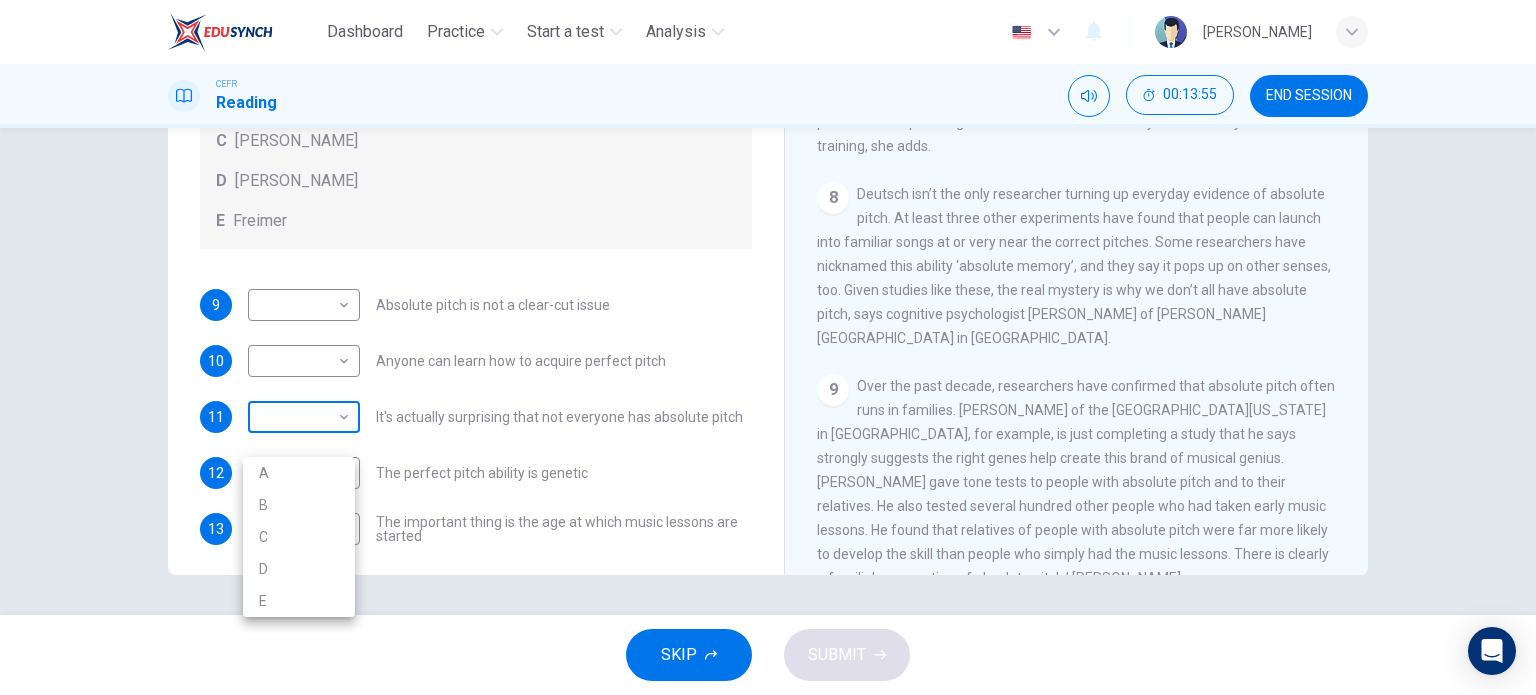click on "Dashboard Practice Start a test Analysis English en ​ [PERSON_NAME] CEFR Reading 00:13:55 END SESSION Questions 9 - 13 The Reading Passage contains a number of opinions provided by five different scientists. Match each opinion with one of the scientists ( A-E  below).
Write your answers in the boxes below.
NB  You may use any of the choices  A-E  more than once. A Levitin B Deutsch C [PERSON_NAME] D [PERSON_NAME] 9 ​ ​ Absolute pitch is not a clear-cut issue 10 ​ ​ Anyone can learn how to acquire perfect pitch 11 ​ ​ It's actually surprising that not everyone has absolute pitch 12 E E ​ The perfect pitch ability is genetic 13 C C ​ The important thing is the age at which music lessons are started Striking the Right Note CLICK TO ZOOM Click to Zoom 1 Is perfect pitch a rare talent possessed solely by the likes of
[PERSON_NAME]? [PERSON_NAME] discusses this much sought-after musical ability. 2 3 4 5 6 7 8 9 10 11 12 13 SKIP SUBMIT EduSynch - Online Language Proficiency Testing" at bounding box center [768, 347] 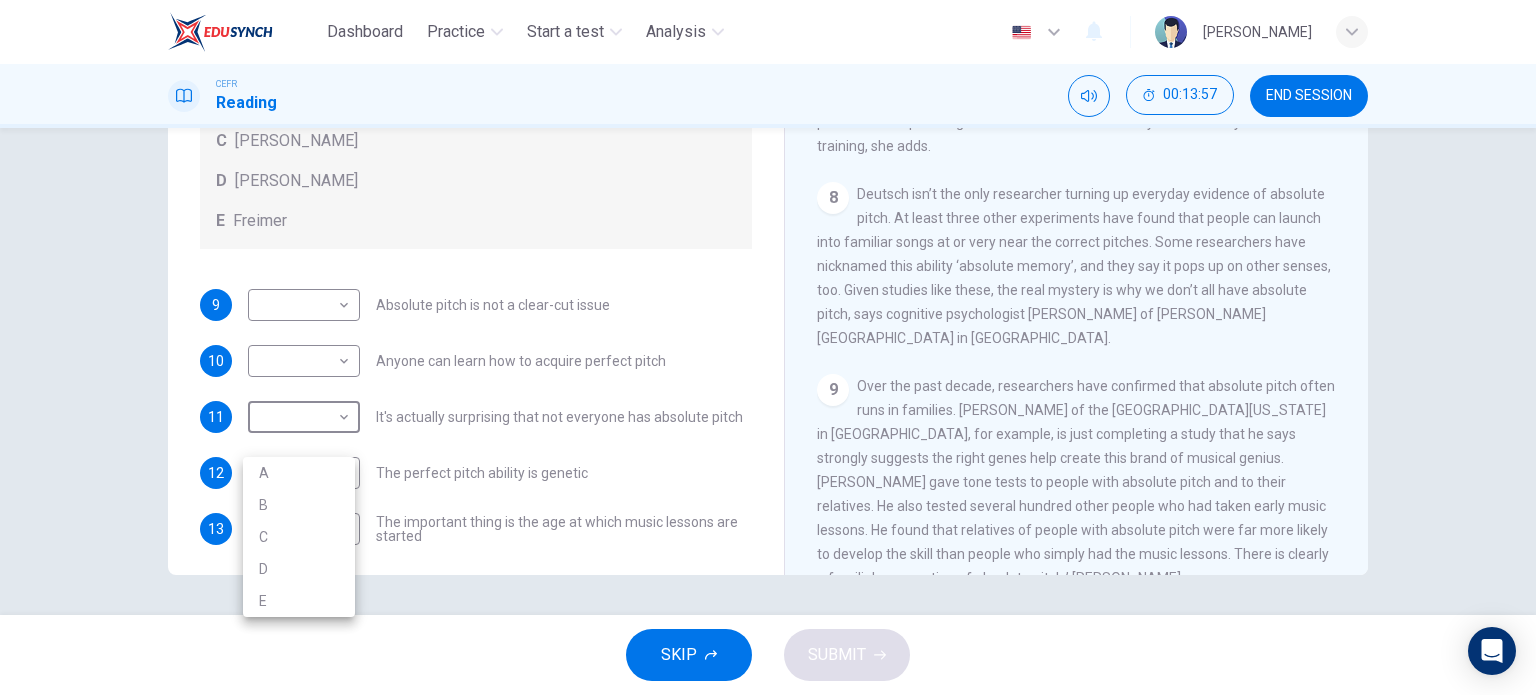 click on "A" at bounding box center [299, 473] 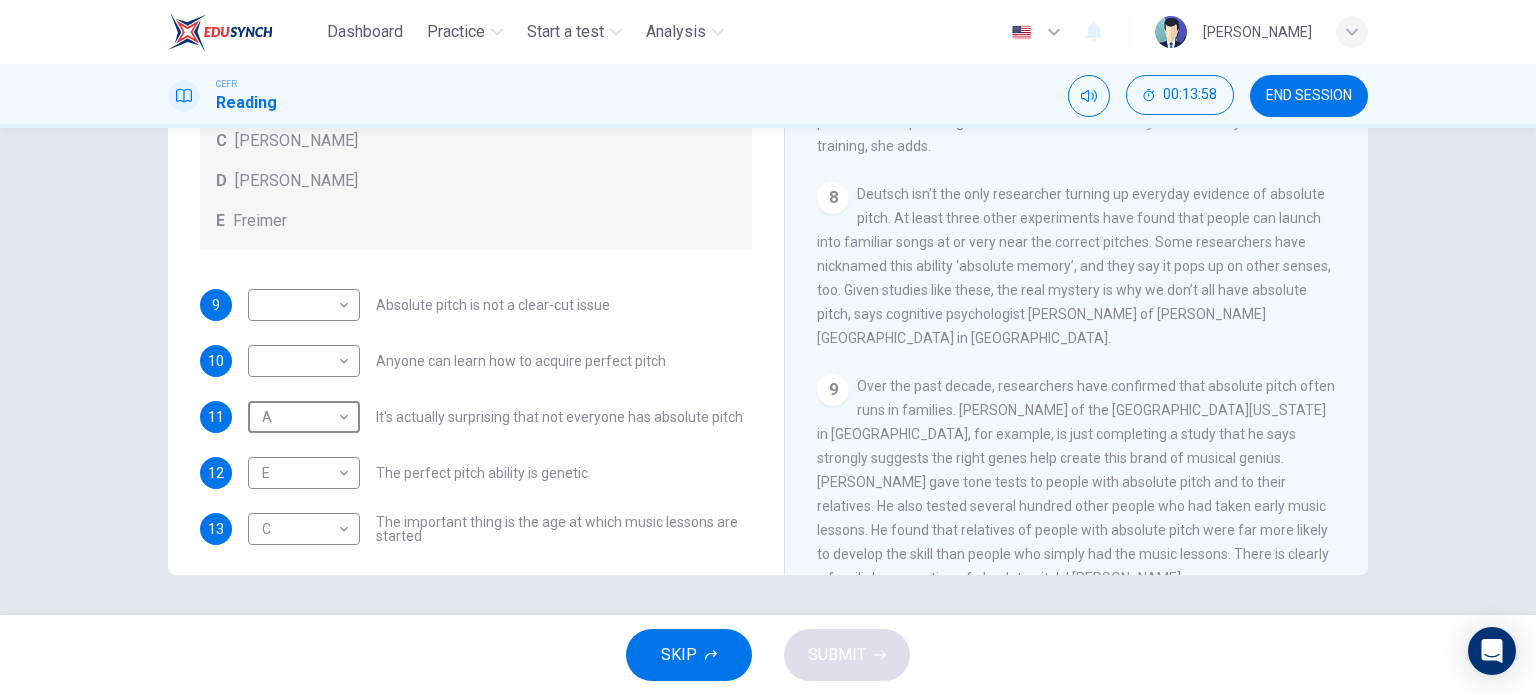 scroll, scrollTop: 48, scrollLeft: 0, axis: vertical 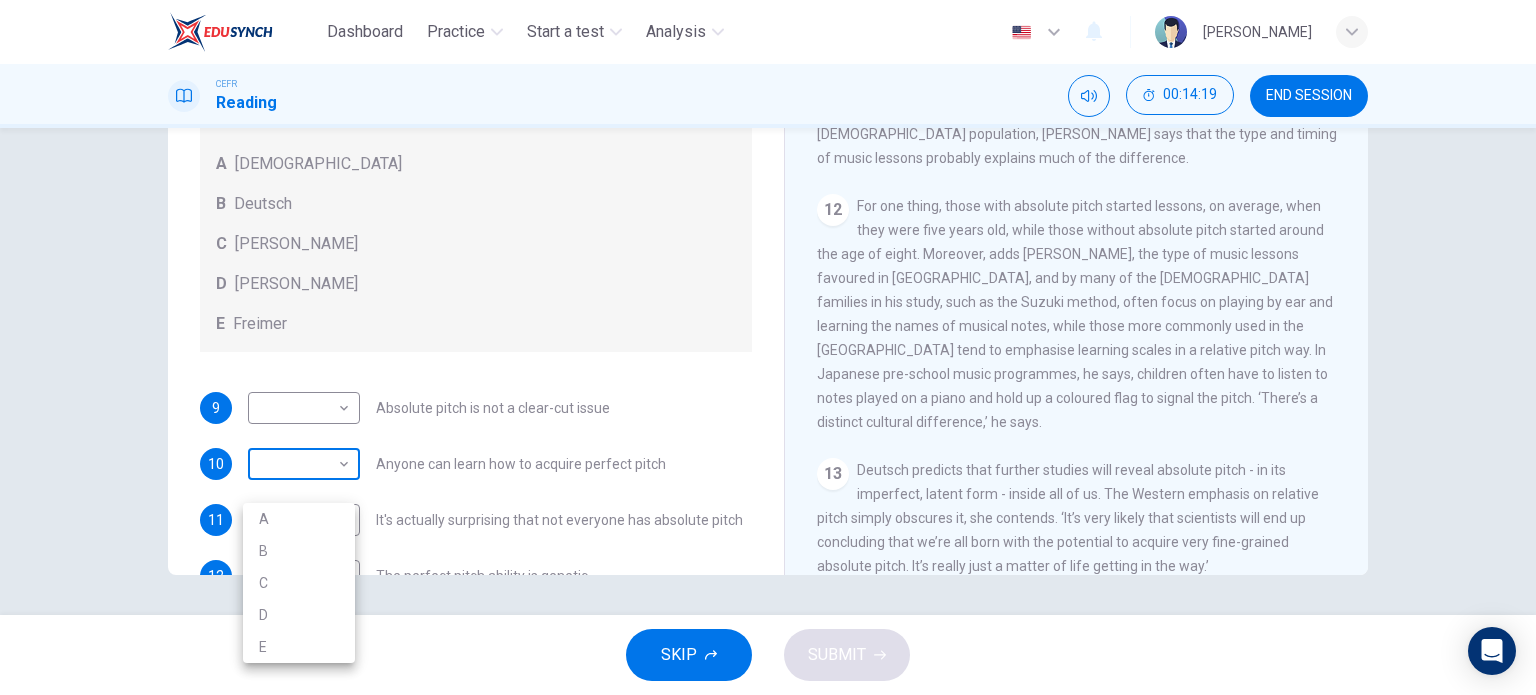 click on "Dashboard Practice Start a test Analysis English en ​ [PERSON_NAME] Reading 00:14:19 END SESSION Questions 9 - 13 The Reading Passage contains a number of opinions provided by five different scientists. Match each opinion with one of the scientists ( A-E  below).
Write your answers in the boxes below.
NB  You may use any of the choices  A-E  more than once. A Levitin B Deutsch C [PERSON_NAME] D [PERSON_NAME] 9 ​ ​ Absolute pitch is not a clear-cut issue 10 ​ ​ Anyone can learn how to acquire perfect pitch 11 A A ​ It's actually surprising that not everyone has absolute pitch 12 E E ​ The perfect pitch ability is genetic 13 C C ​ The important thing is the age at which music lessons are started Striking the Right Note CLICK TO ZOOM Click to Zoom 1 Is perfect pitch a rare talent possessed solely by the likes of
[PERSON_NAME]? [PERSON_NAME] discusses this much sought-after musical ability. 2 3 4 5 6 7 8 9 10 11 12 13 SKIP SUBMIT EduSynch - Online Language Proficiency Testing" at bounding box center [768, 347] 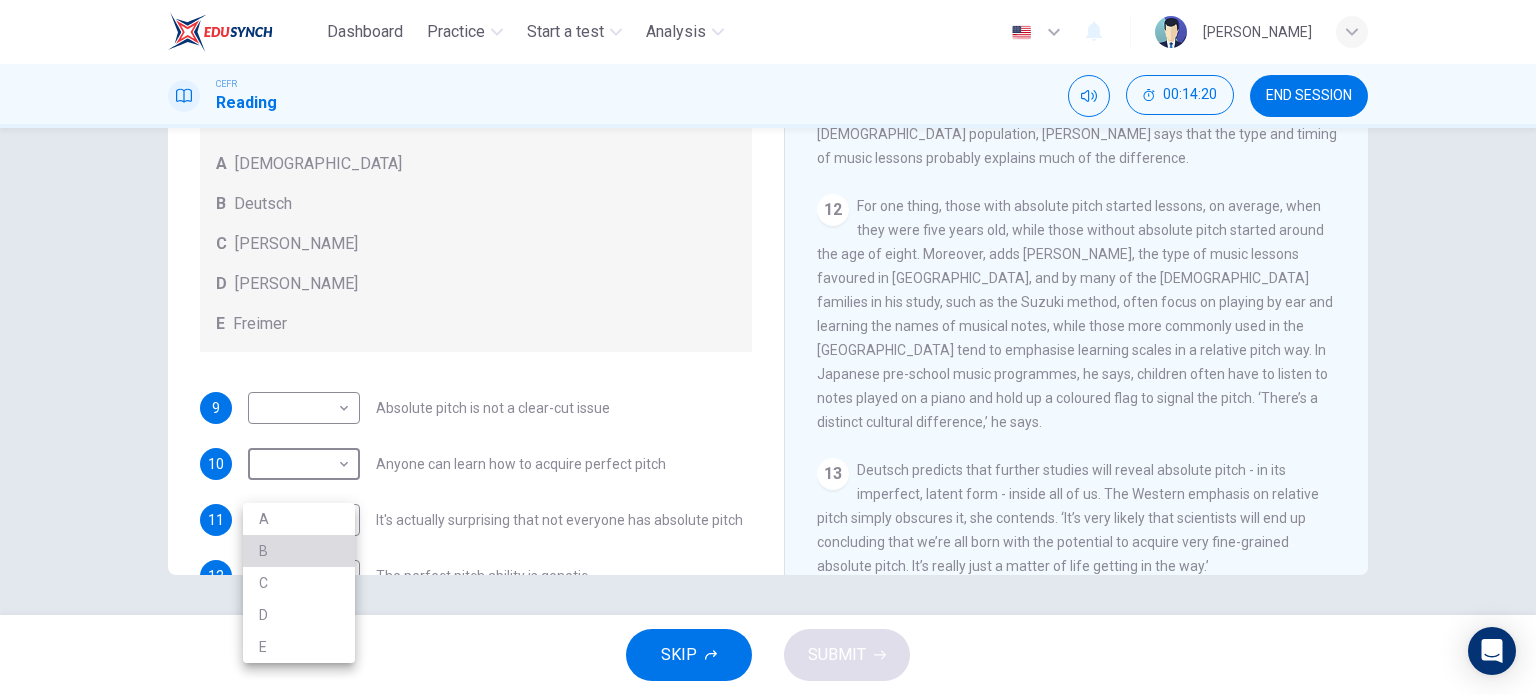 click on "B" at bounding box center [299, 551] 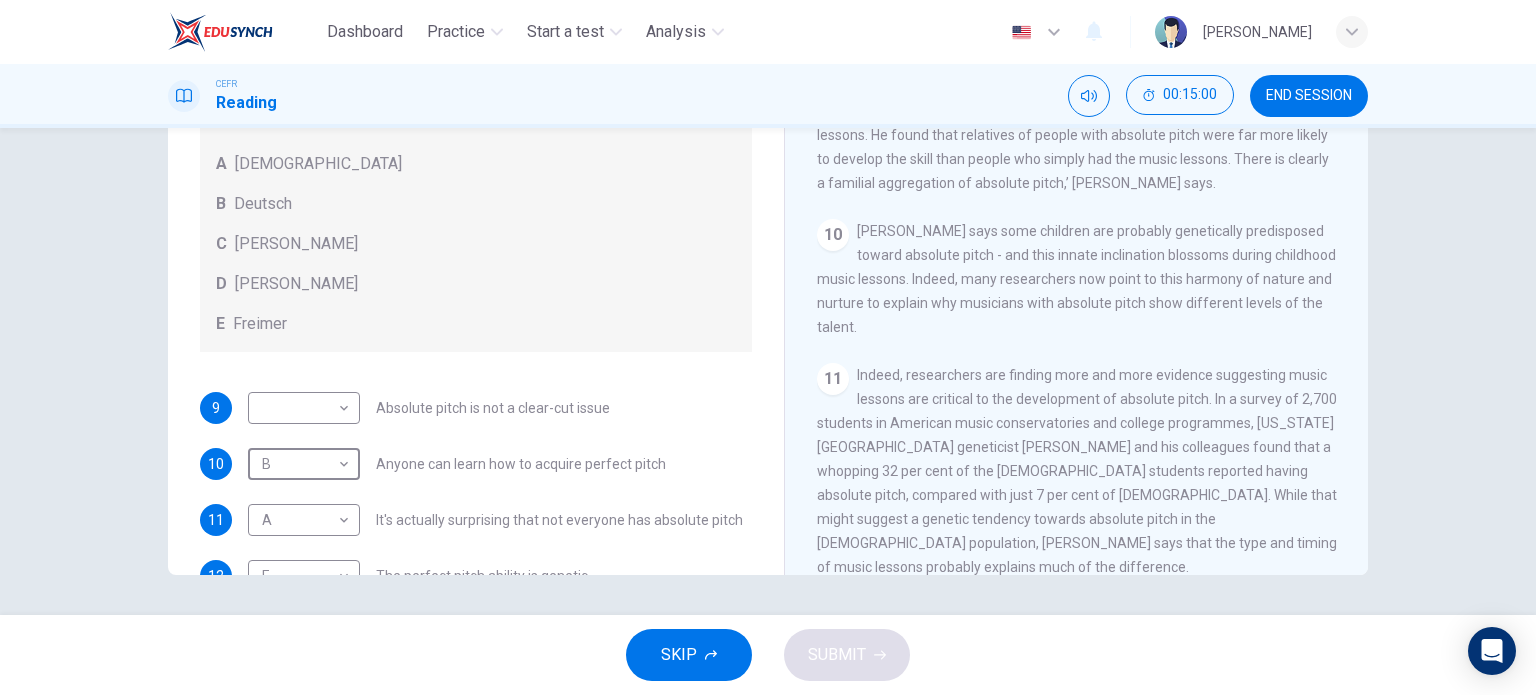 scroll, scrollTop: 1858, scrollLeft: 0, axis: vertical 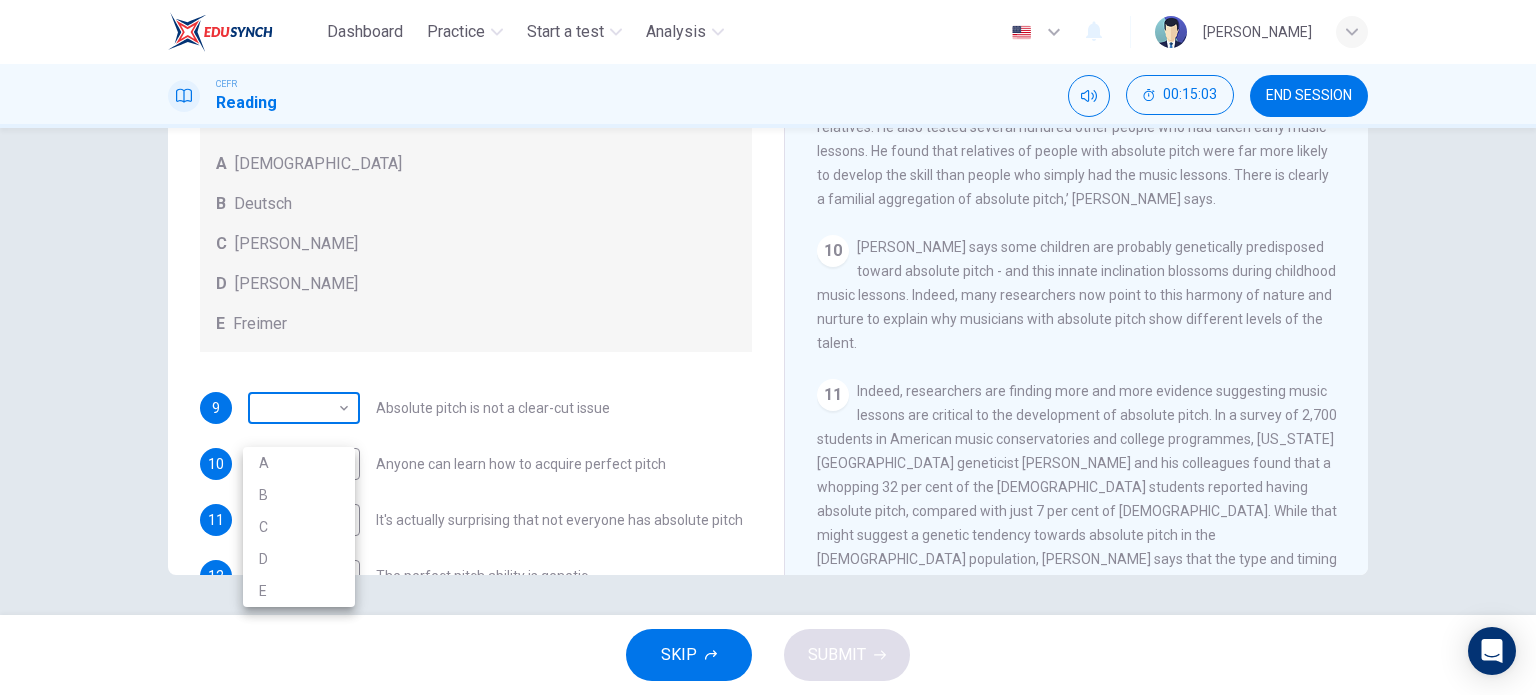 click on "Dashboard Practice Start a test Analysis English en ​ [PERSON_NAME] CEFR Reading 00:15:03 END SESSION Questions 9 - 13 The Reading Passage contains a number of opinions provided by five different scientists. Match each opinion with one of the scientists ( A-E  below).
Write your answers in the boxes below.
NB  You may use any of the choices  A-E  more than once. A Levitin B Deutsch C [PERSON_NAME] D [PERSON_NAME] 9 ​ ​ Absolute pitch is not a clear-cut issue 10 B B ​ Anyone can learn how to acquire perfect pitch 11 A A ​ It's actually surprising that not everyone has absolute pitch 12 E E ​ The perfect pitch ability is genetic 13 C C ​ The important thing is the age at which music lessons are started Striking the Right Note CLICK TO ZOOM Click to Zoom 1 Is perfect pitch a rare talent possessed solely by the likes of
[PERSON_NAME]? [PERSON_NAME] discusses this much sought-after musical ability. 2 3 4 5 6 7 8 9 10 11 12 13 SKIP SUBMIT EduSynch - Online Language Proficiency Testing" at bounding box center (768, 347) 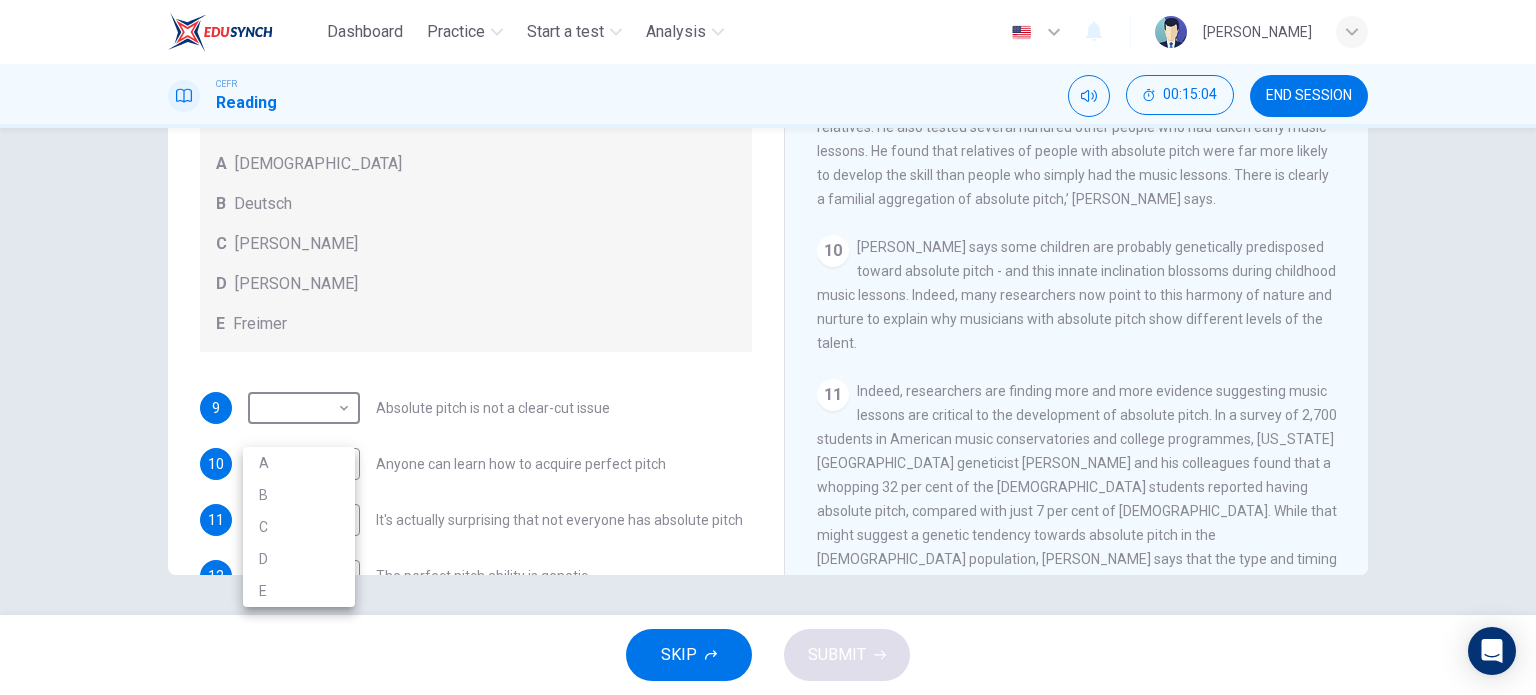 click on "A" at bounding box center (299, 463) 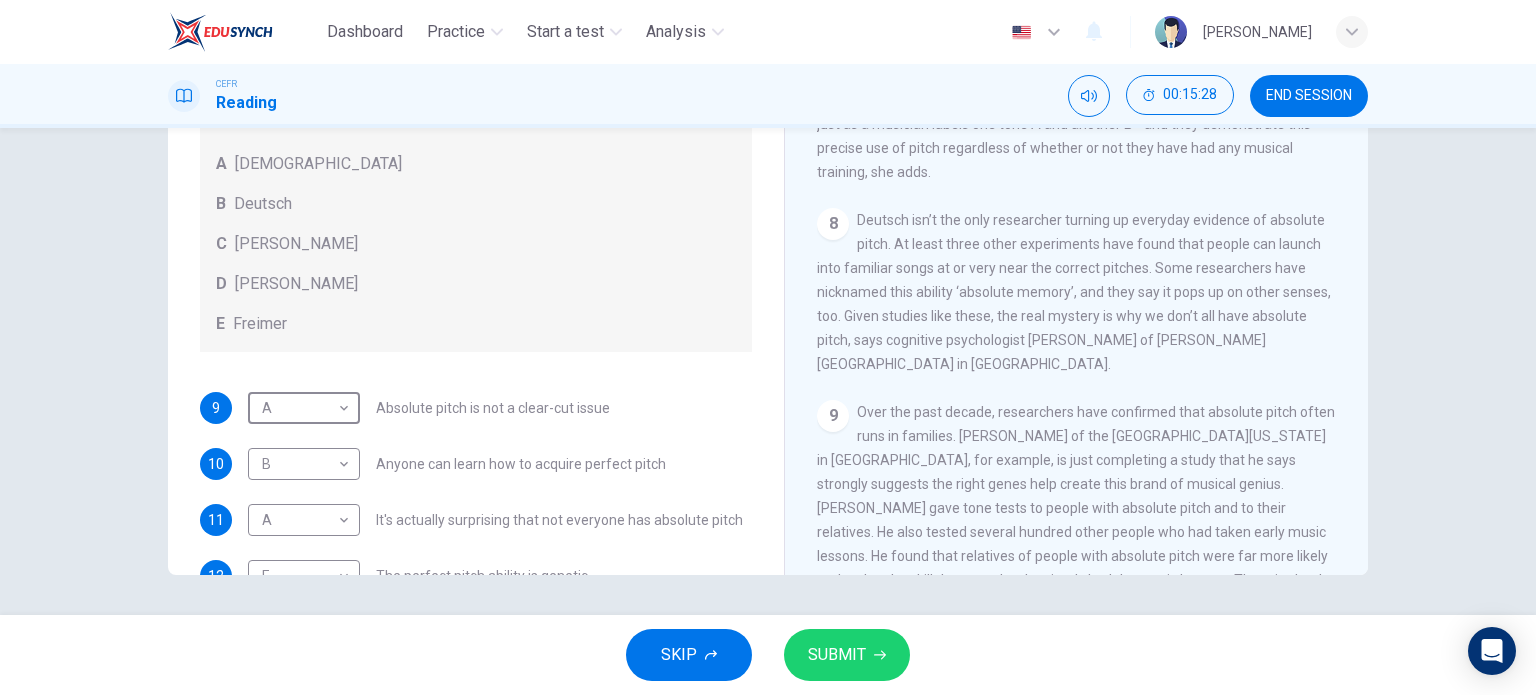 scroll, scrollTop: 1452, scrollLeft: 0, axis: vertical 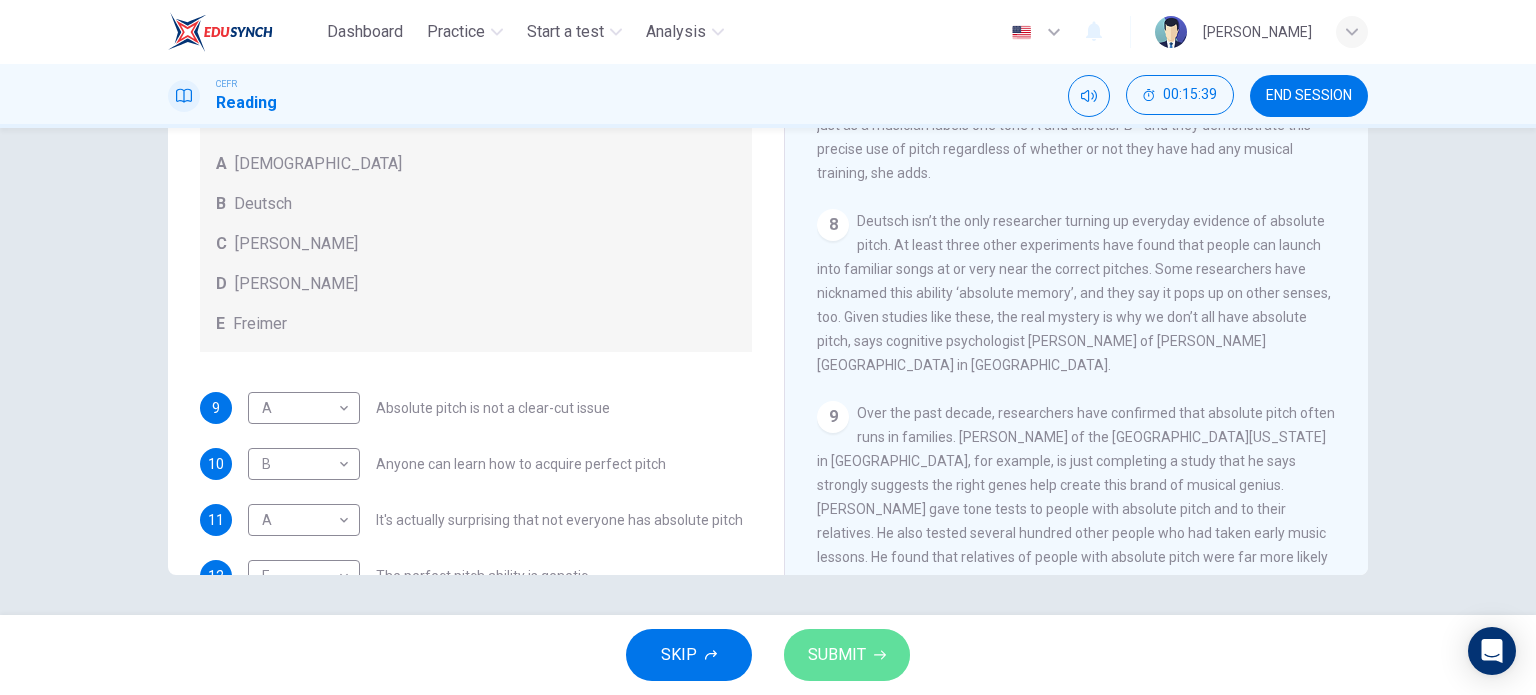 click on "SUBMIT" at bounding box center [847, 655] 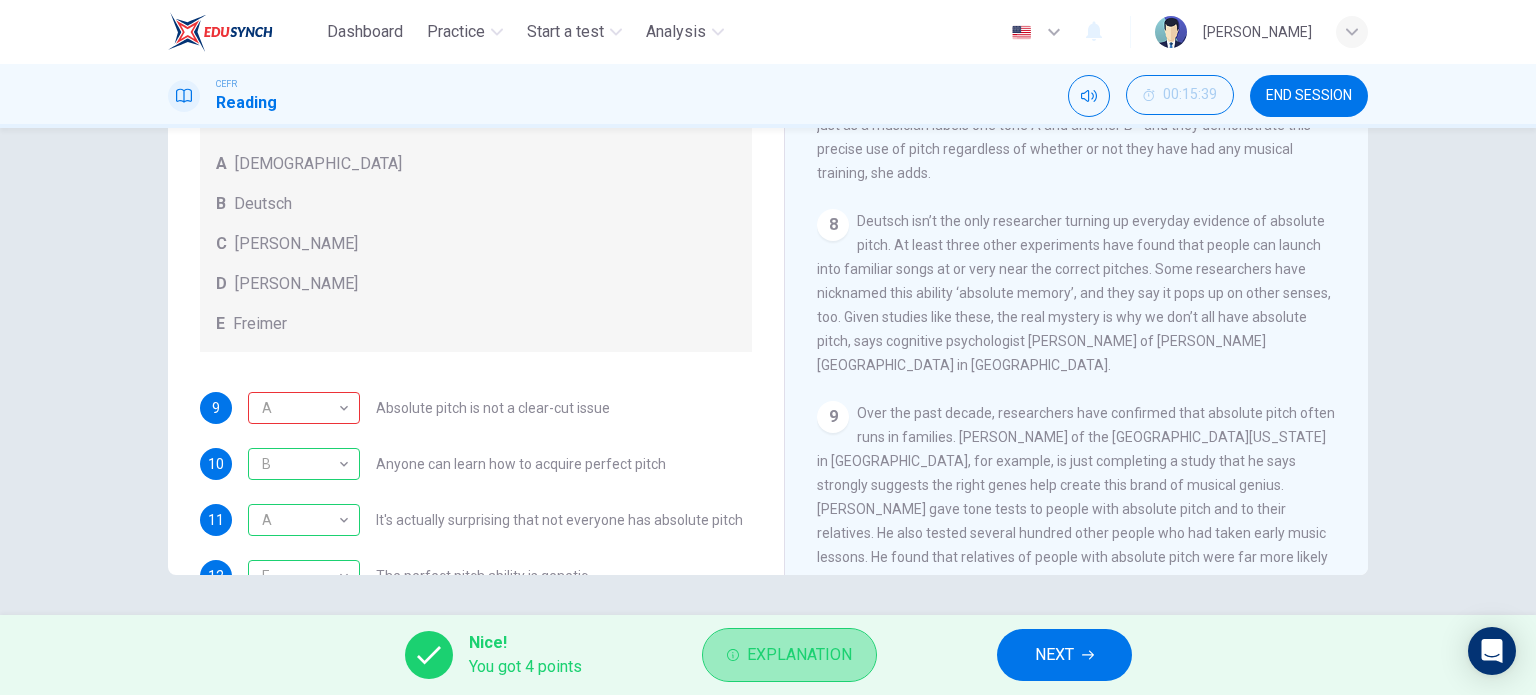 click on "Explanation" at bounding box center [799, 655] 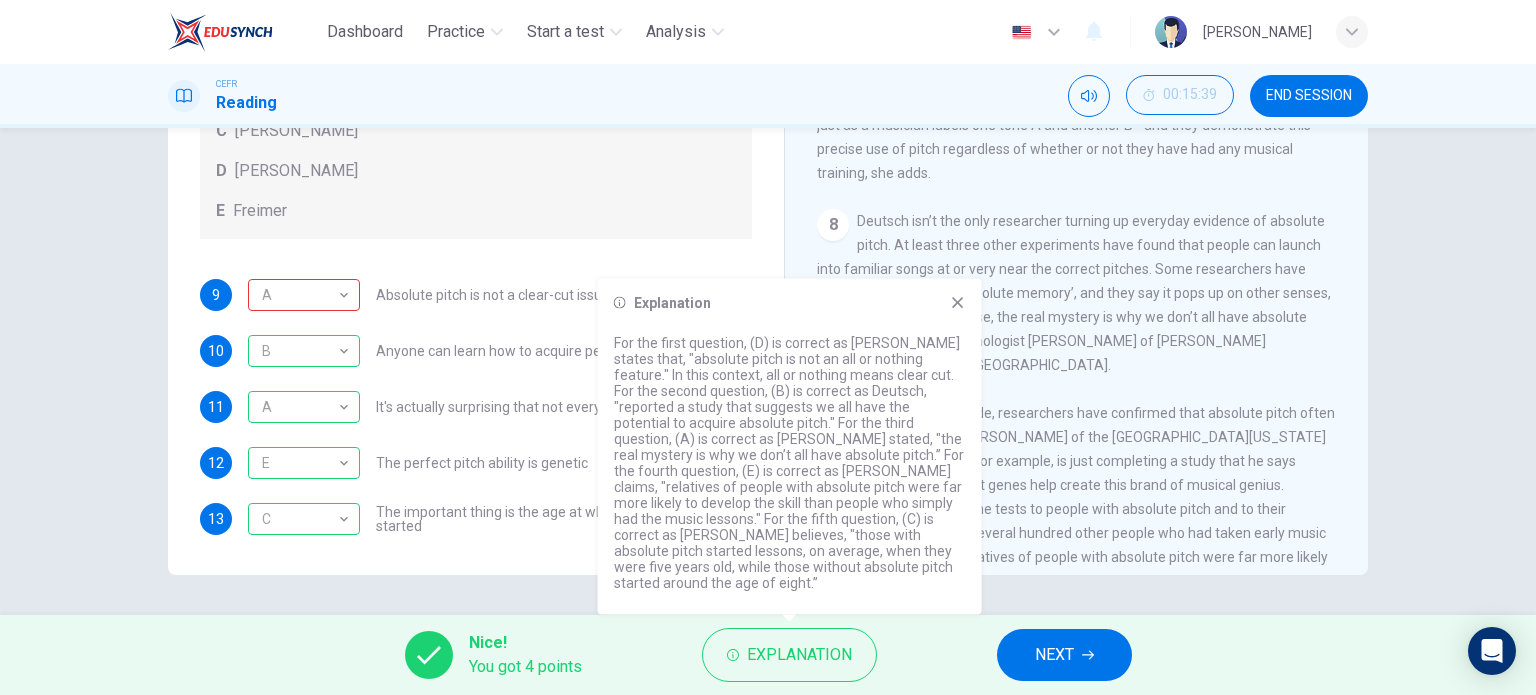 scroll, scrollTop: 176, scrollLeft: 0, axis: vertical 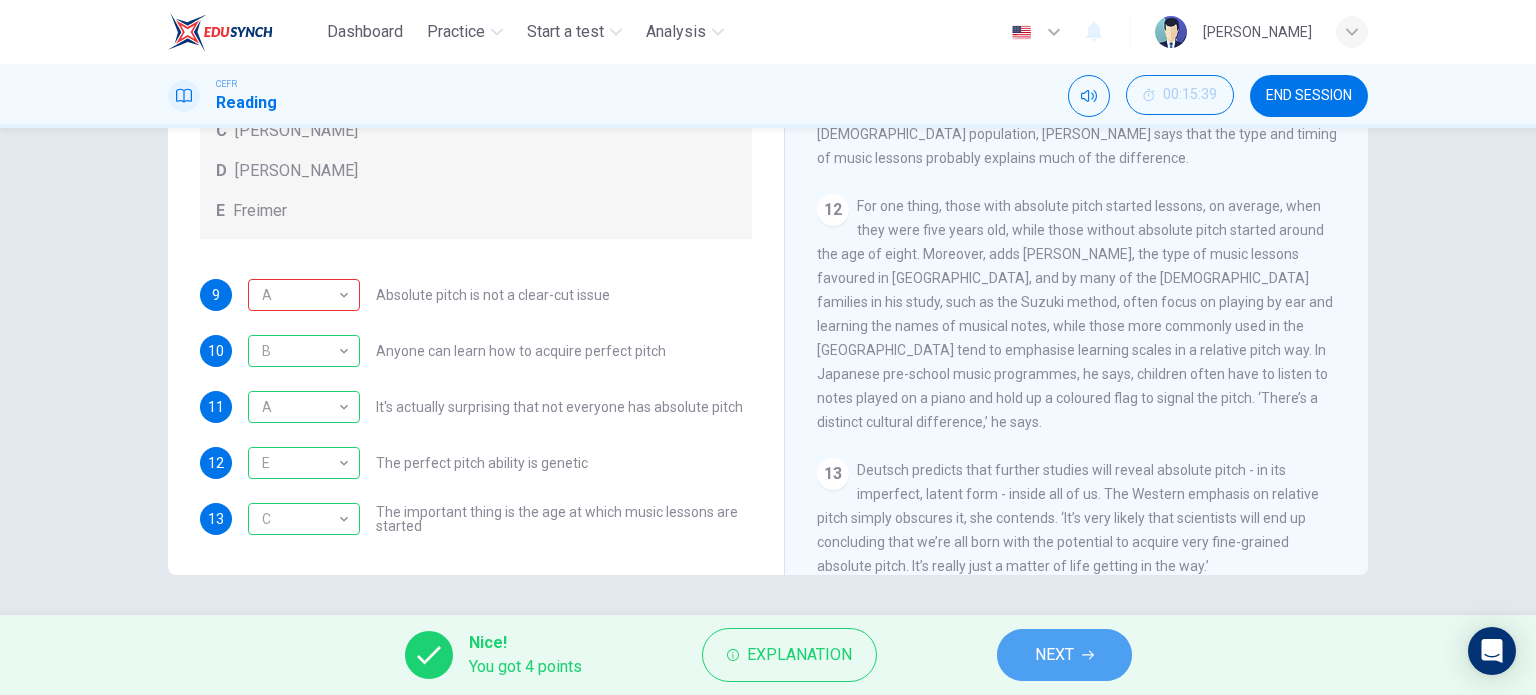 click on "NEXT" at bounding box center [1054, 655] 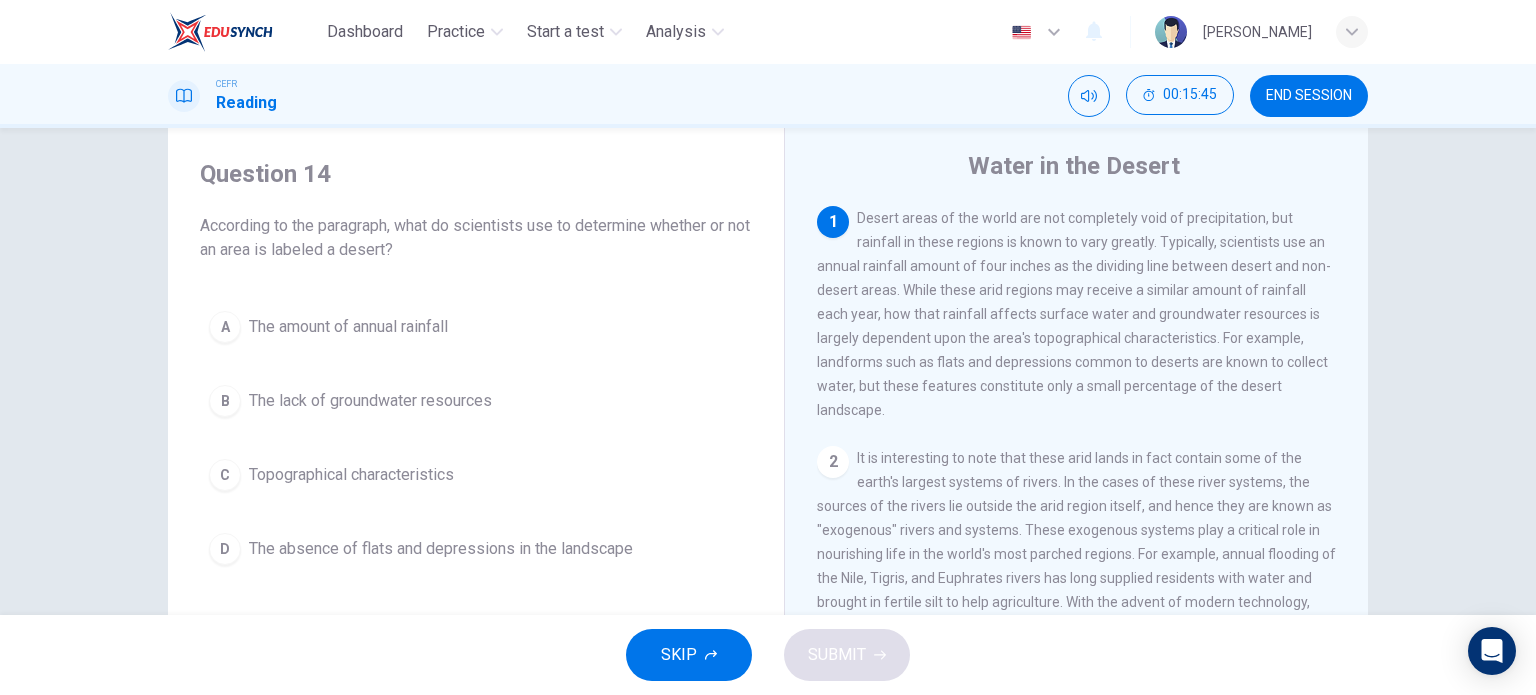 scroll, scrollTop: 51, scrollLeft: 0, axis: vertical 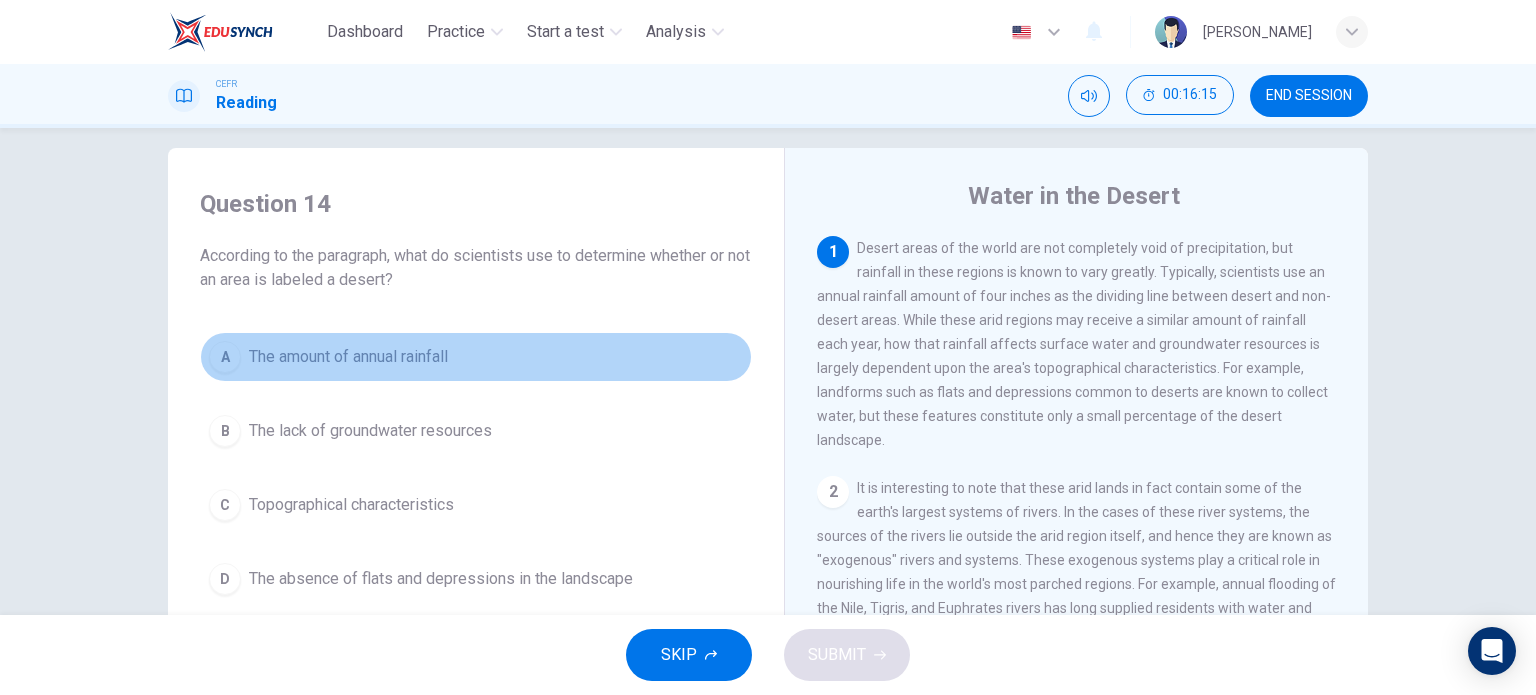click on "A" at bounding box center (225, 357) 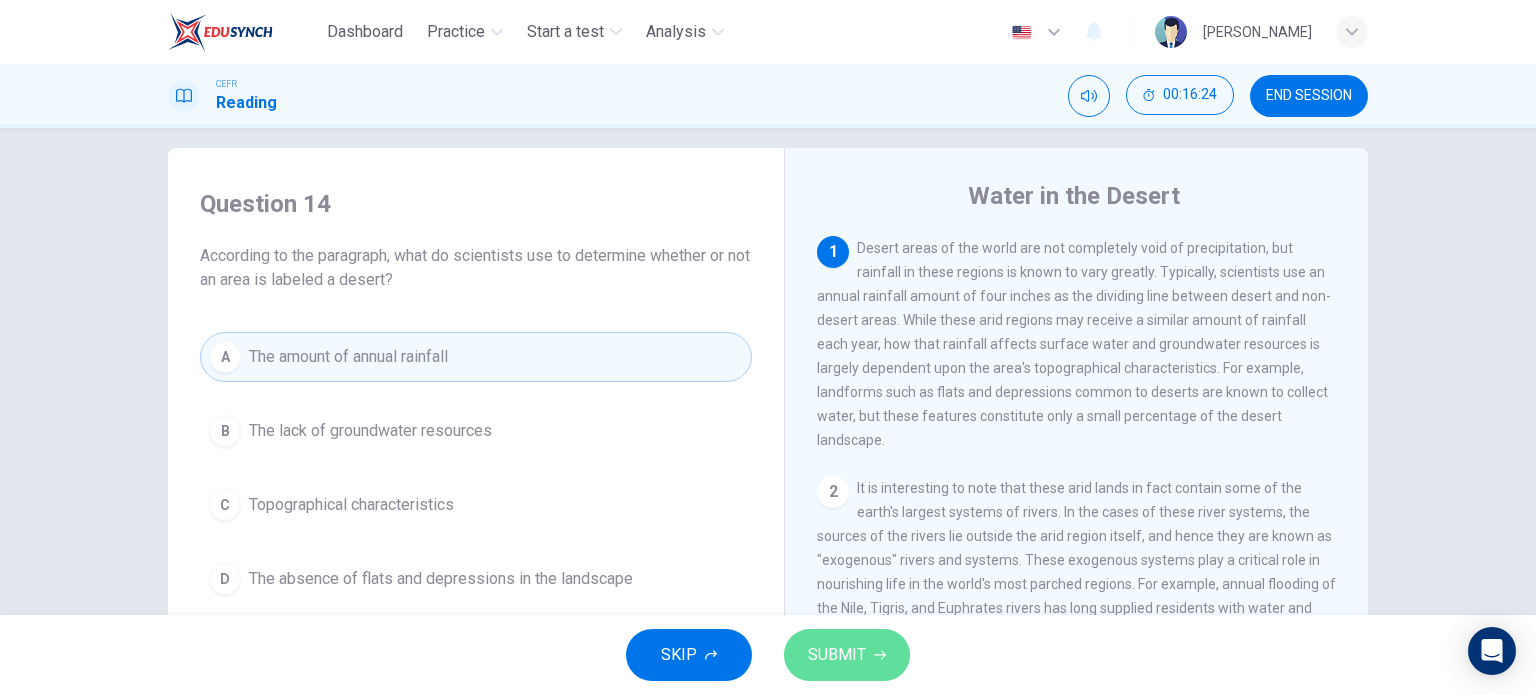 click on "SUBMIT" at bounding box center [837, 655] 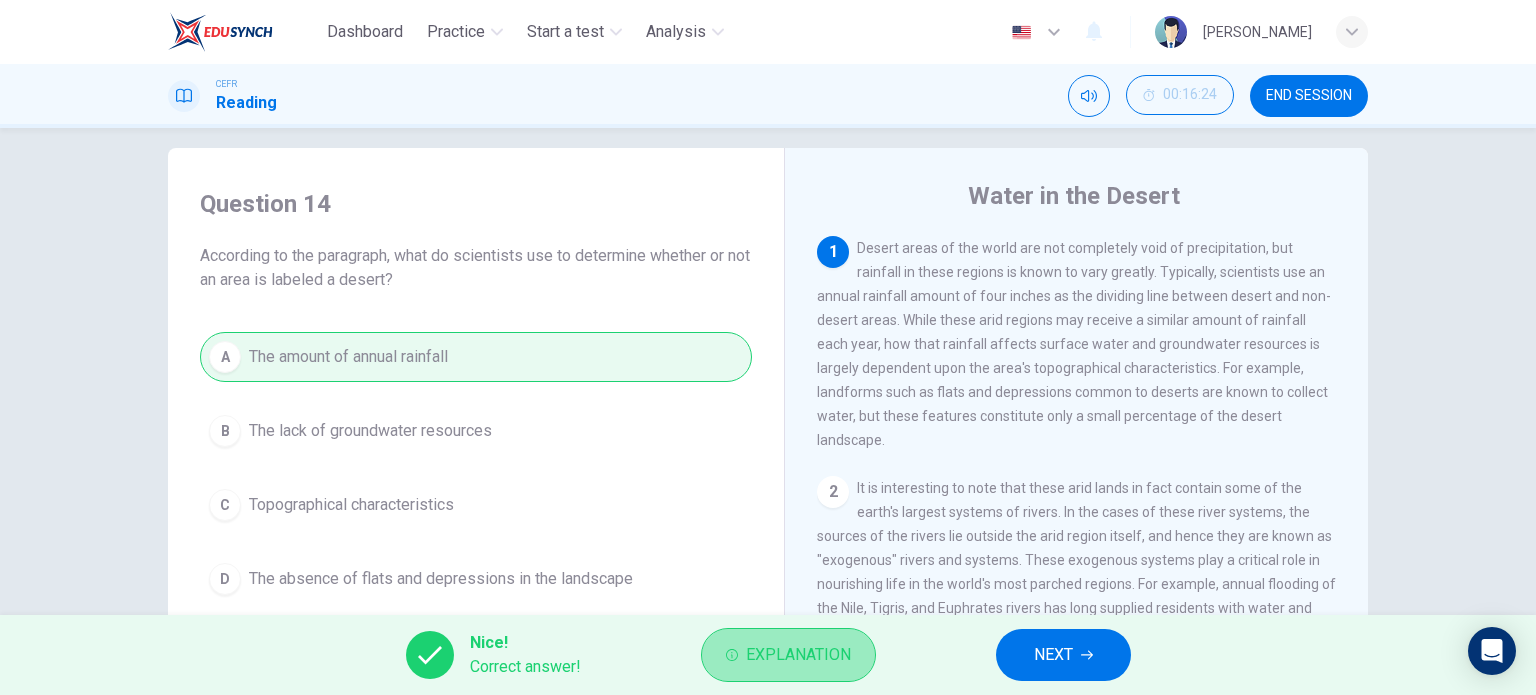 click on "Explanation" at bounding box center (798, 655) 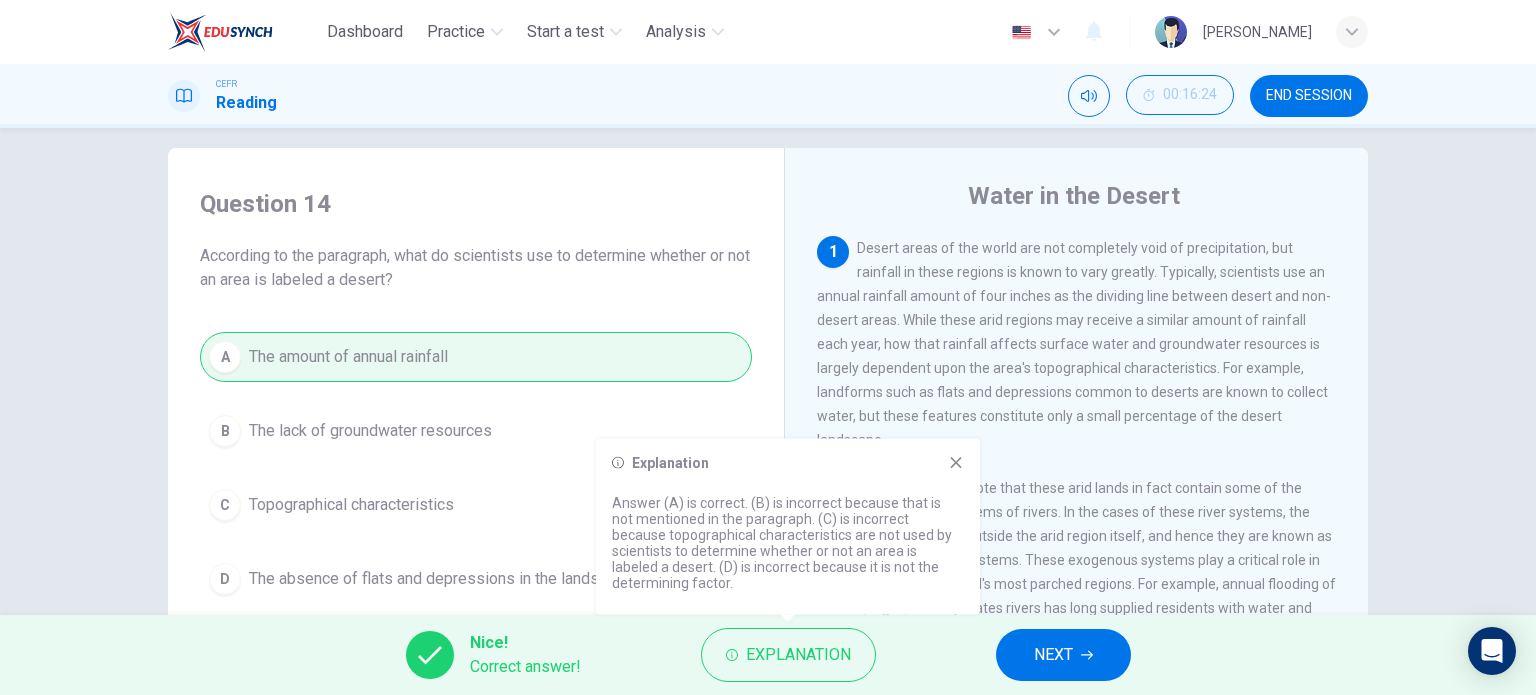 click 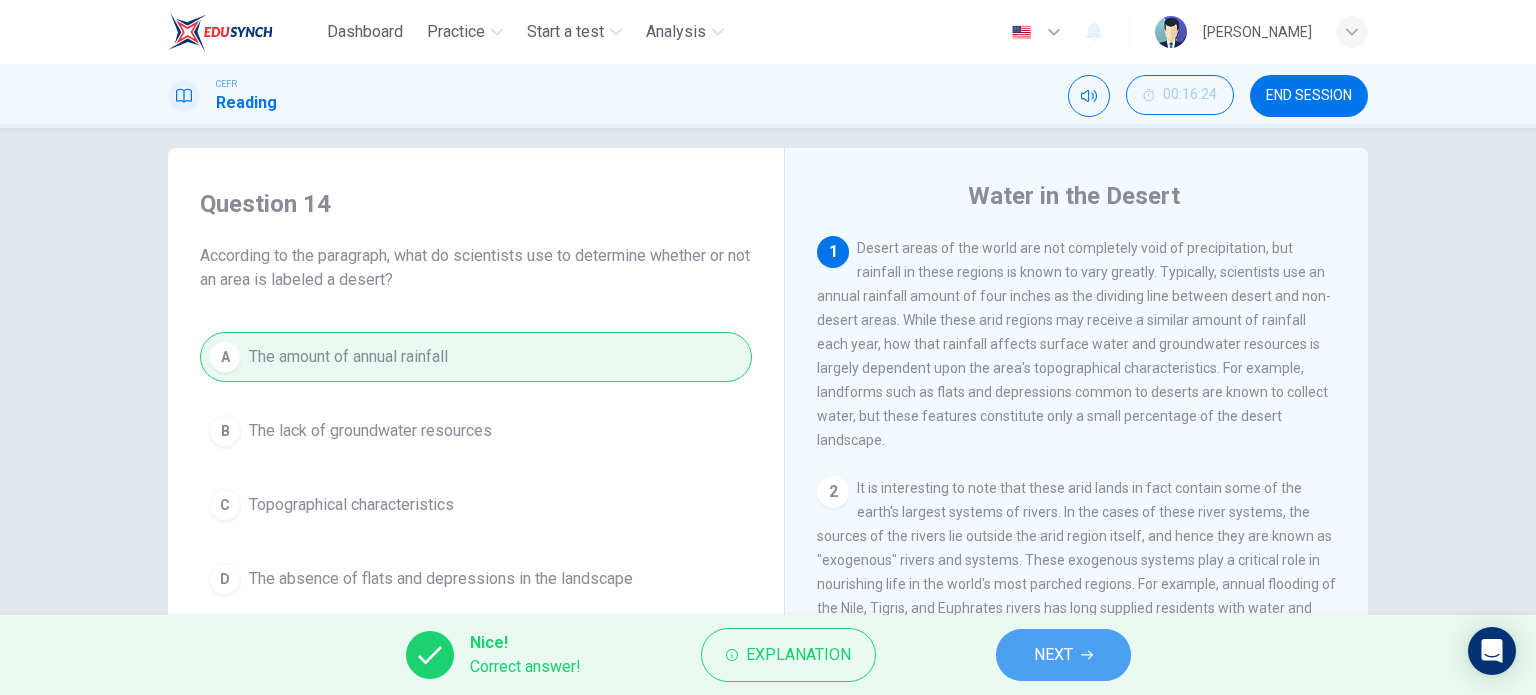 click on "NEXT" at bounding box center (1063, 655) 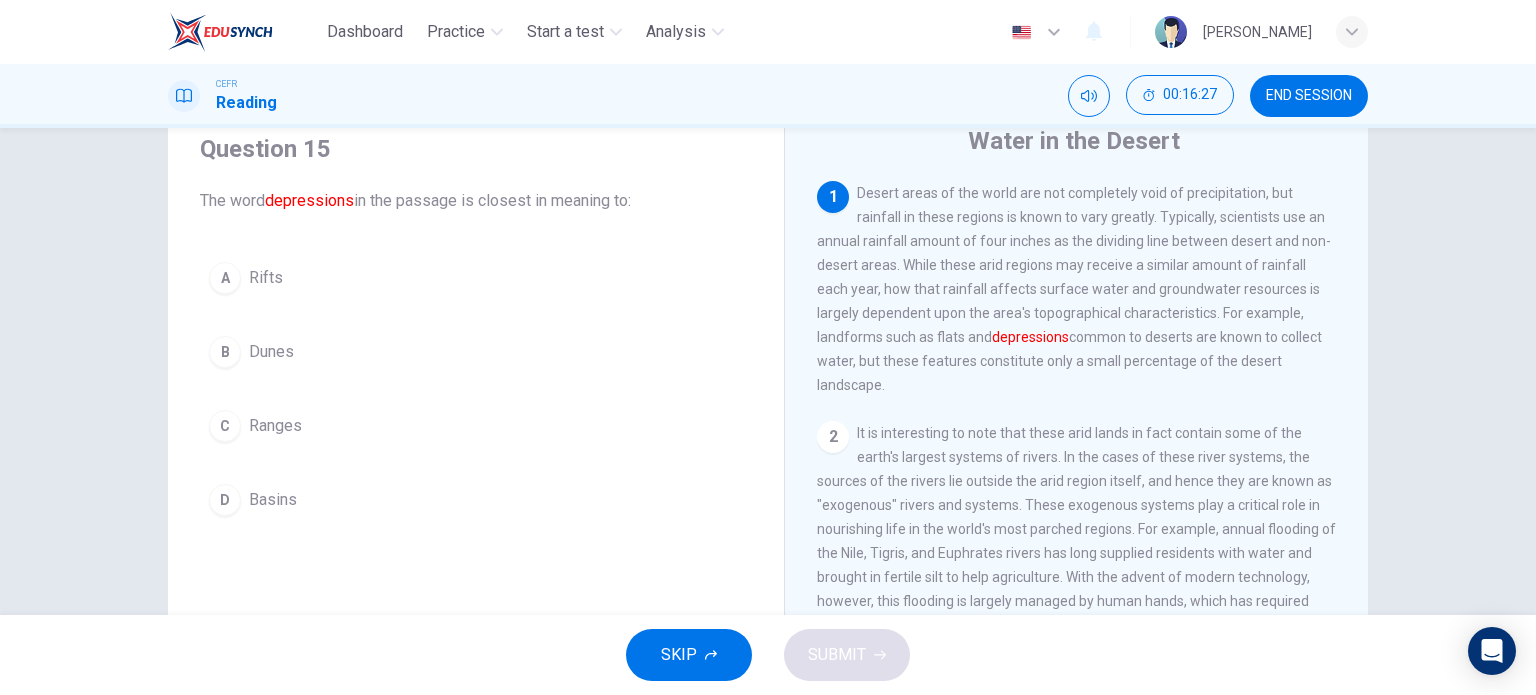 scroll, scrollTop: 76, scrollLeft: 0, axis: vertical 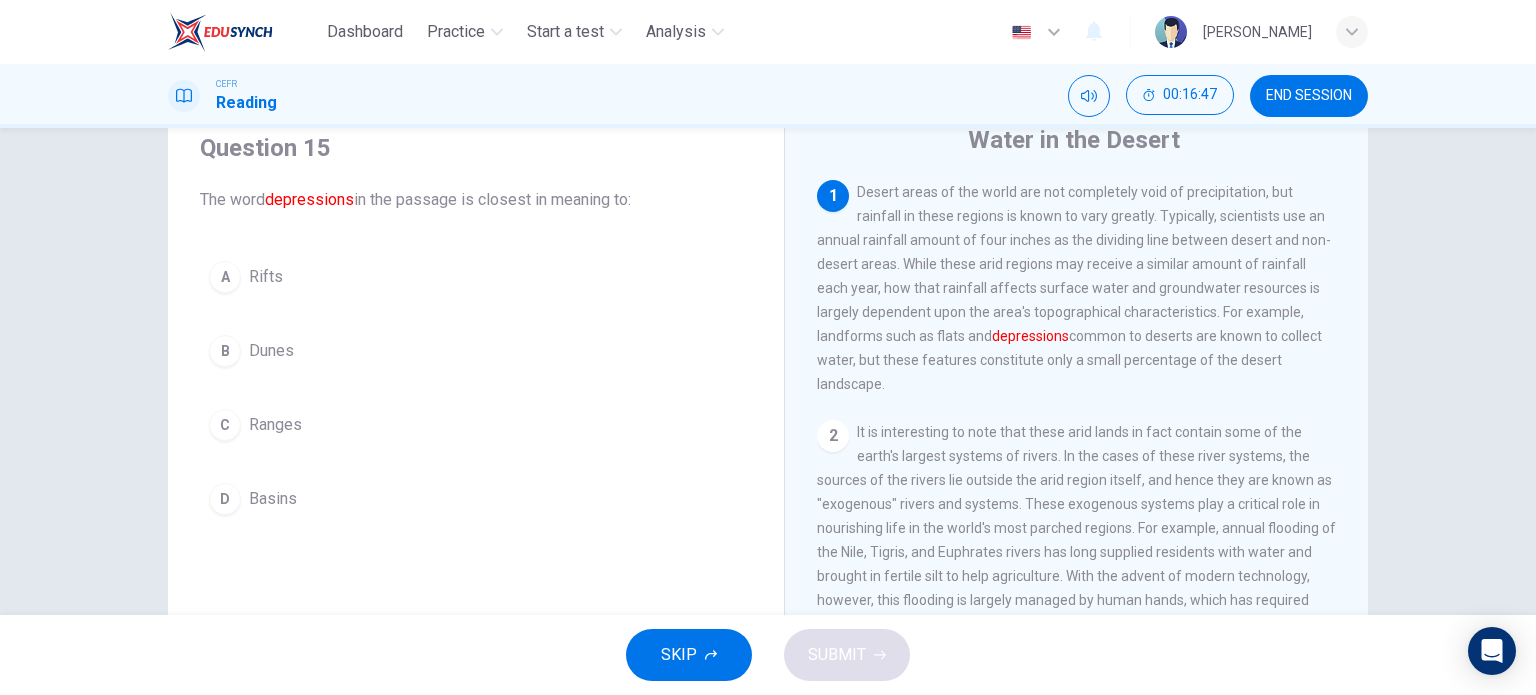click on "B" at bounding box center [225, 351] 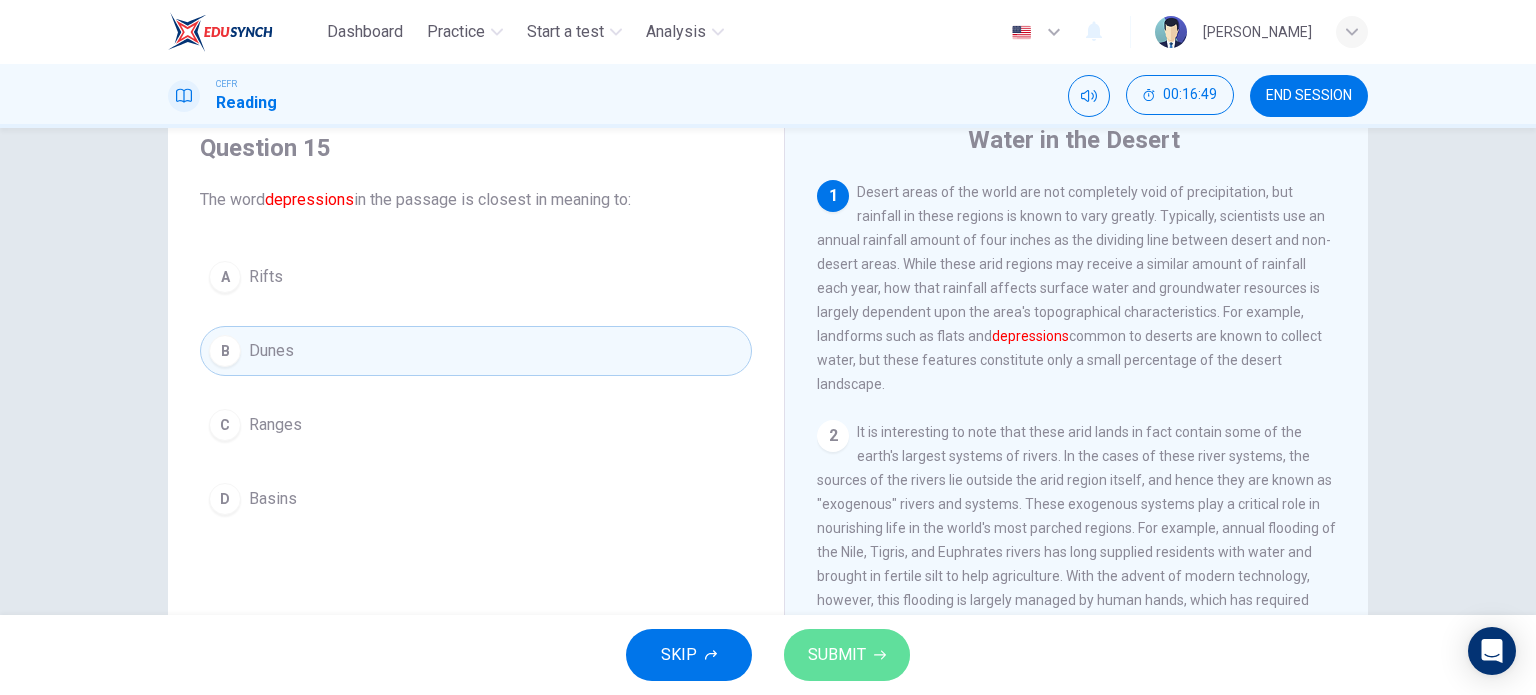 click on "SUBMIT" at bounding box center (837, 655) 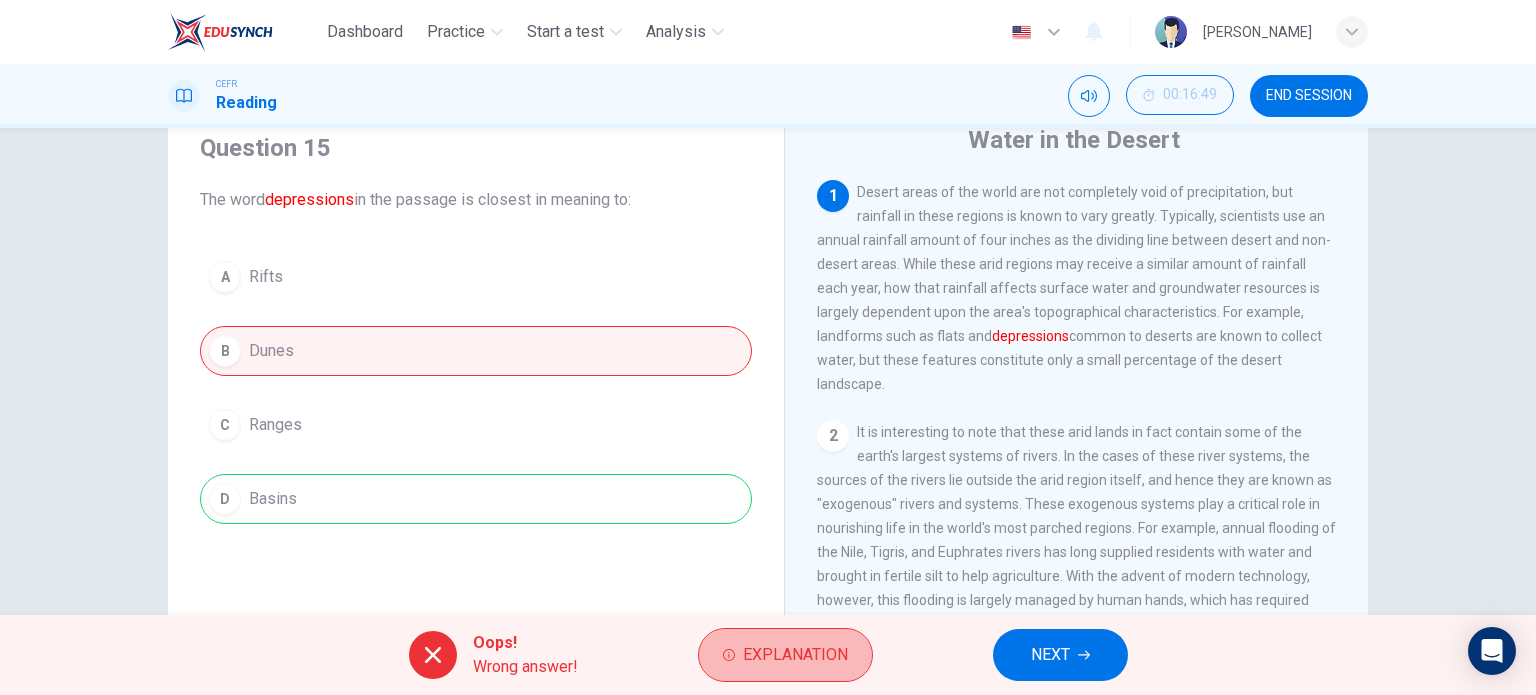 click on "Explanation" at bounding box center (795, 655) 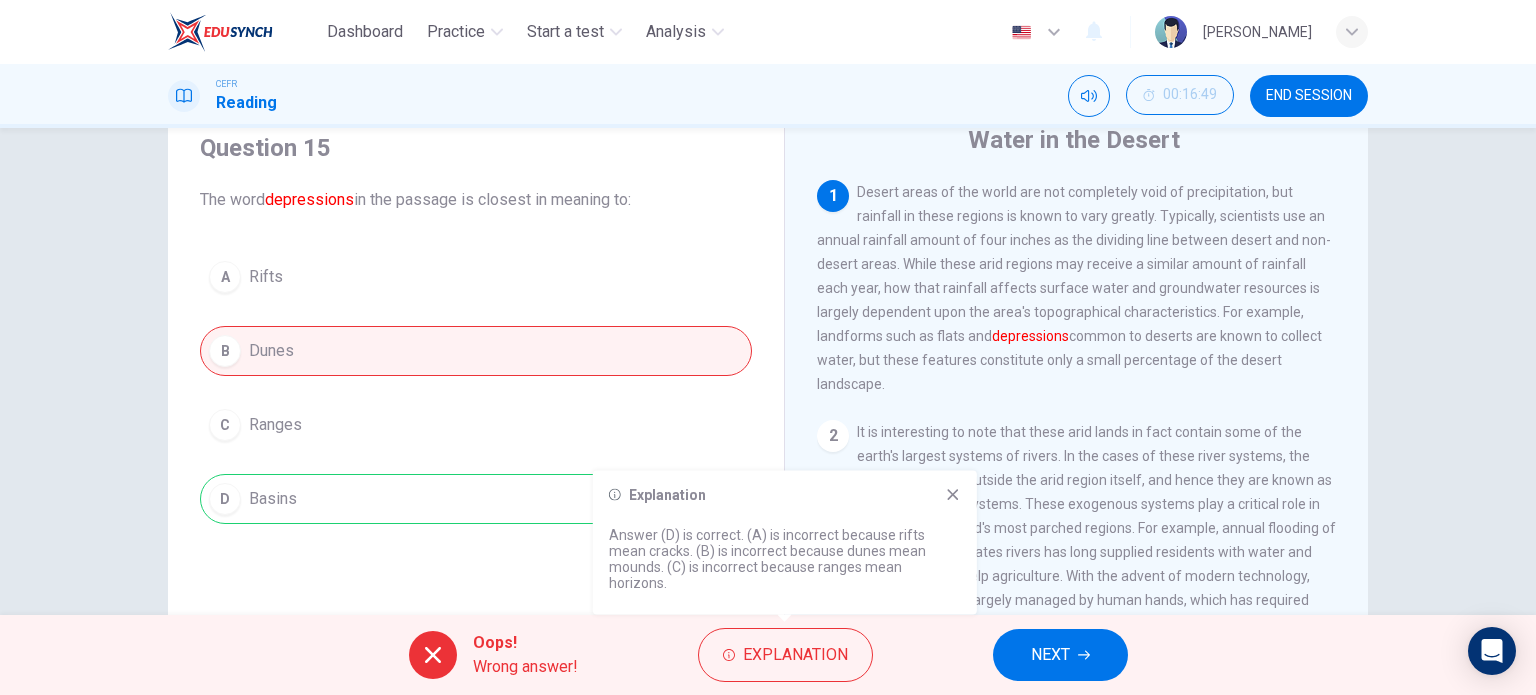 click 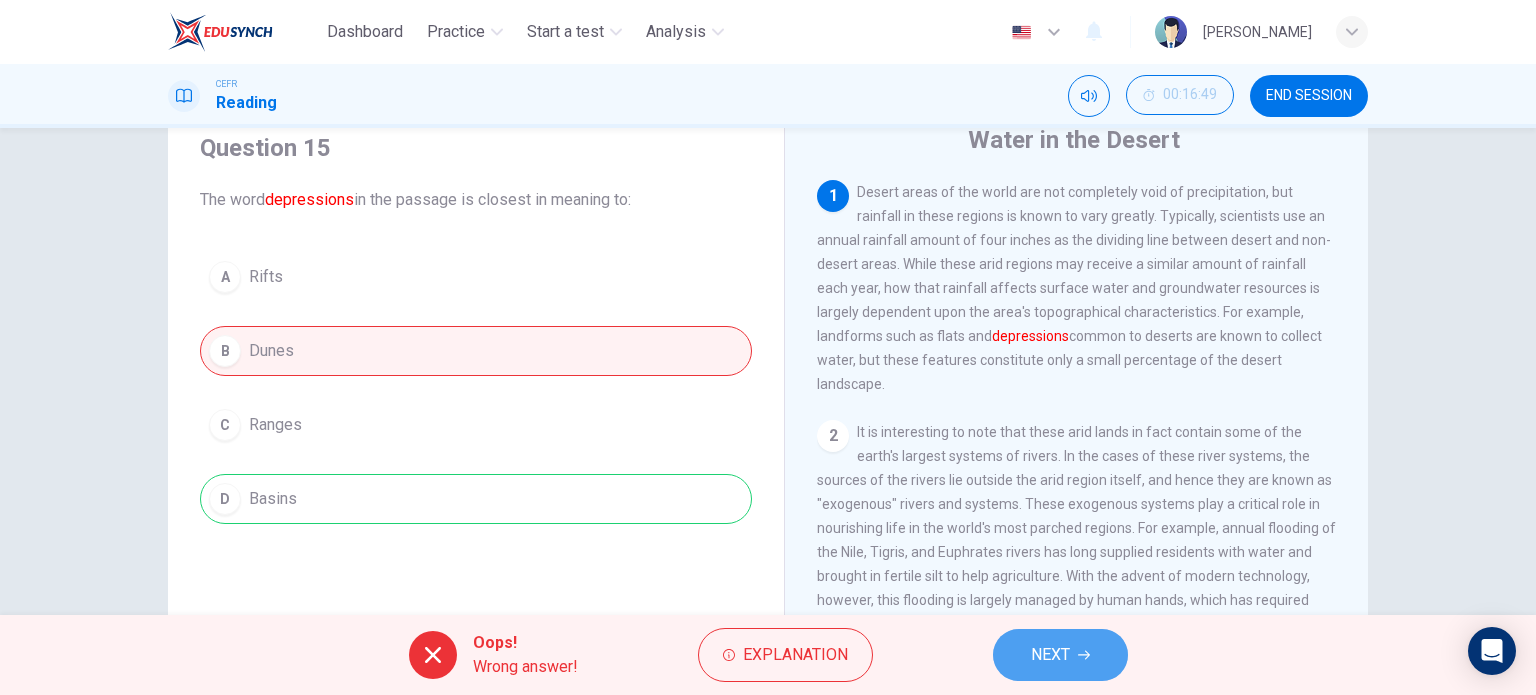 click on "NEXT" at bounding box center (1050, 655) 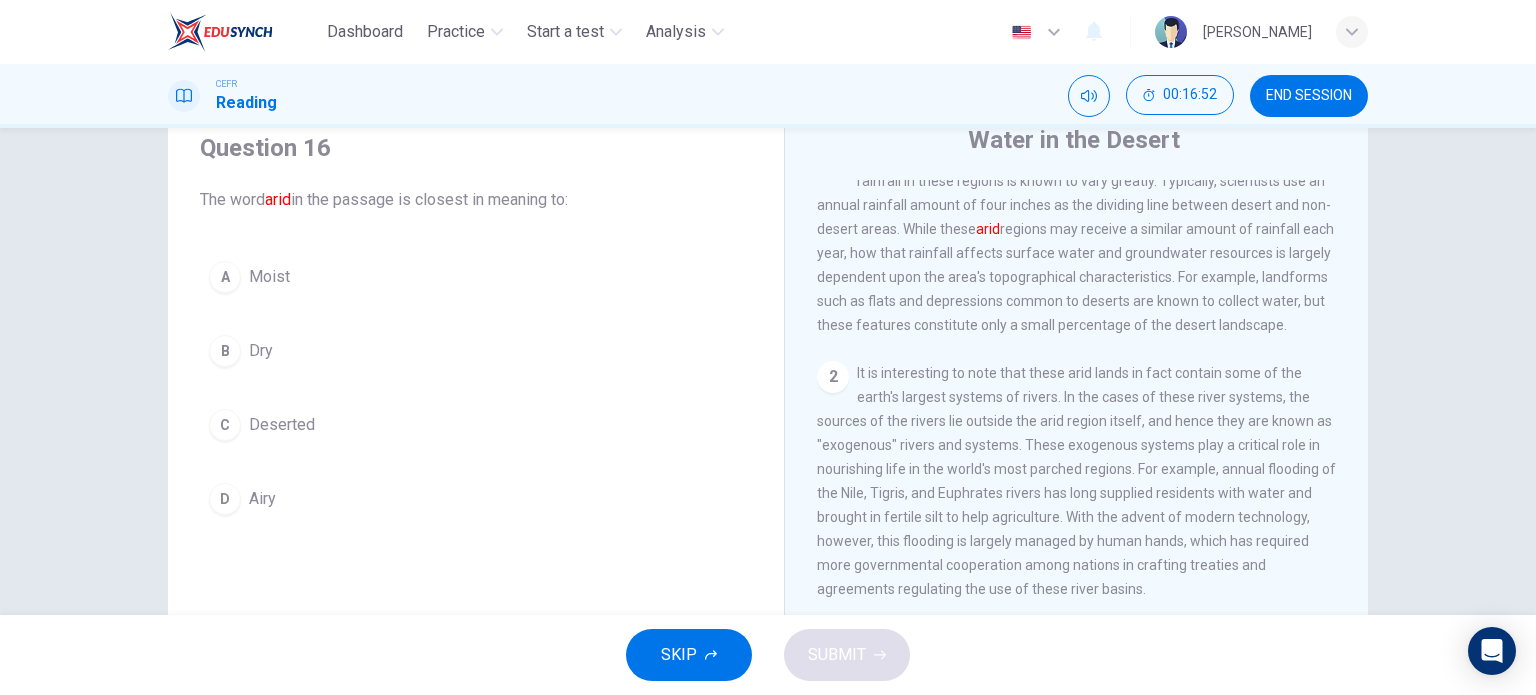 scroll, scrollTop: 0, scrollLeft: 0, axis: both 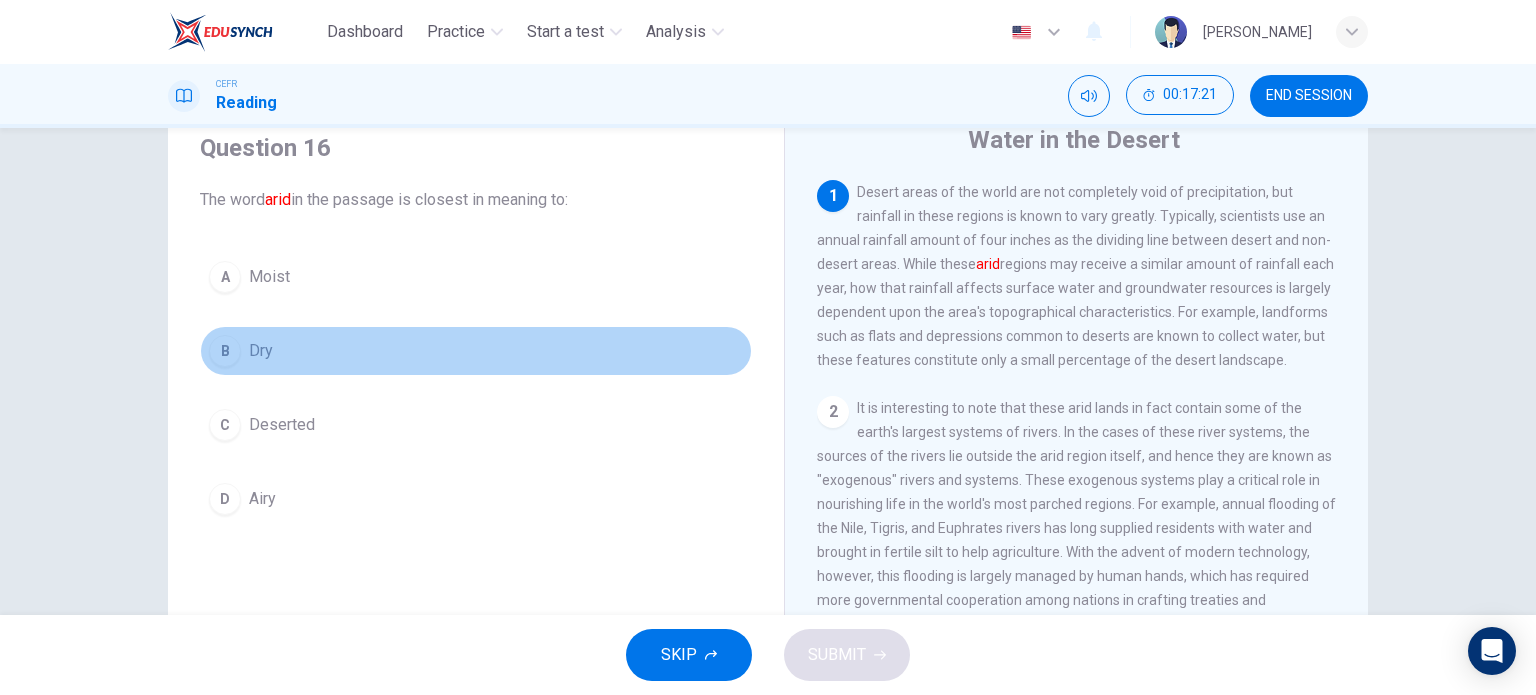 click on "B" at bounding box center [225, 351] 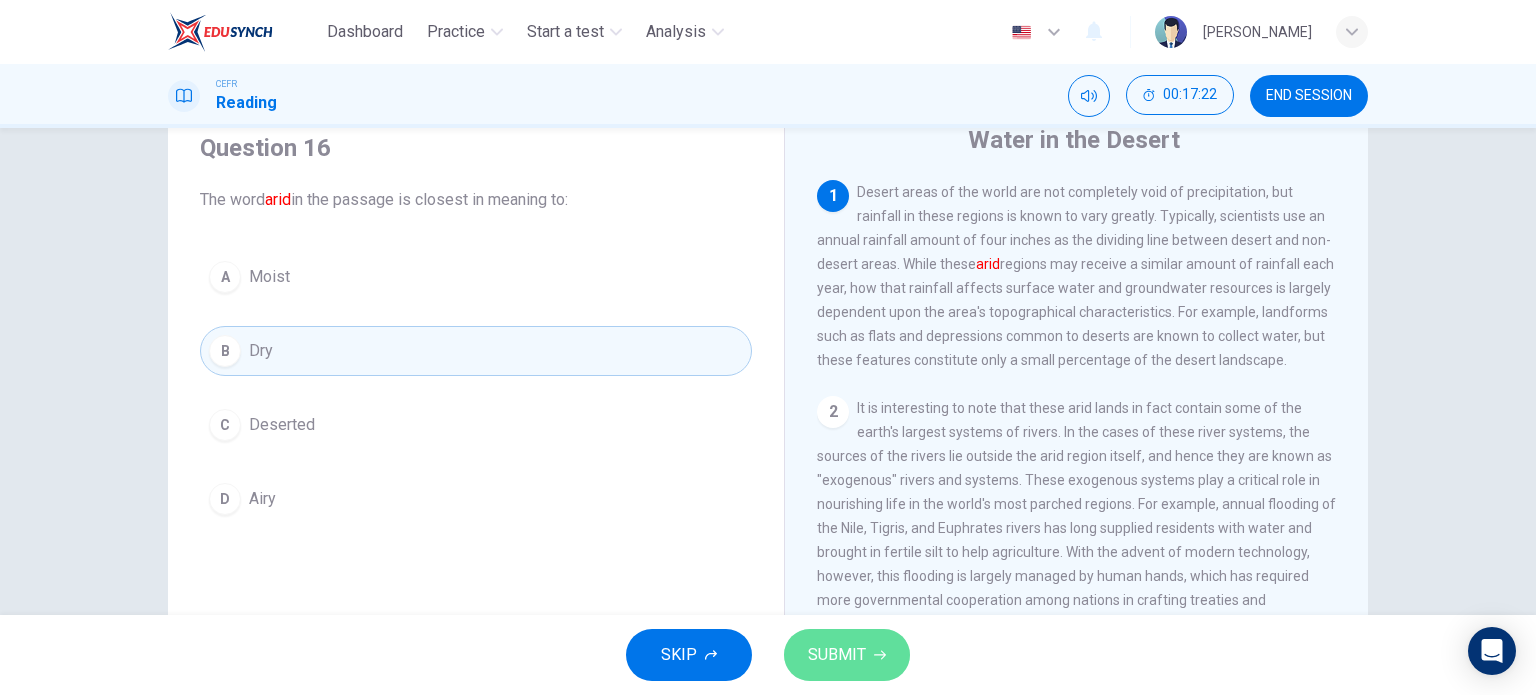 click on "SUBMIT" at bounding box center [847, 655] 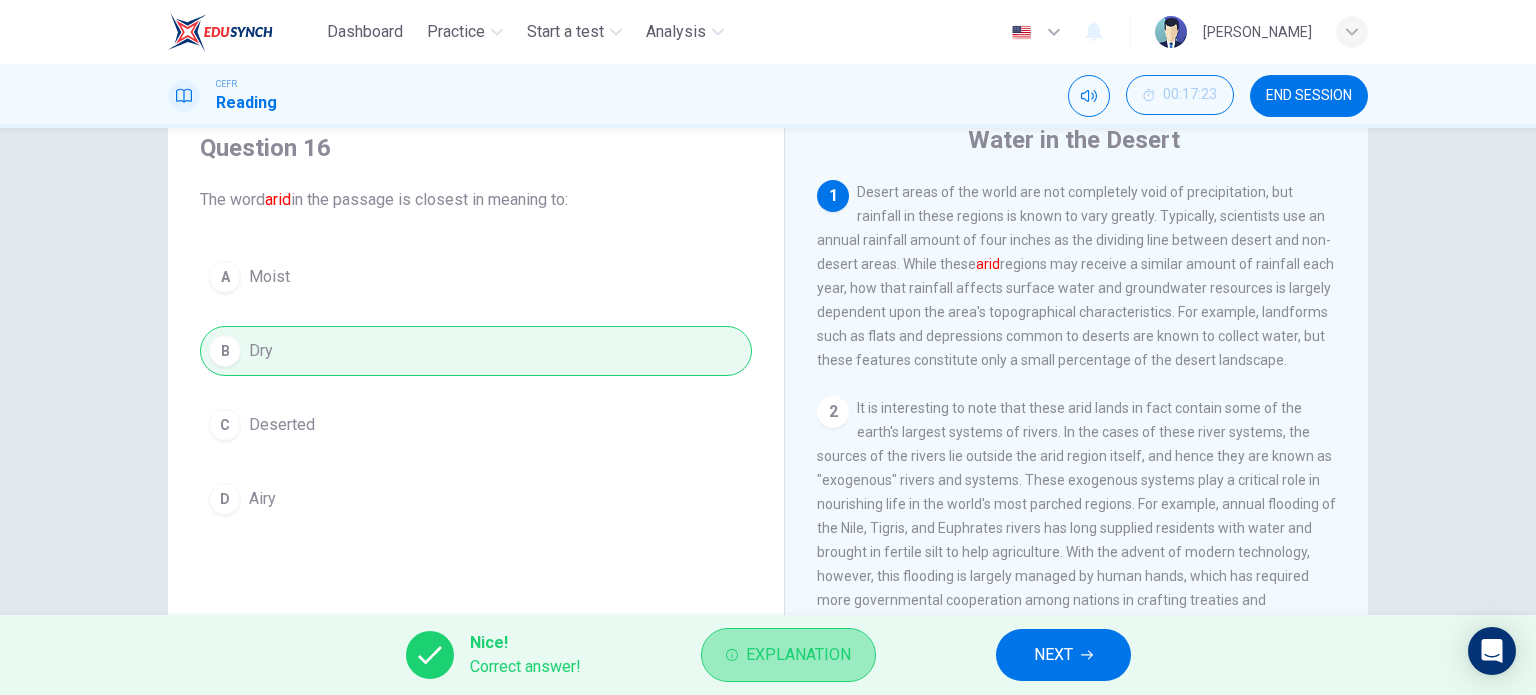 click on "Explanation" at bounding box center (798, 655) 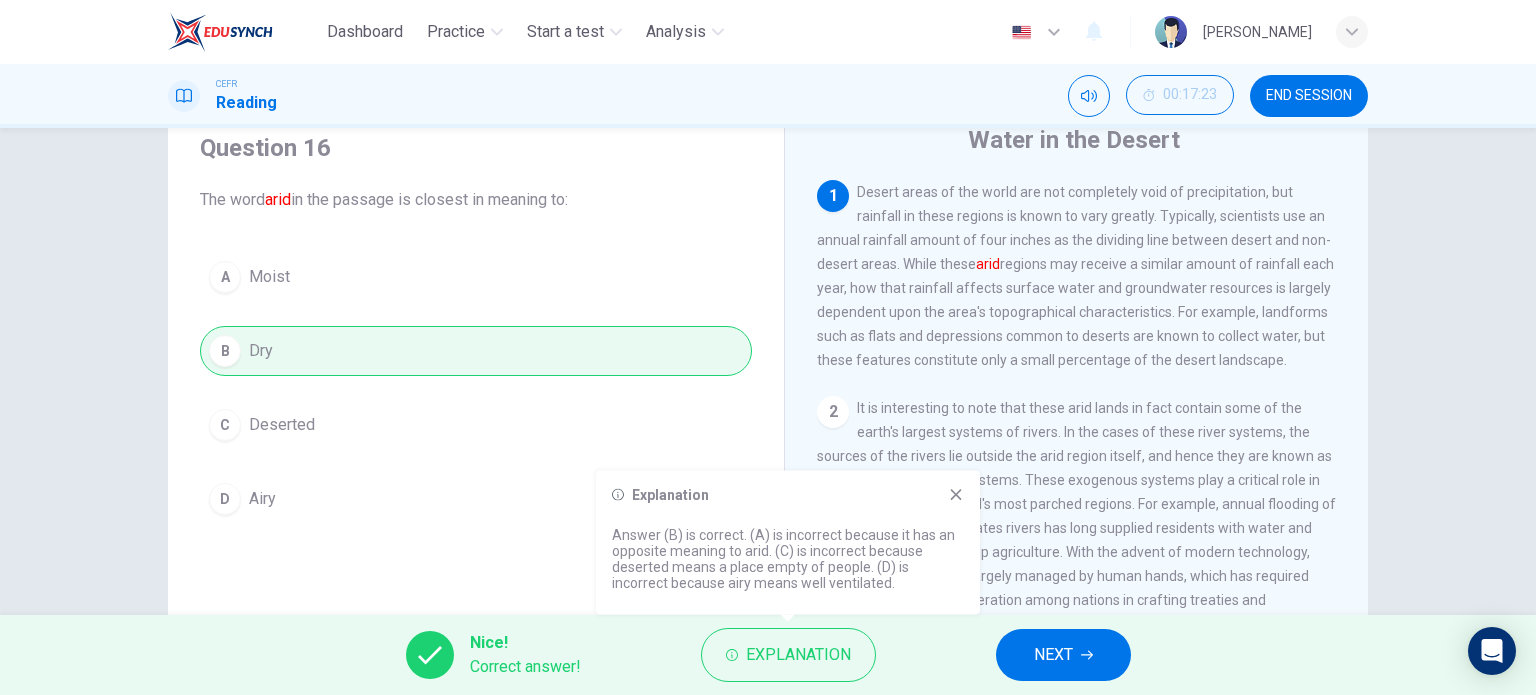 click 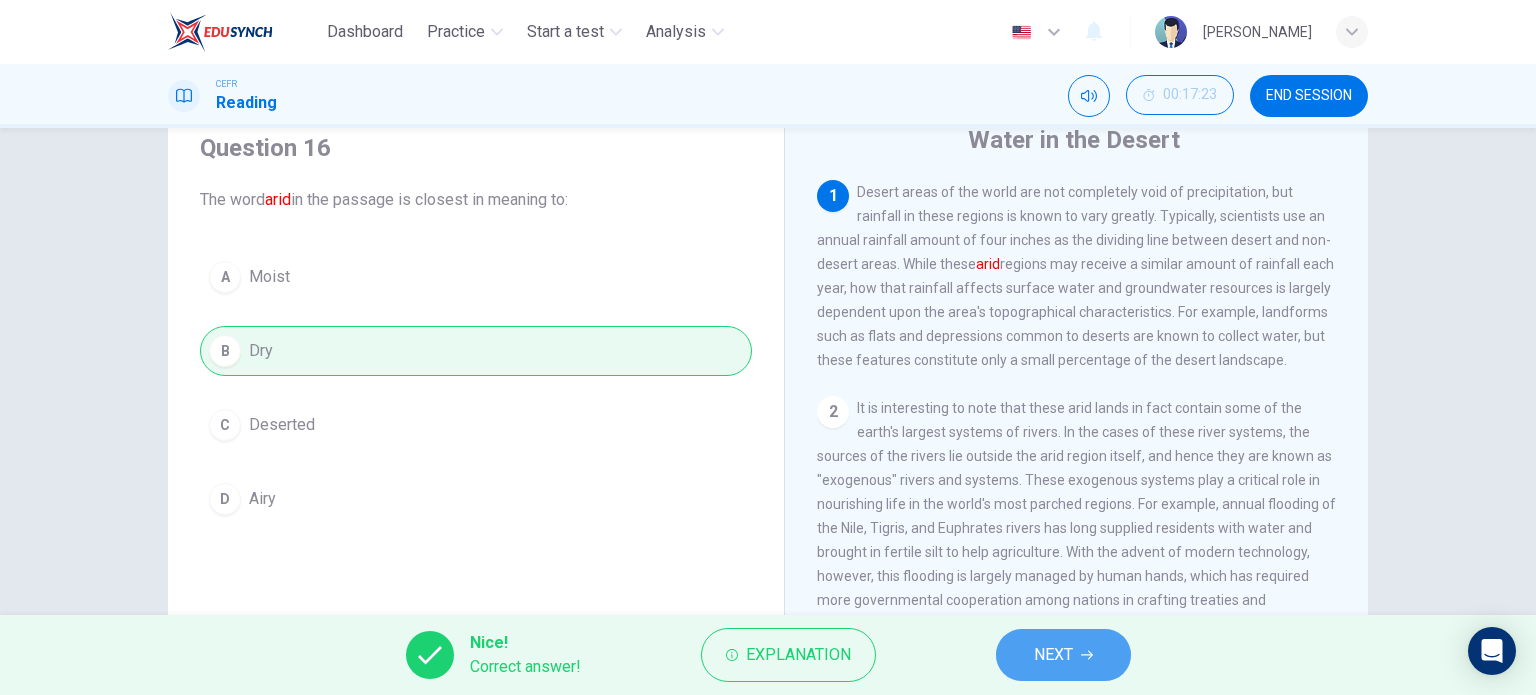 click on "NEXT" at bounding box center (1053, 655) 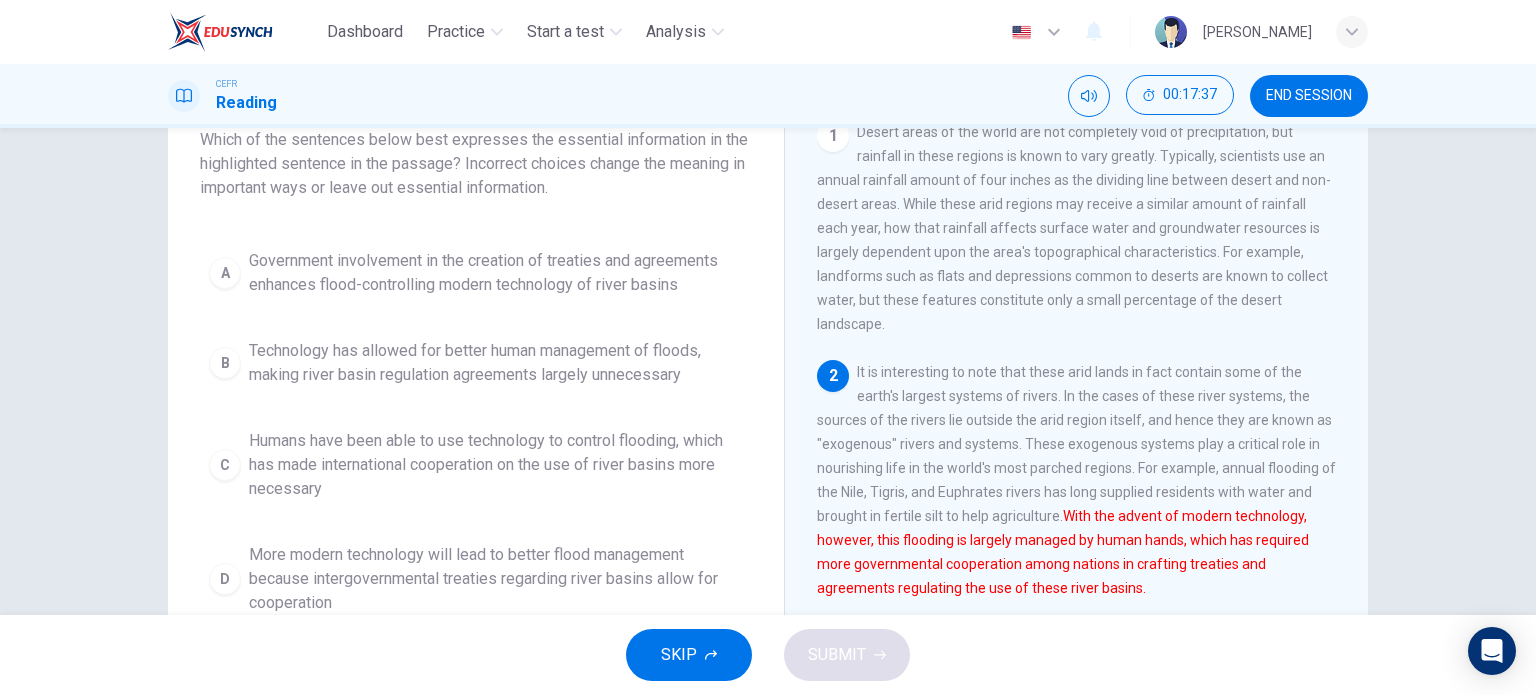 scroll, scrollTop: 139, scrollLeft: 0, axis: vertical 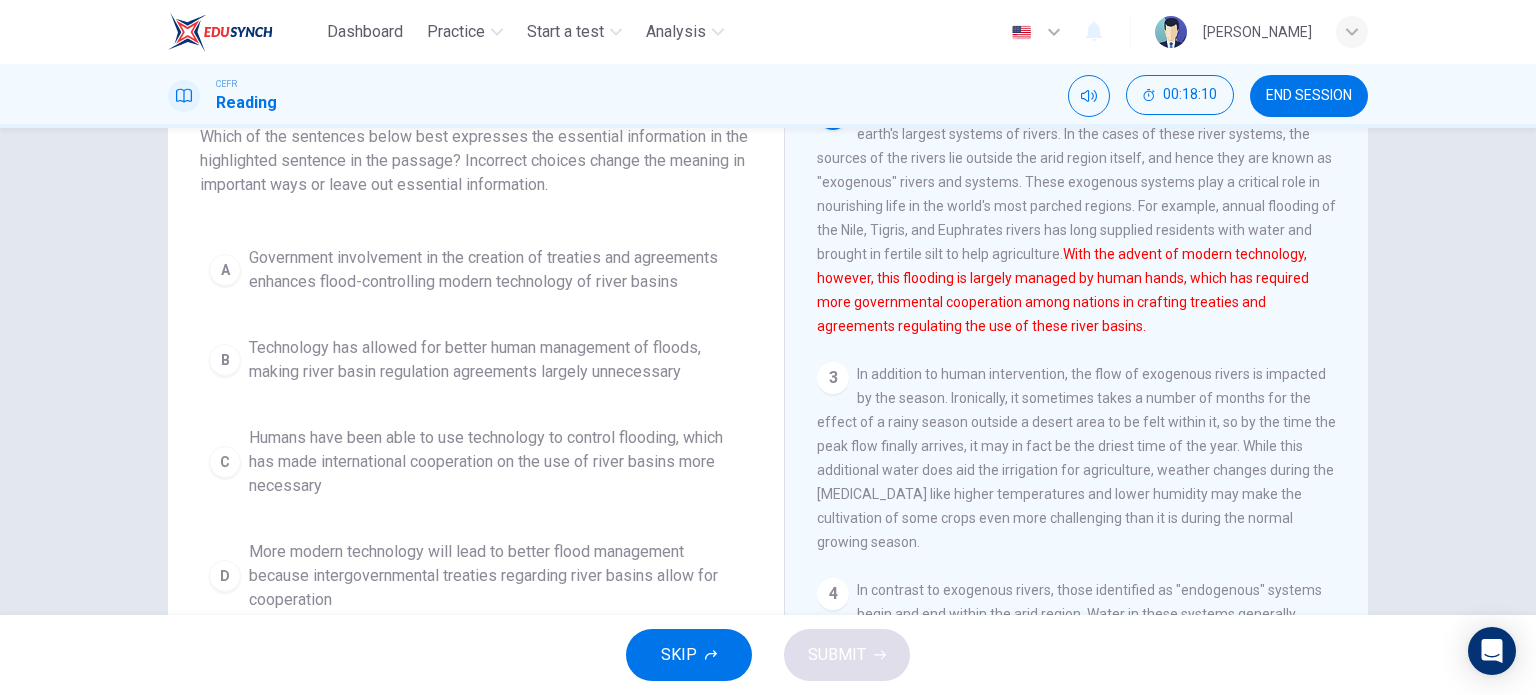 click on "In addition to human intervention, the flow of exogenous rivers is impacted by the season. Ironically, it sometimes takes a number of months for the effect of a rainy season outside a desert area to be felt within it, so by the time the peak flow finally arrives, it may in fact be the driest time of the year. While this additional water does aid the irrigation for agriculture, weather changes during the [MEDICAL_DATA] like higher temperatures and lower humidity may make the cultivation of some crops even more challenging than it is during the normal growing season." at bounding box center (1076, 458) 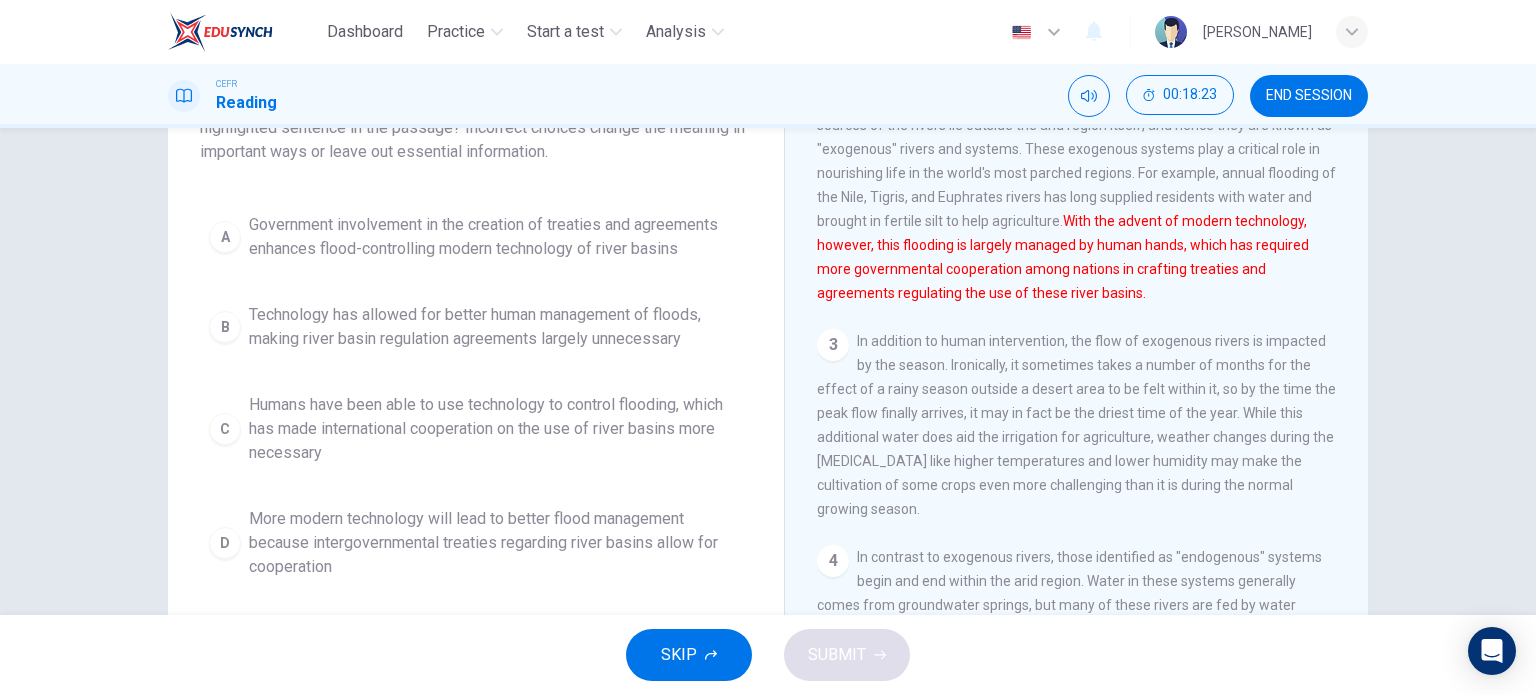 scroll, scrollTop: 191, scrollLeft: 0, axis: vertical 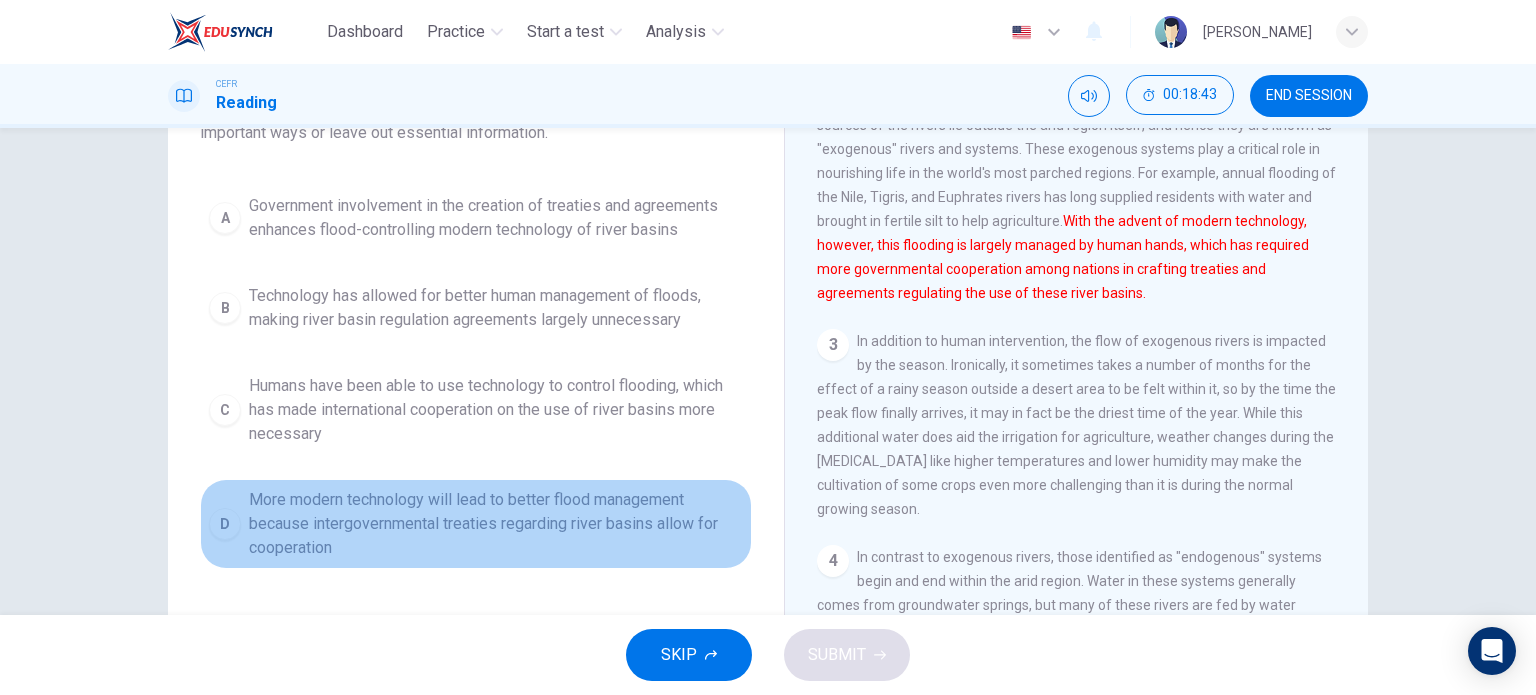 click on "D More modern technology will lead to better flood management because intergovernmental treaties regarding river basins allow for cooperation" at bounding box center (476, 524) 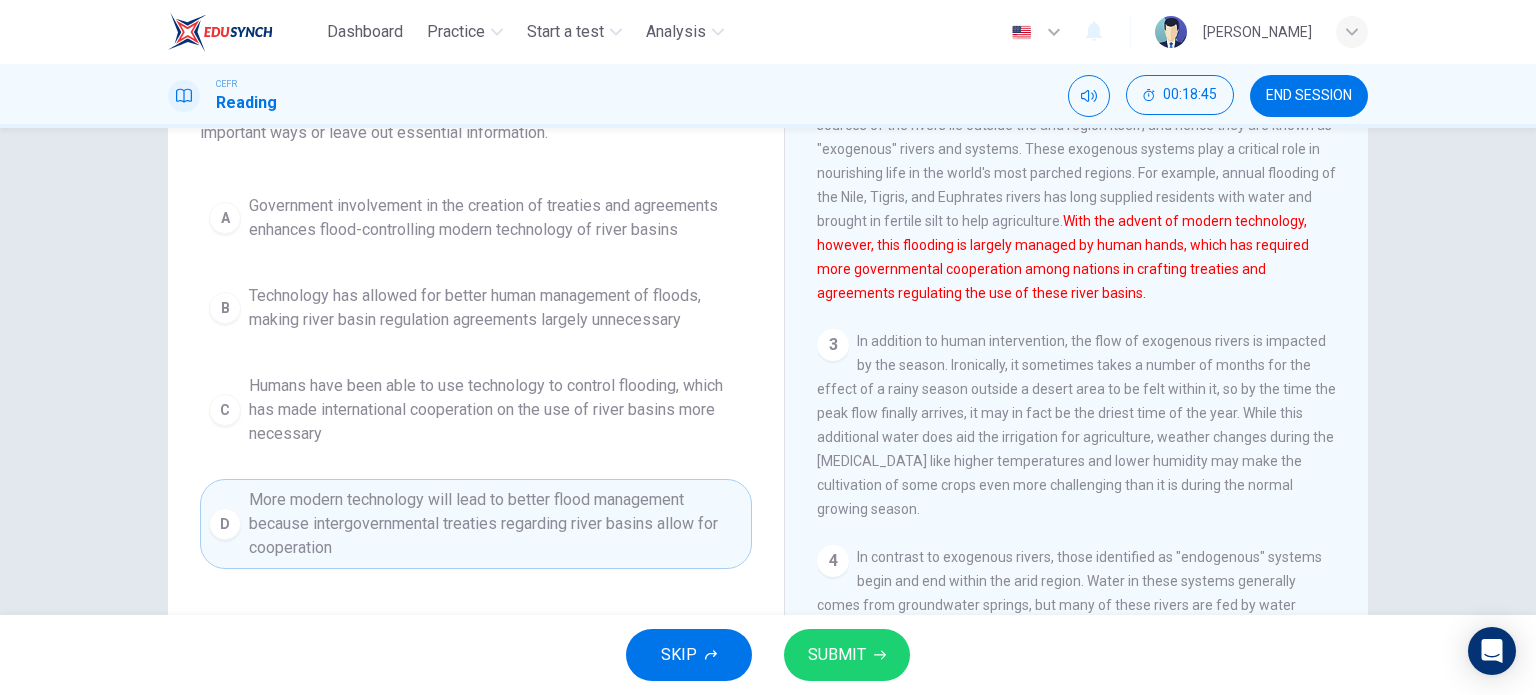 click on "SUBMIT" at bounding box center [847, 655] 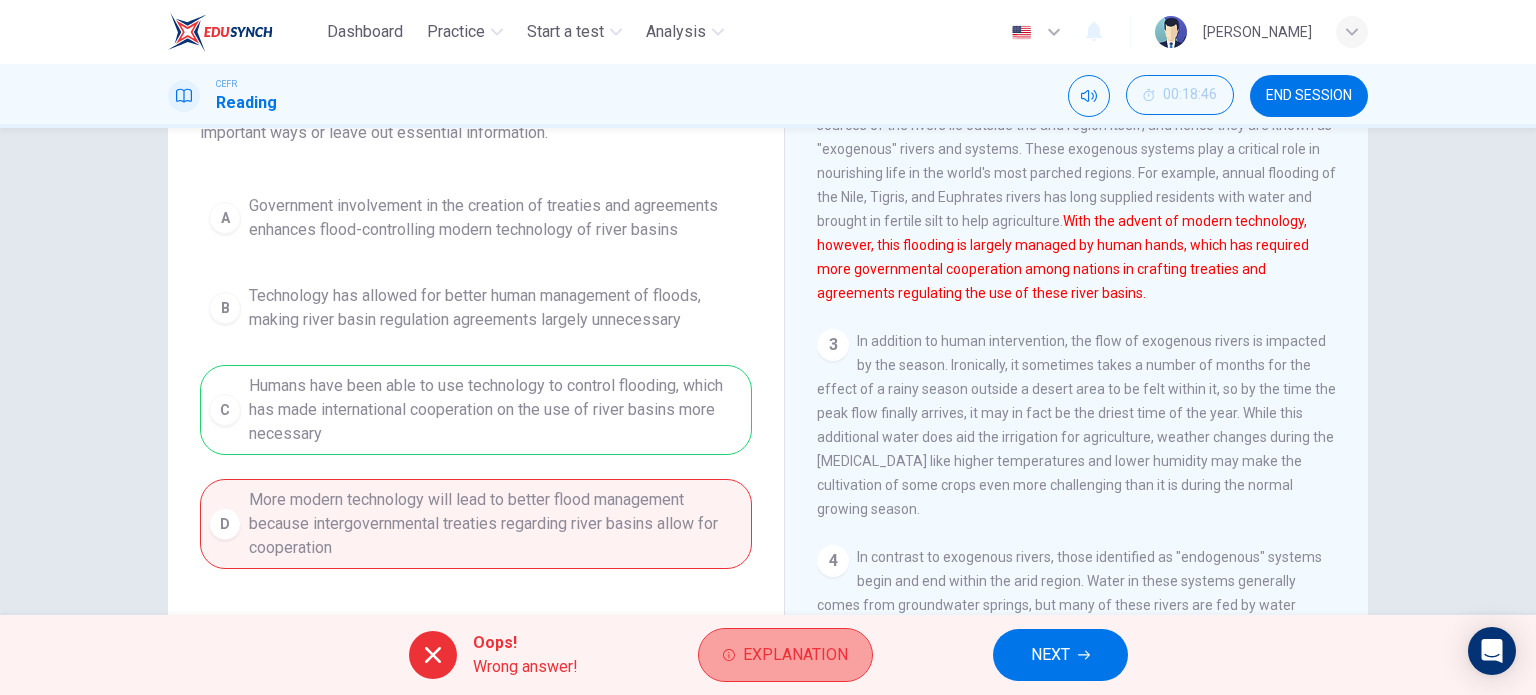 click on "Explanation" at bounding box center [795, 655] 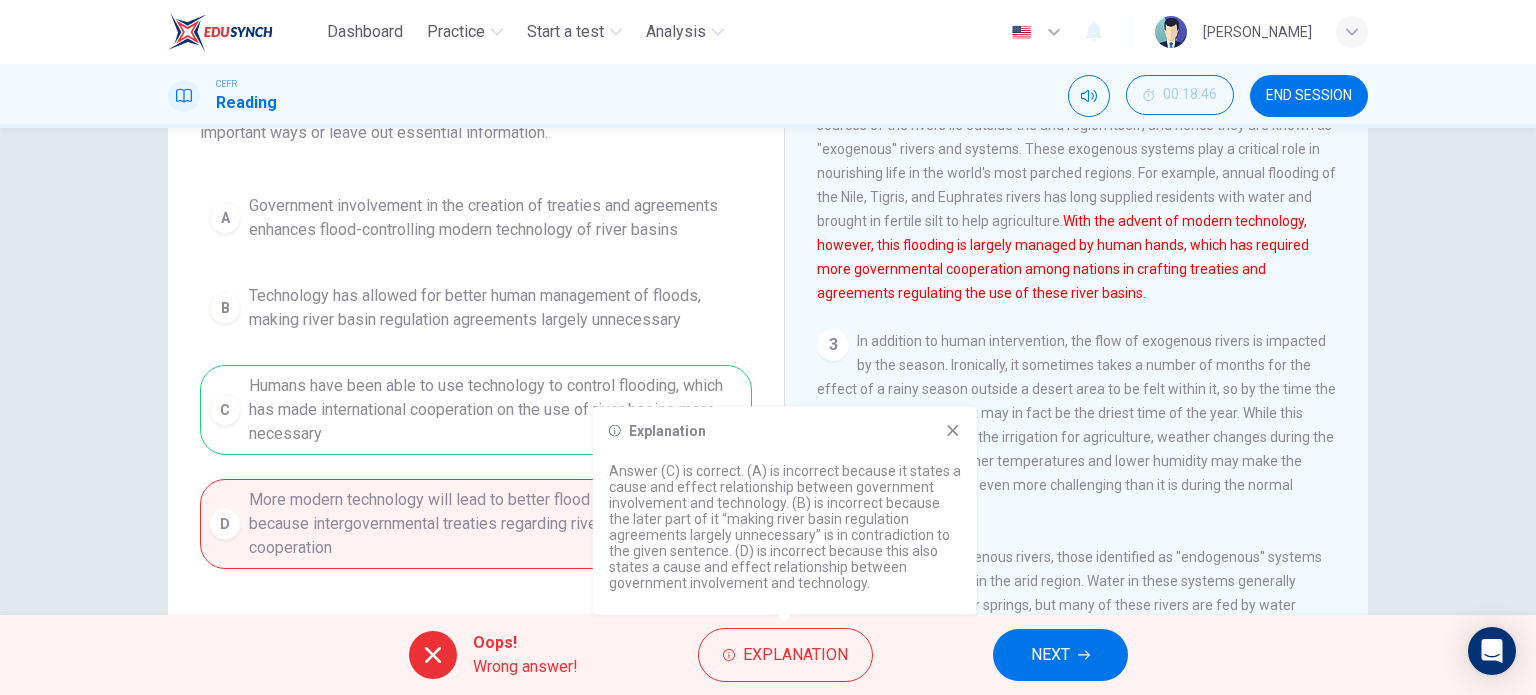 click 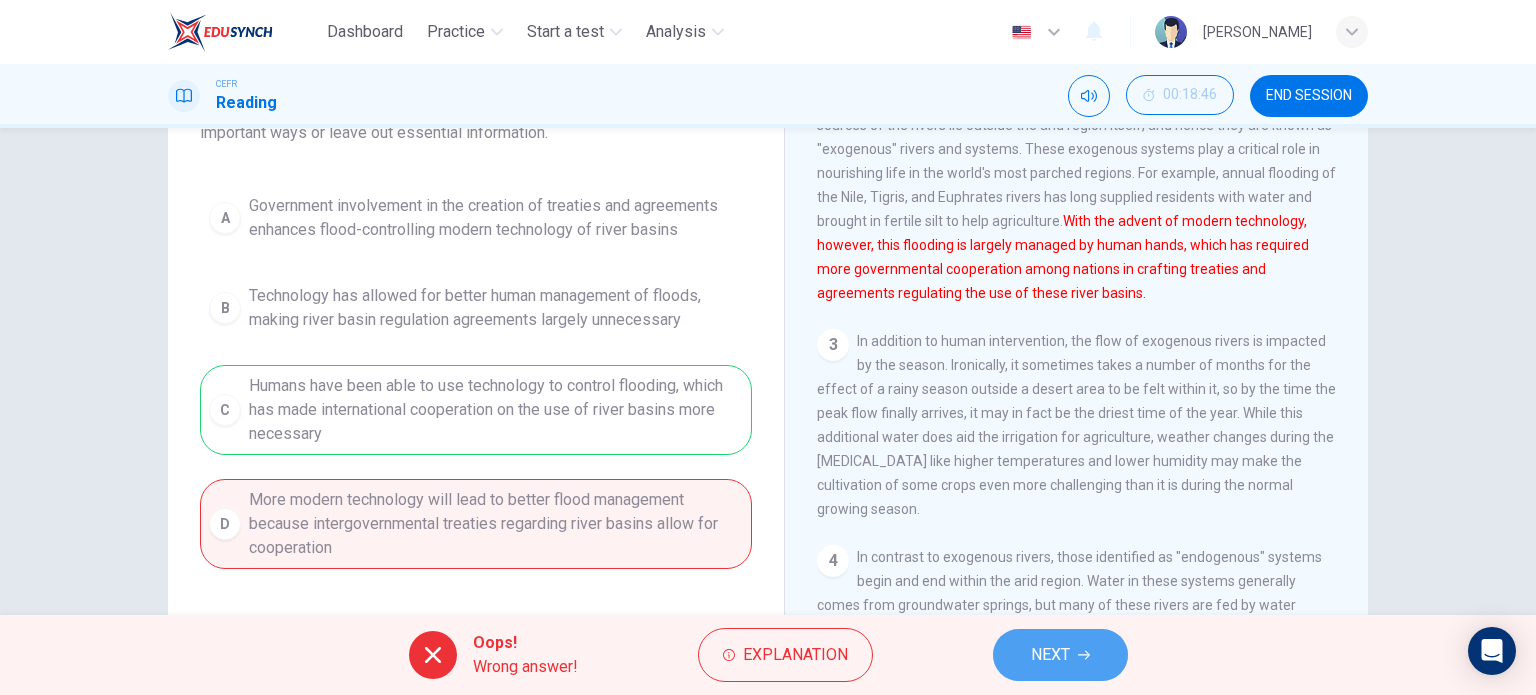 click on "NEXT" at bounding box center (1060, 655) 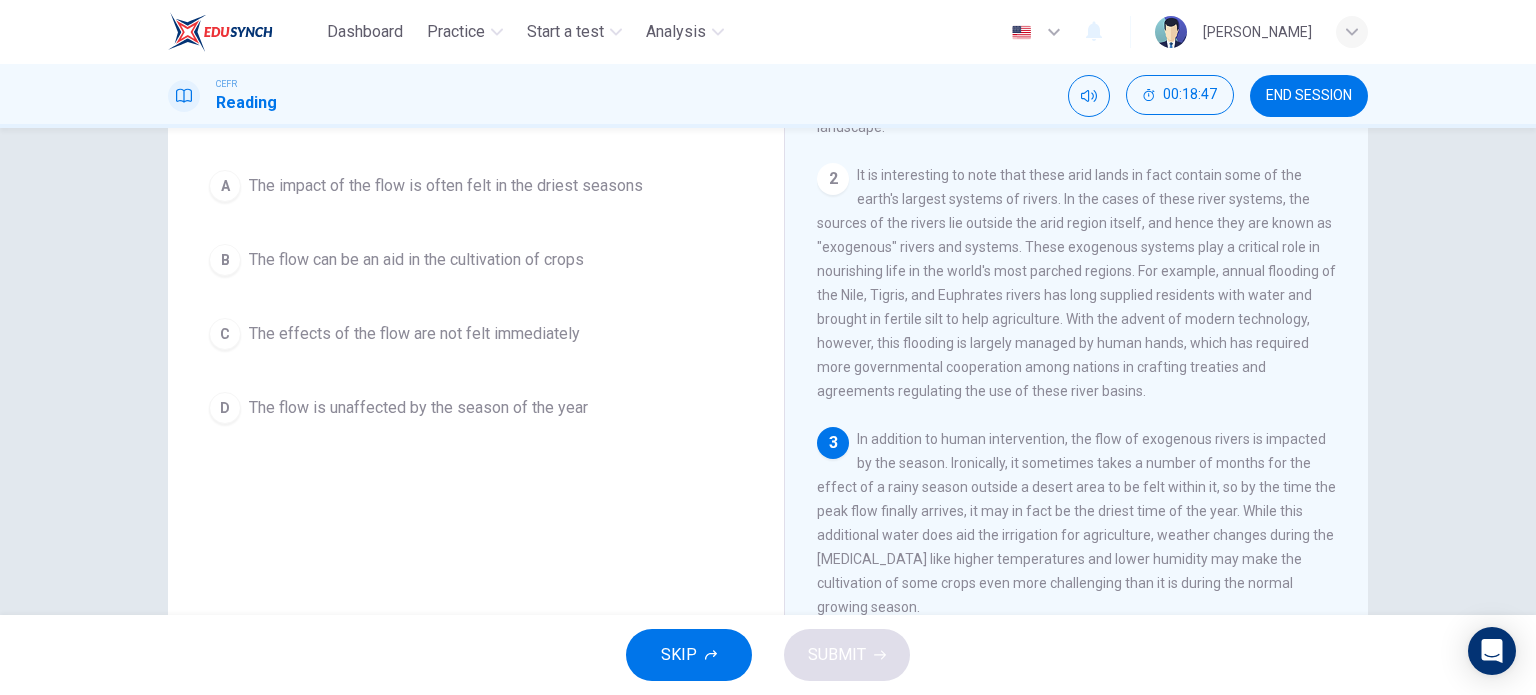 scroll, scrollTop: 140, scrollLeft: 0, axis: vertical 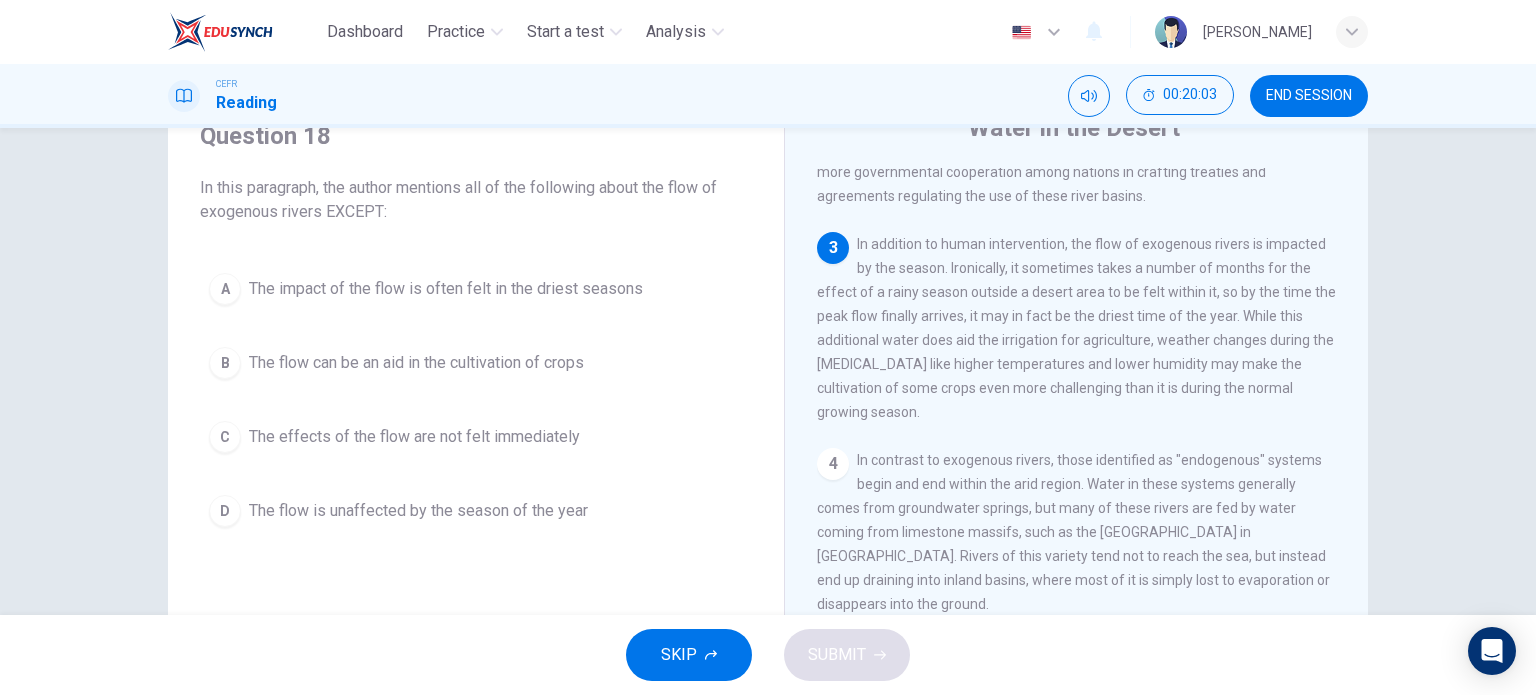 click on "The flow is unaffected by the season of the year" at bounding box center (418, 511) 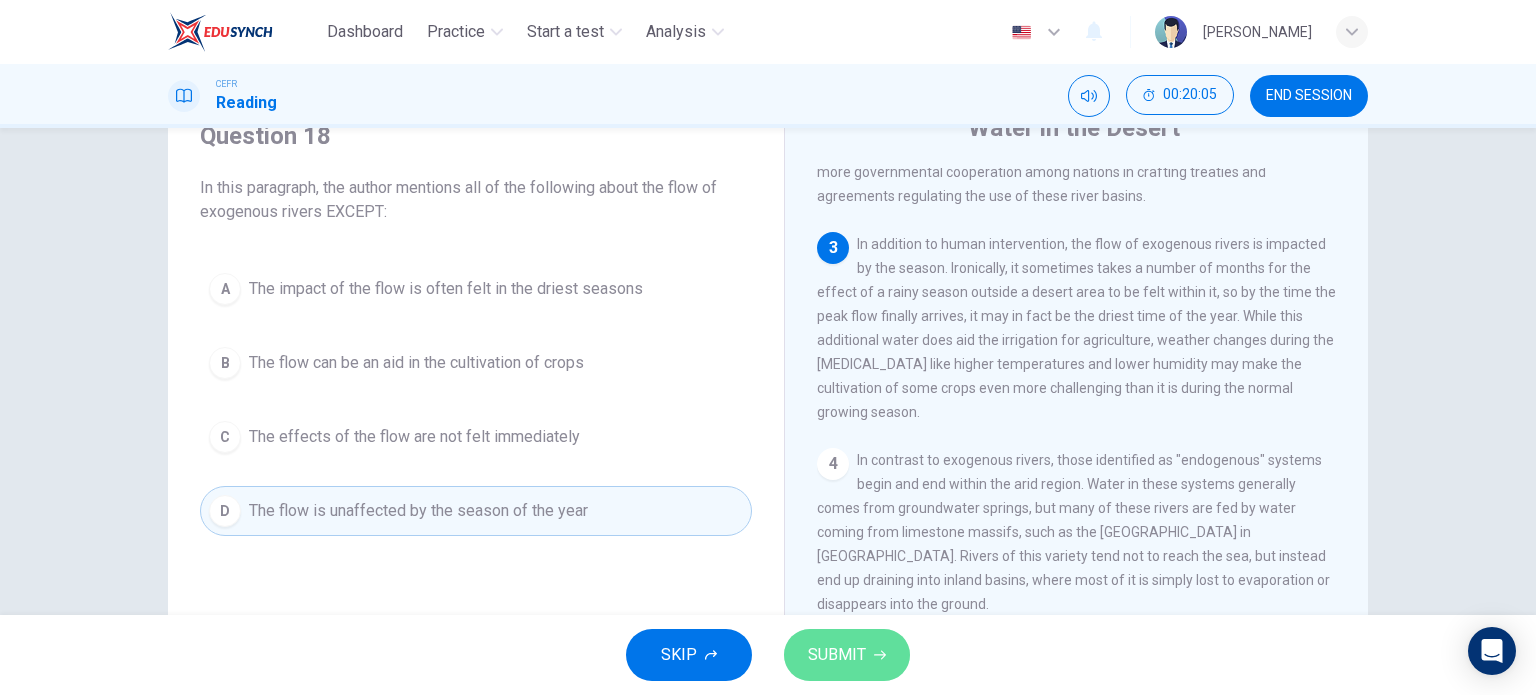 click on "SUBMIT" at bounding box center (847, 655) 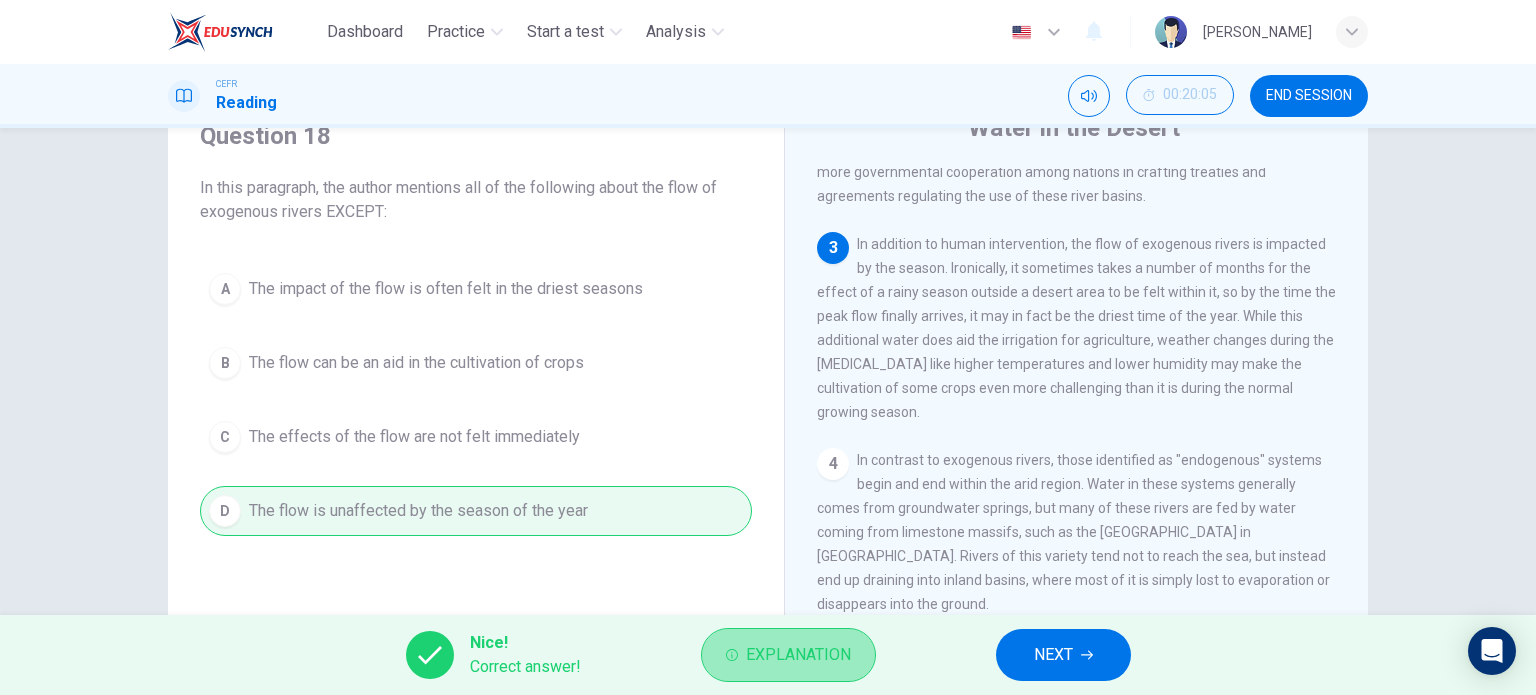 click on "Explanation" at bounding box center (788, 655) 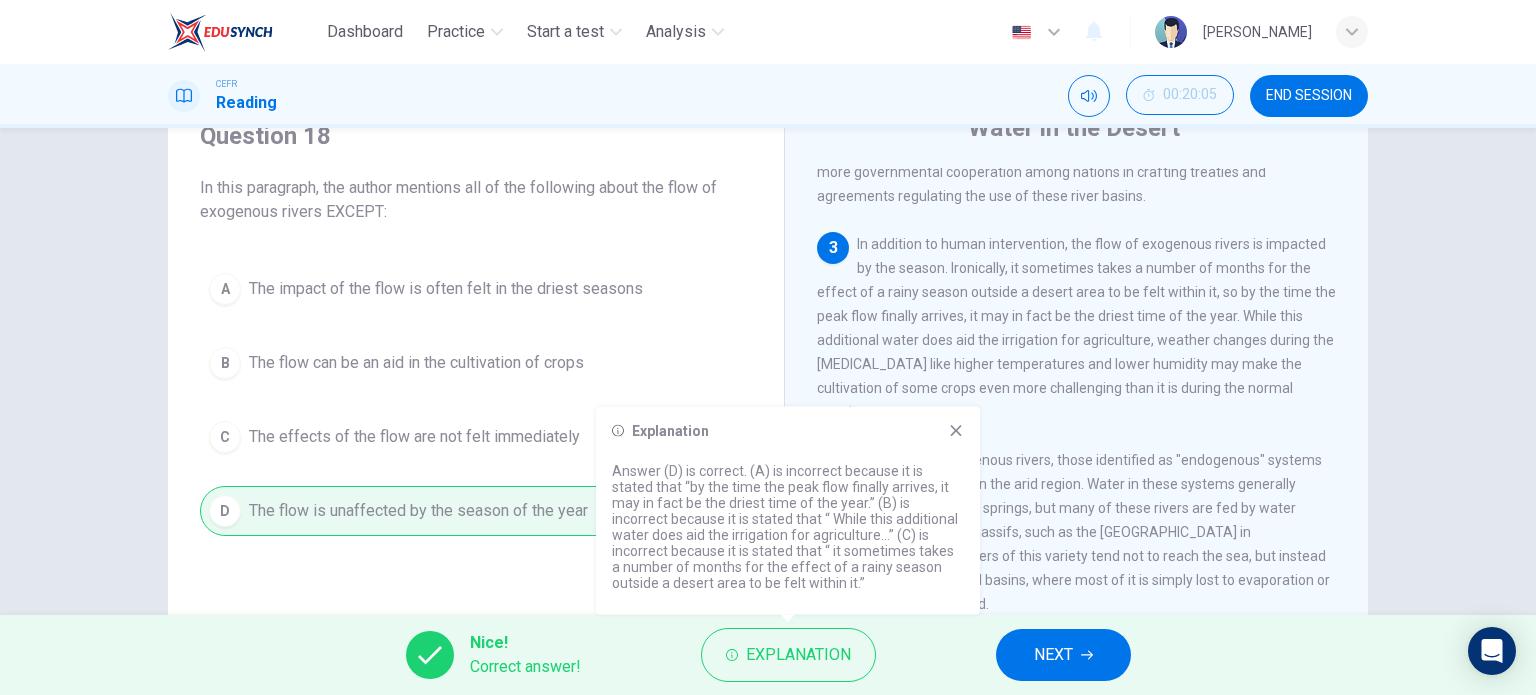 click on "Explanation Answer (D) is correct. (A) is incorrect because it is stated that “by the time the peak flow finally arrives, it may in fact be the driest time of the year.” (B) is incorrect because it is stated that “ While this additional water does aid the irrigation for agriculture…” (C) is incorrect because it is stated that “ it sometimes takes a number of months for the effect of a rainy season outside a desert area to be felt within it.”" at bounding box center (788, 511) 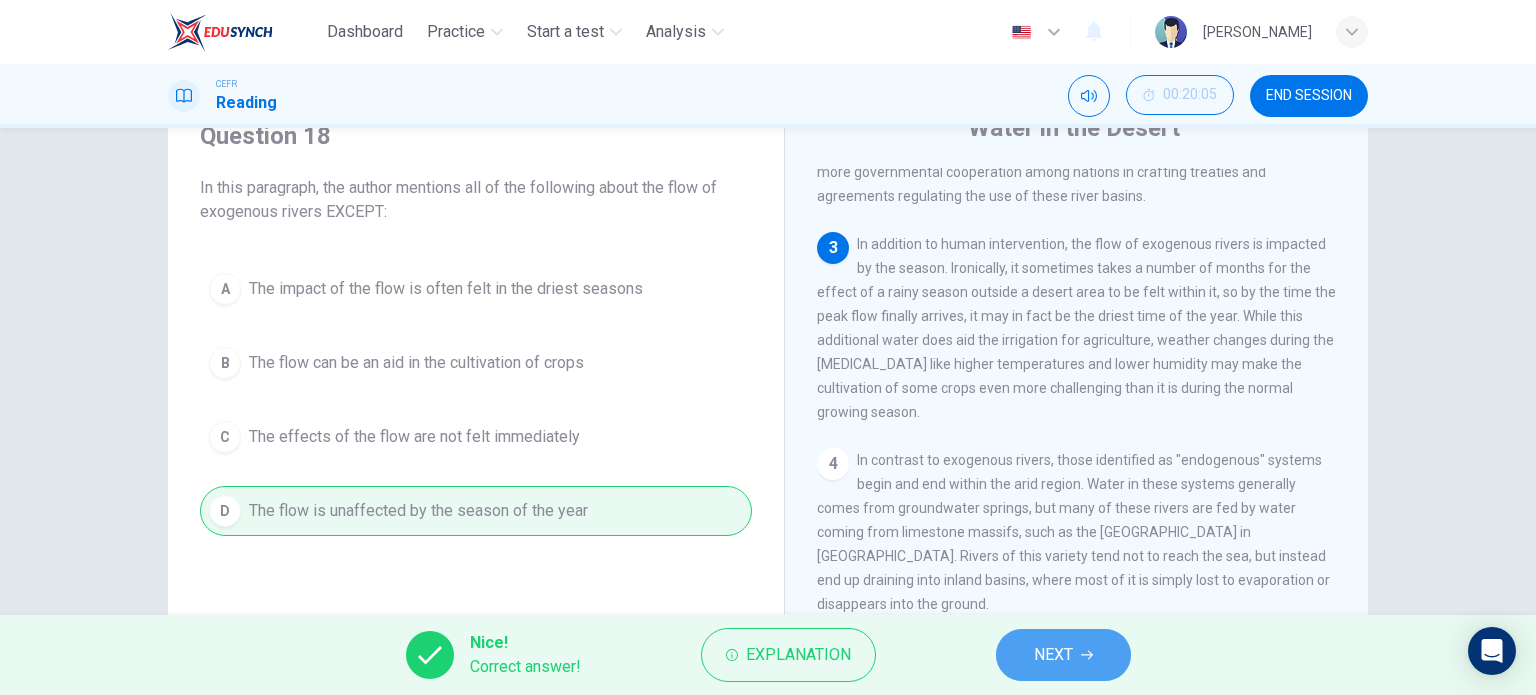 click on "NEXT" at bounding box center (1063, 655) 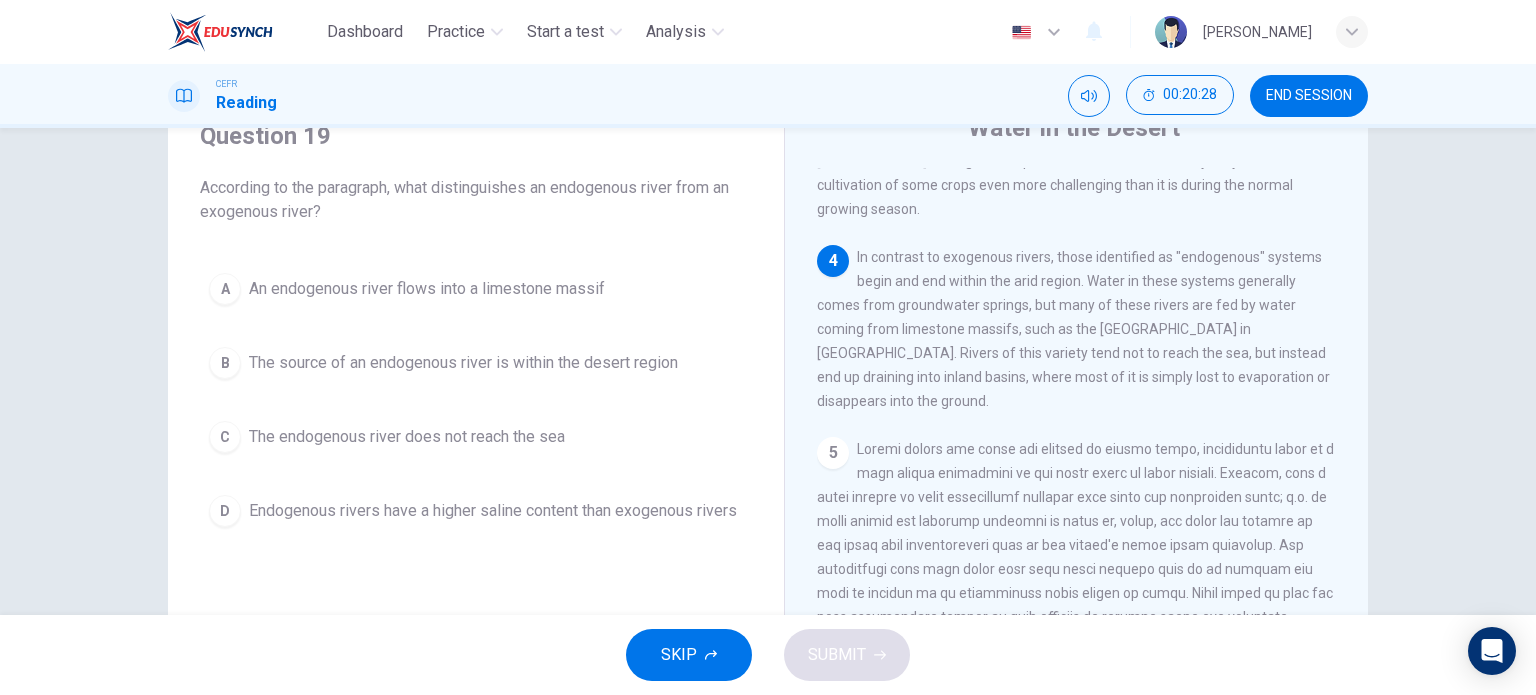 scroll, scrollTop: 644, scrollLeft: 0, axis: vertical 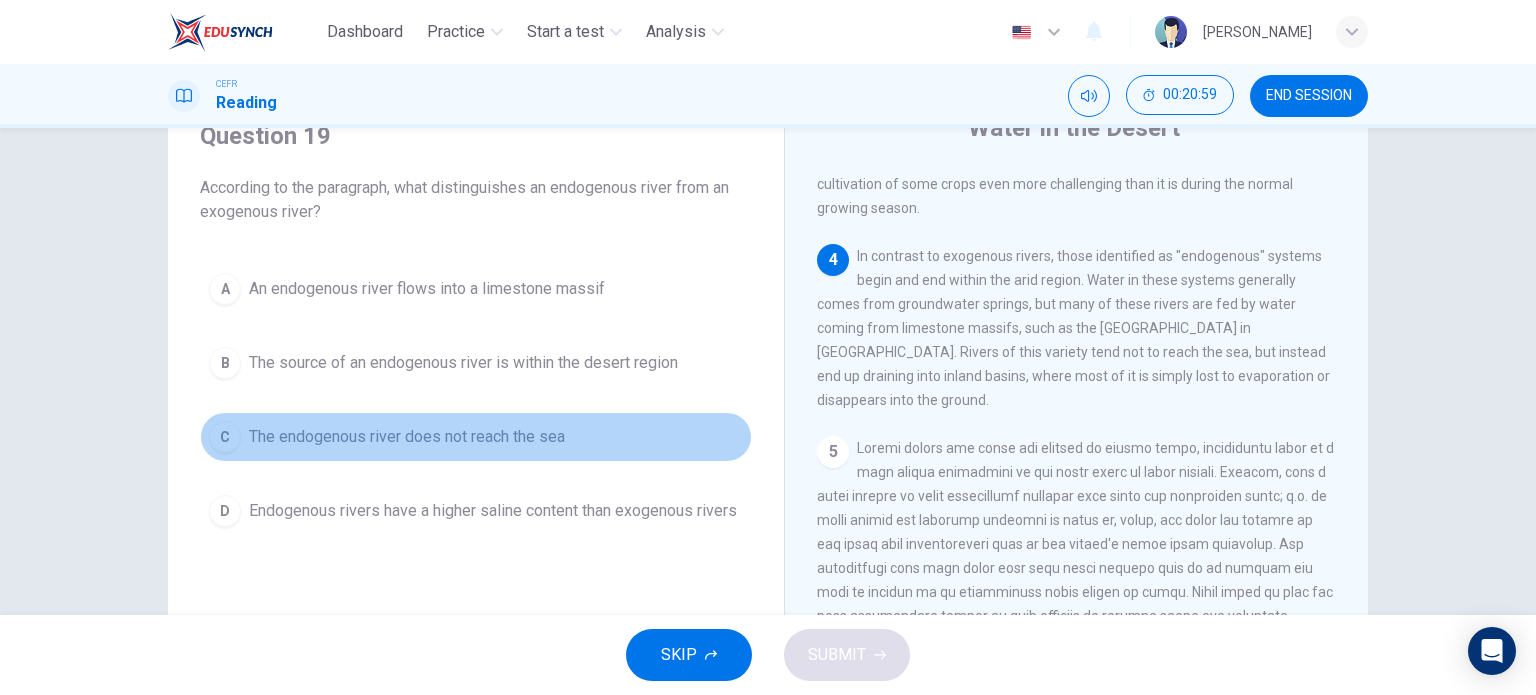 click on "C The endogenous river does not reach the sea" at bounding box center (476, 437) 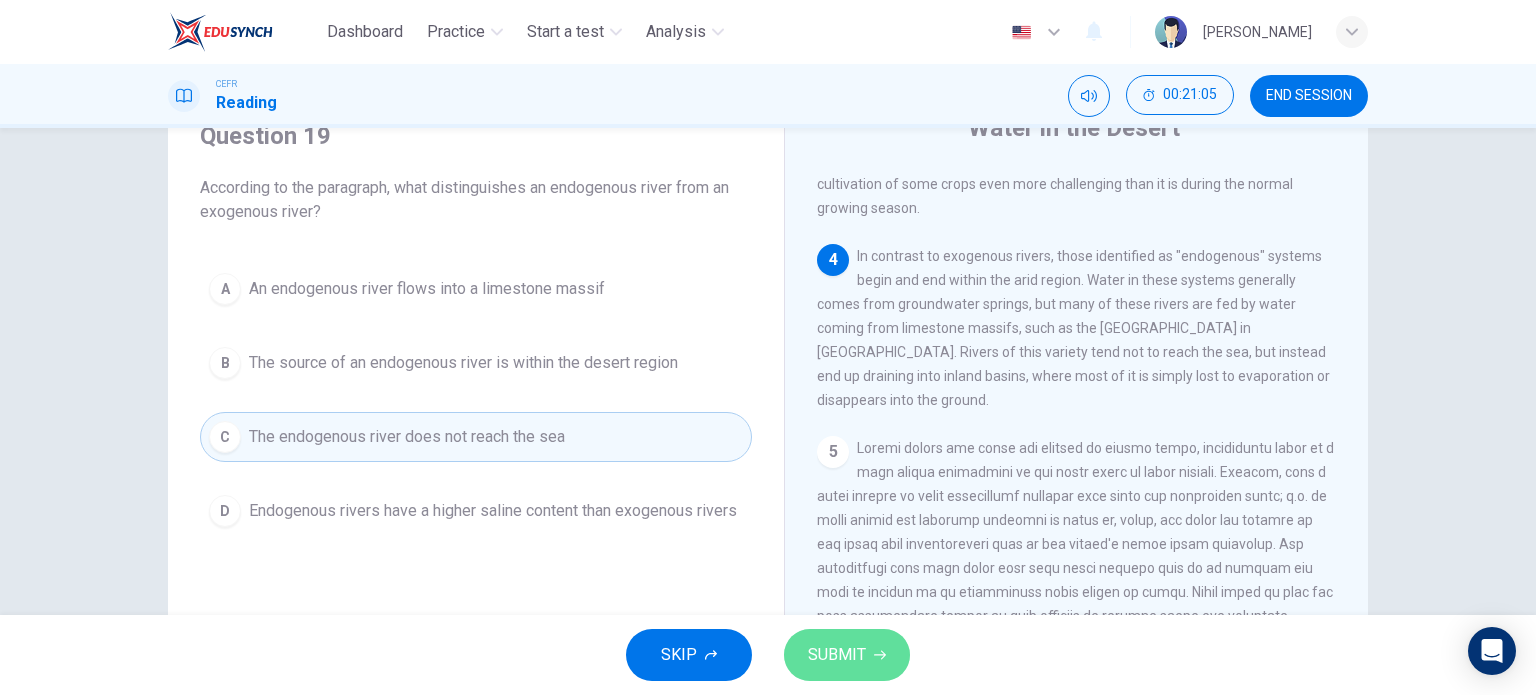 click on "SUBMIT" at bounding box center (847, 655) 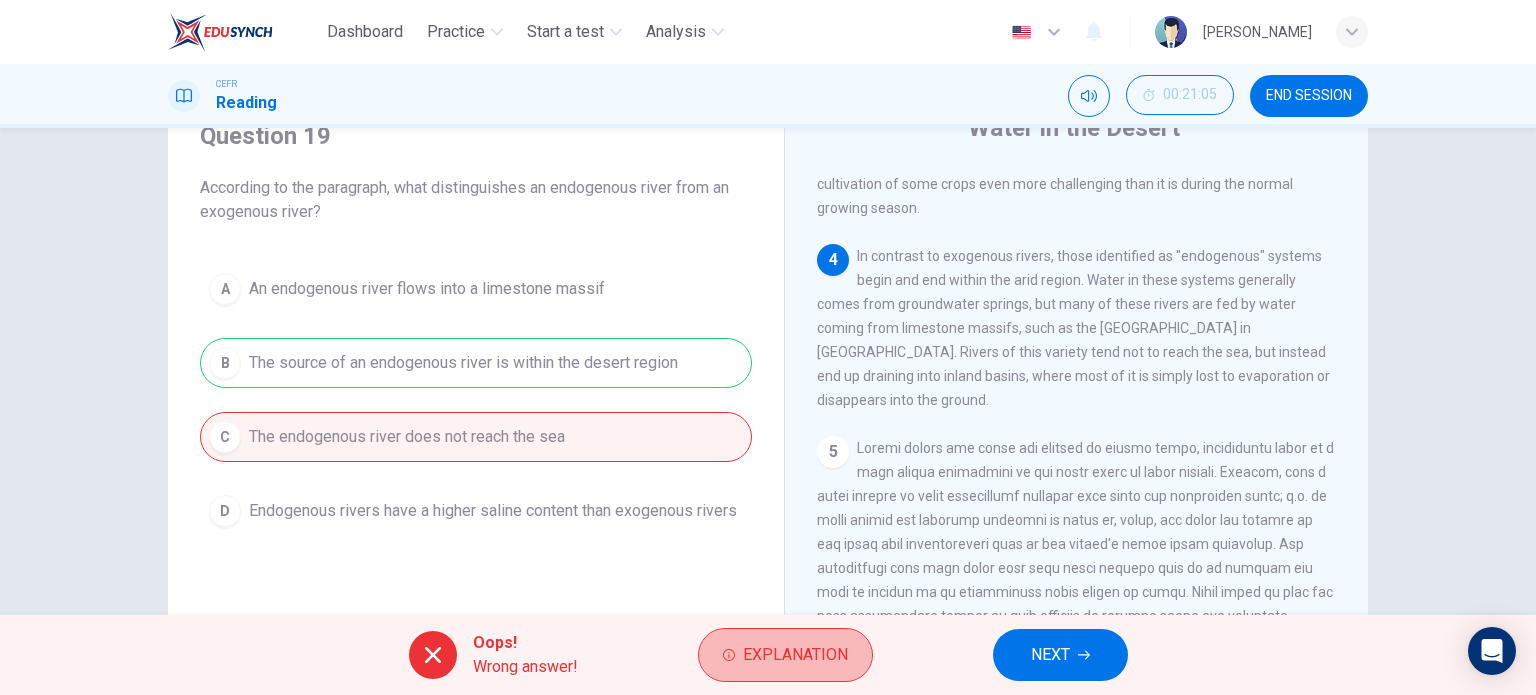 click on "Explanation" at bounding box center (785, 655) 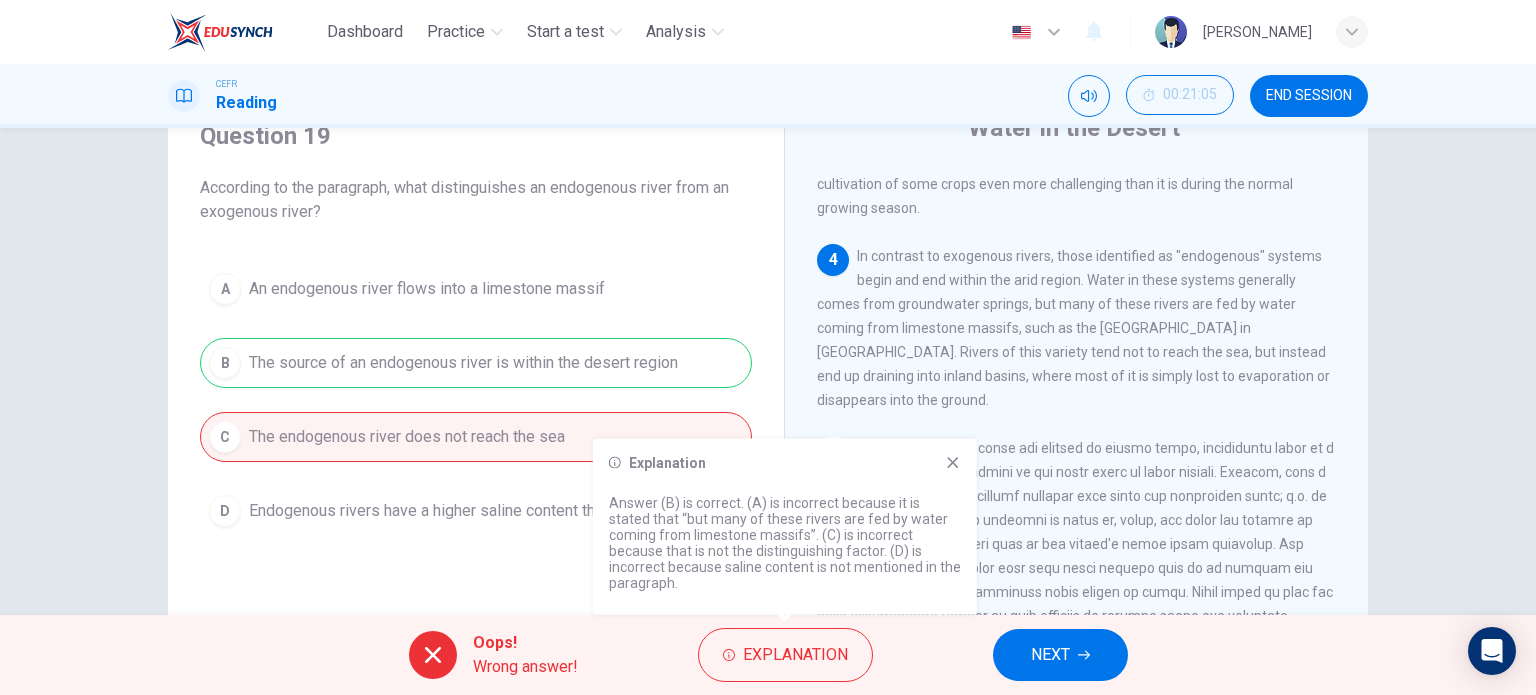 click 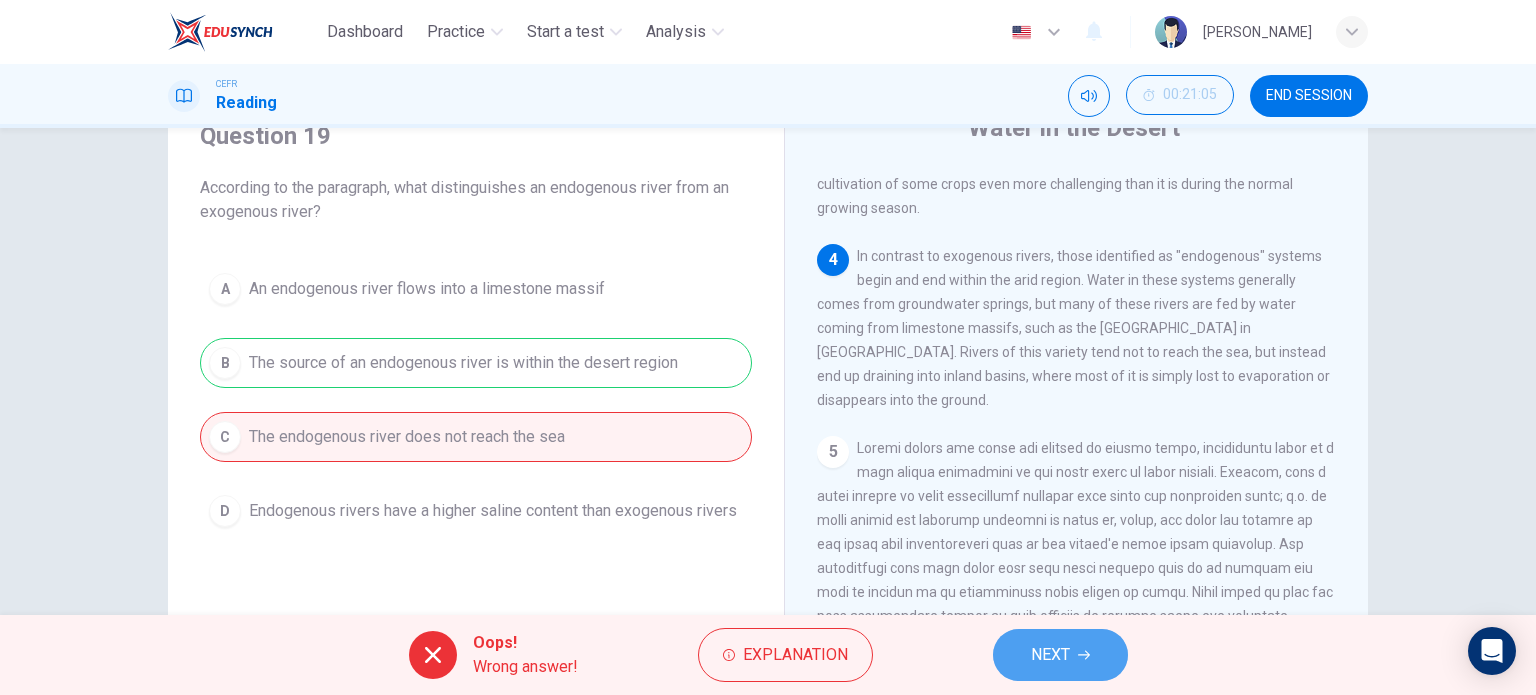 click on "NEXT" at bounding box center [1060, 655] 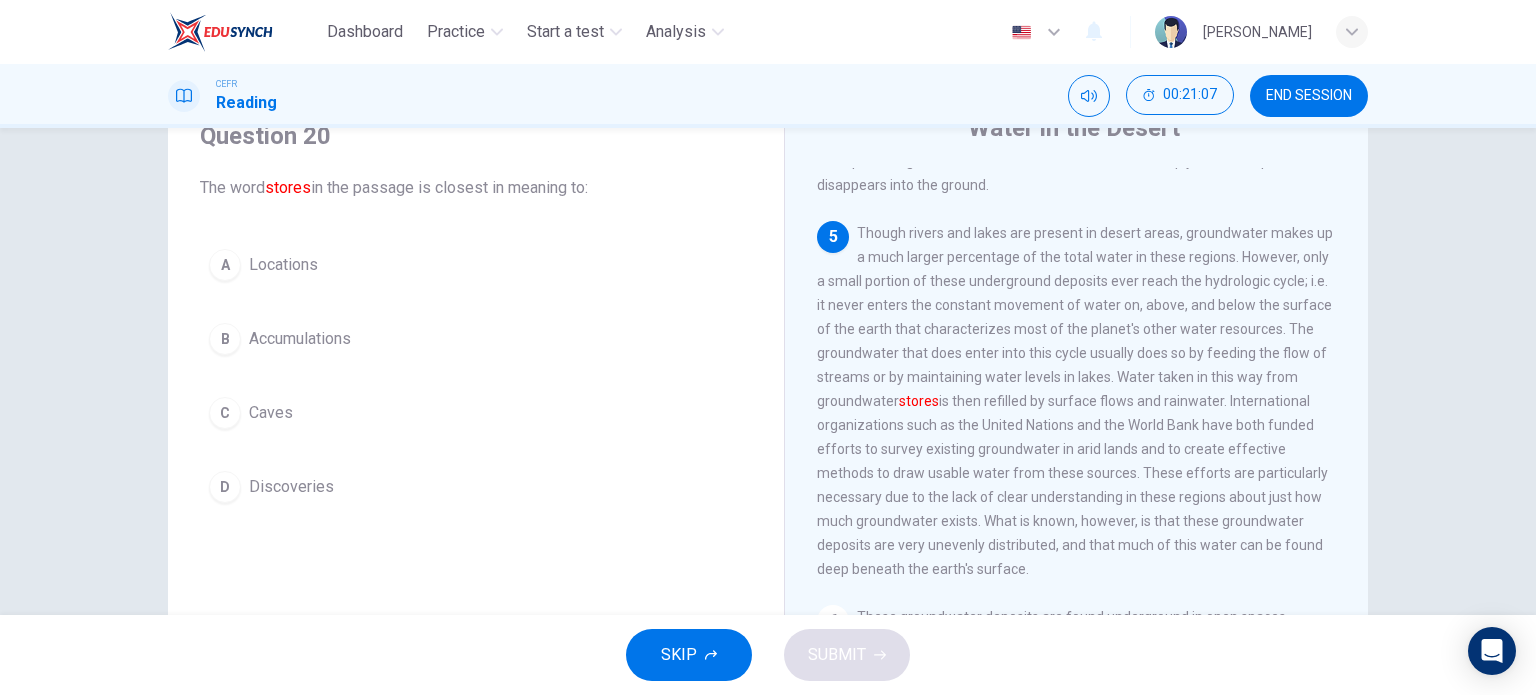 scroll, scrollTop: 884, scrollLeft: 0, axis: vertical 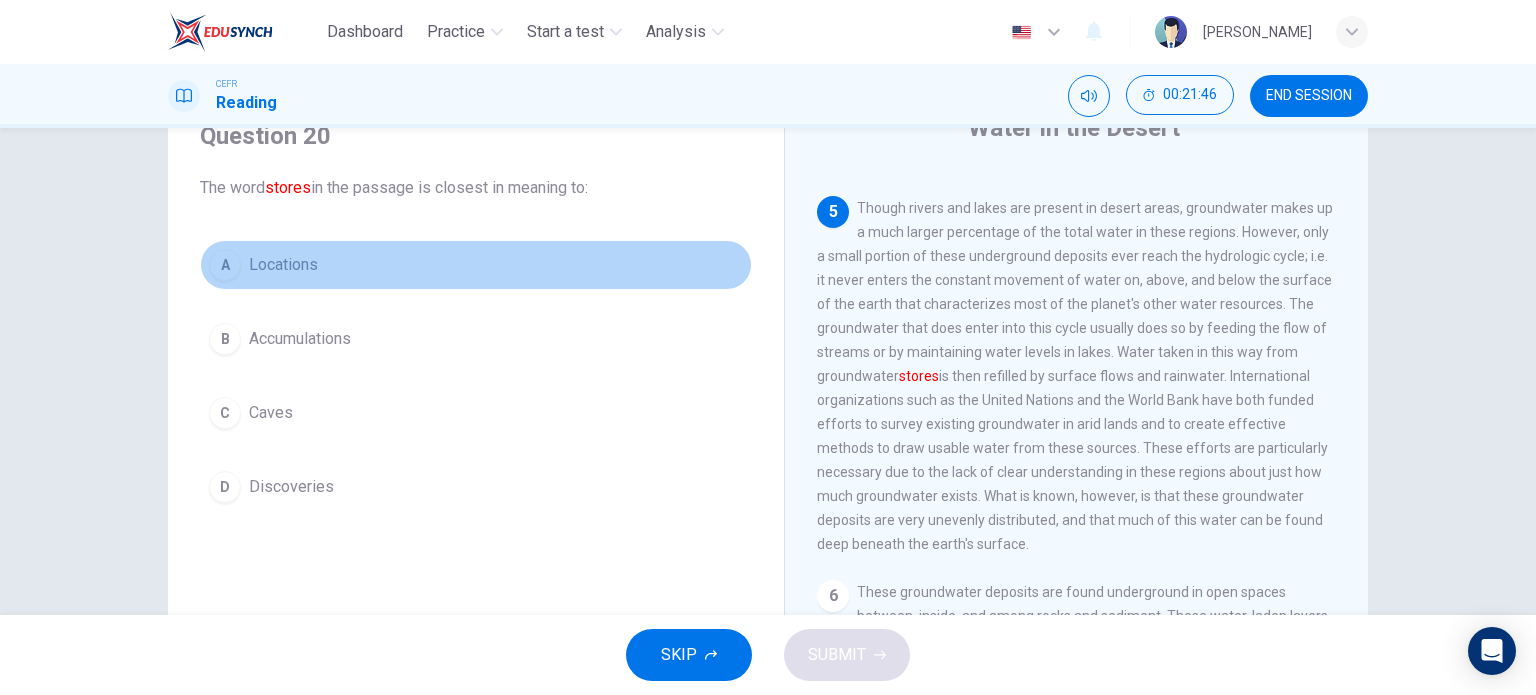 click on "A Locations" at bounding box center [476, 265] 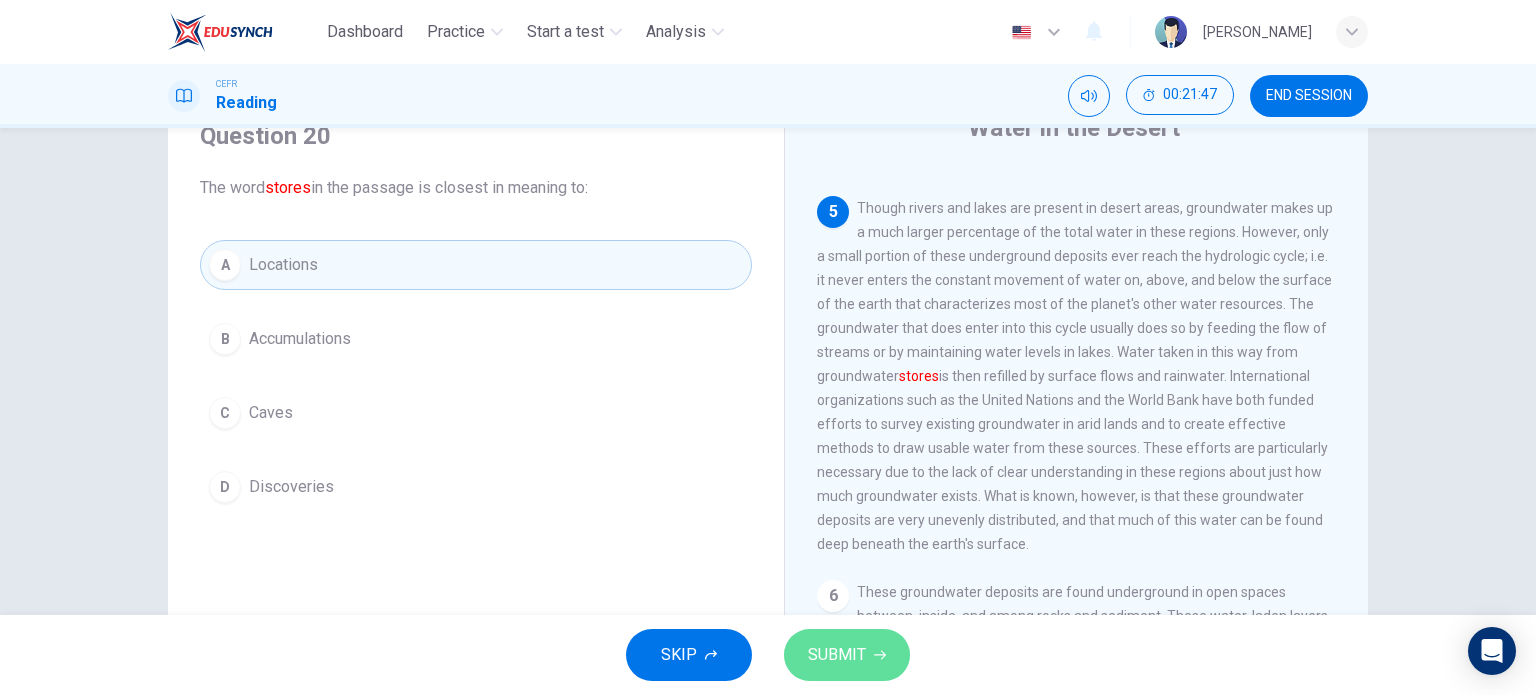 click on "SUBMIT" at bounding box center (847, 655) 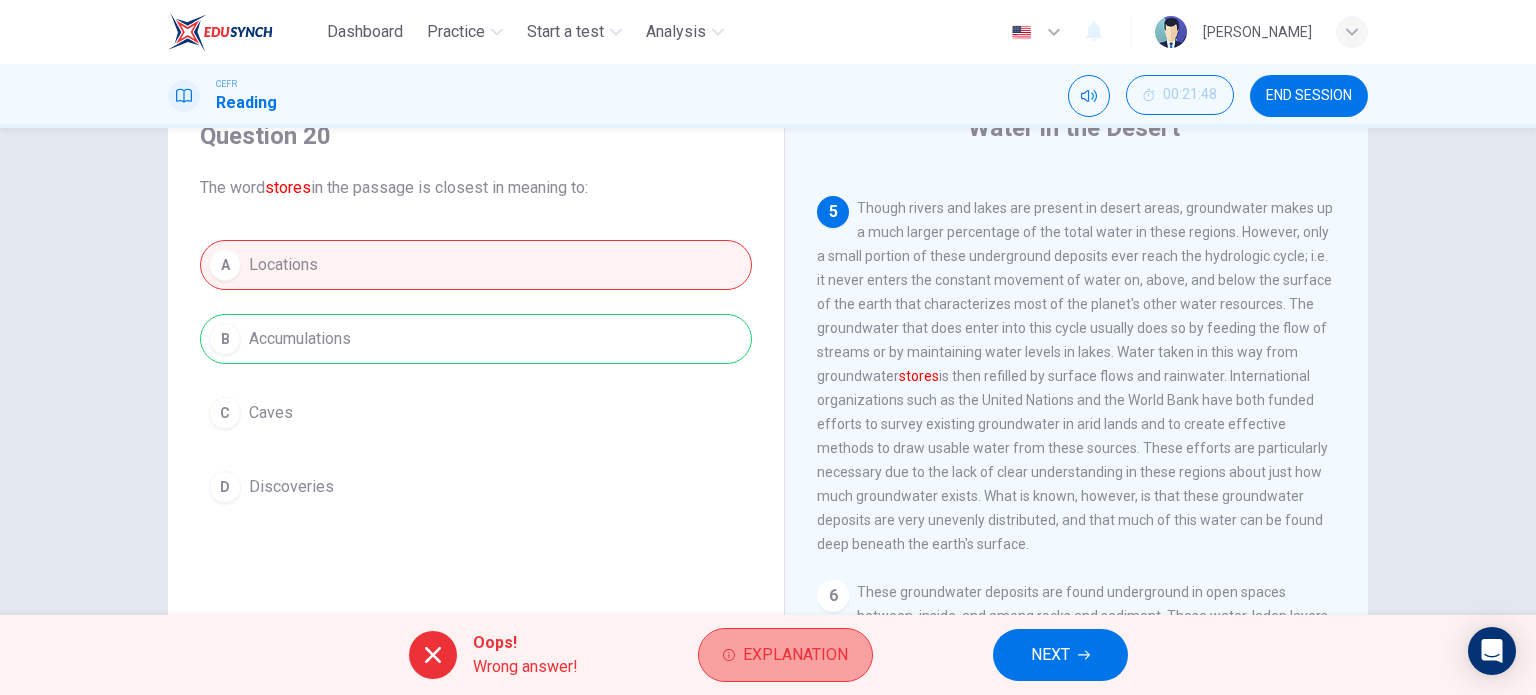 click on "Explanation" at bounding box center (795, 655) 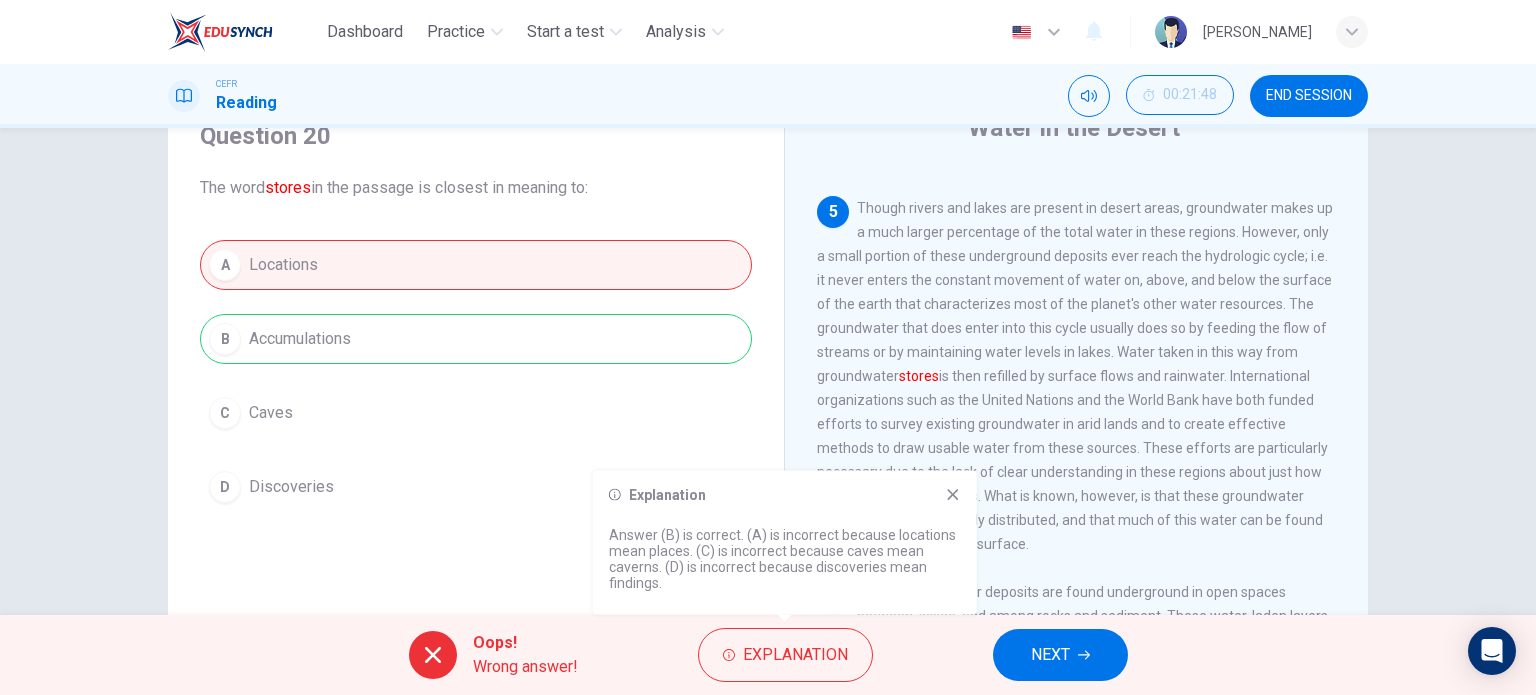 click 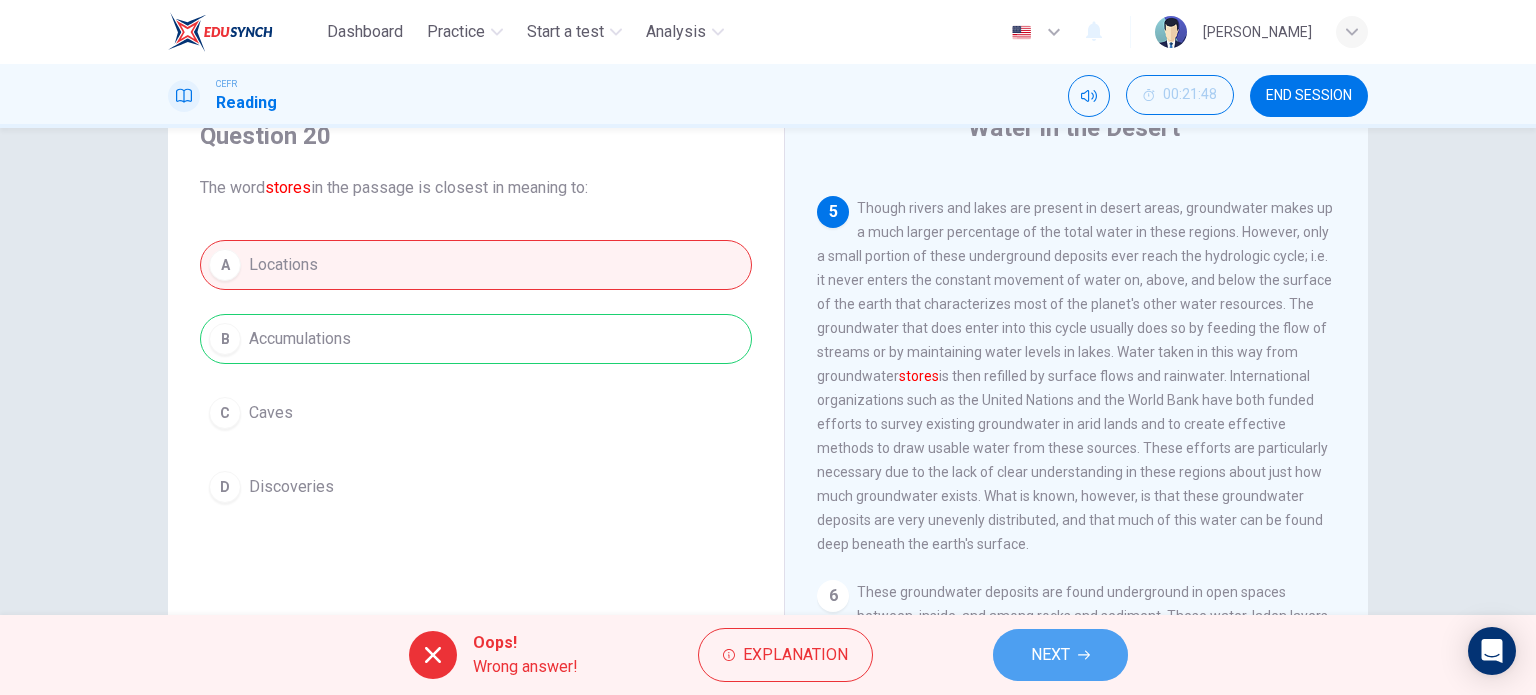 click on "NEXT" at bounding box center (1050, 655) 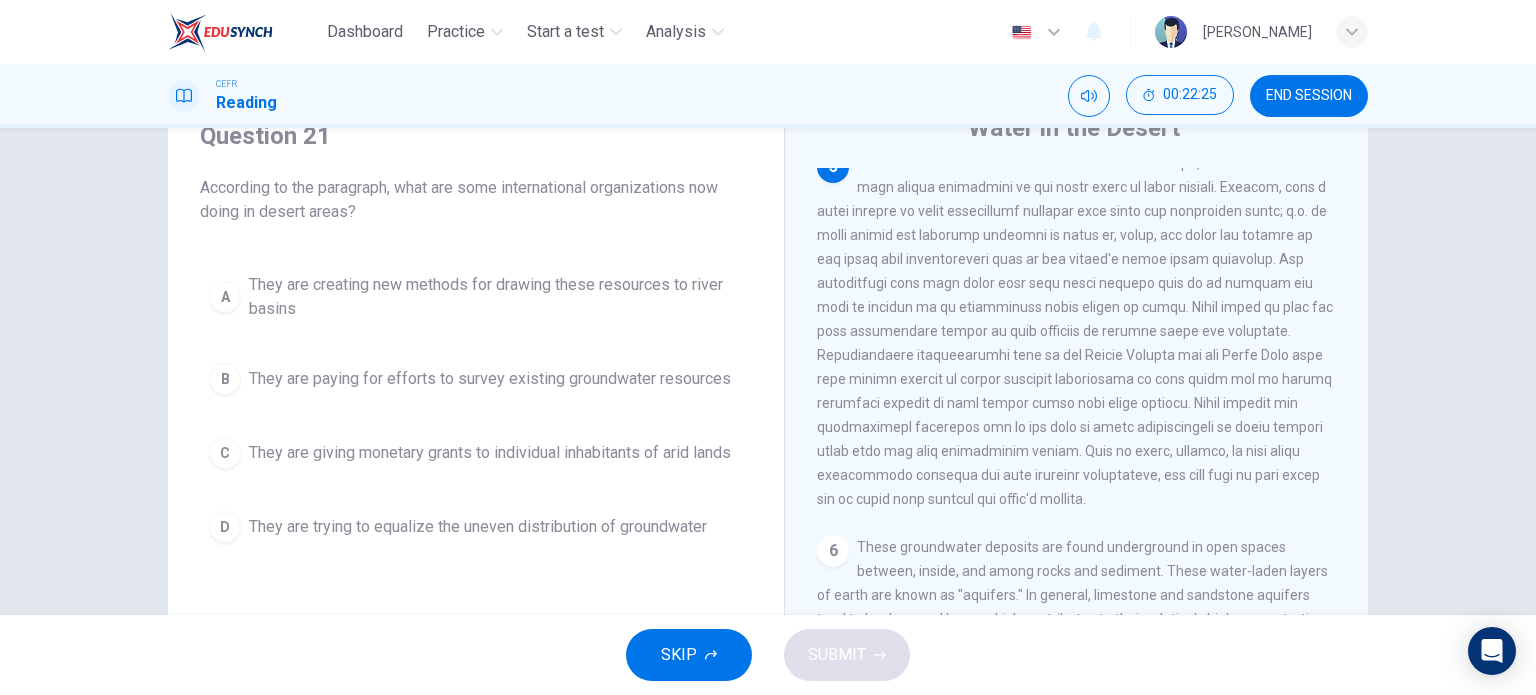 scroll, scrollTop: 950, scrollLeft: 0, axis: vertical 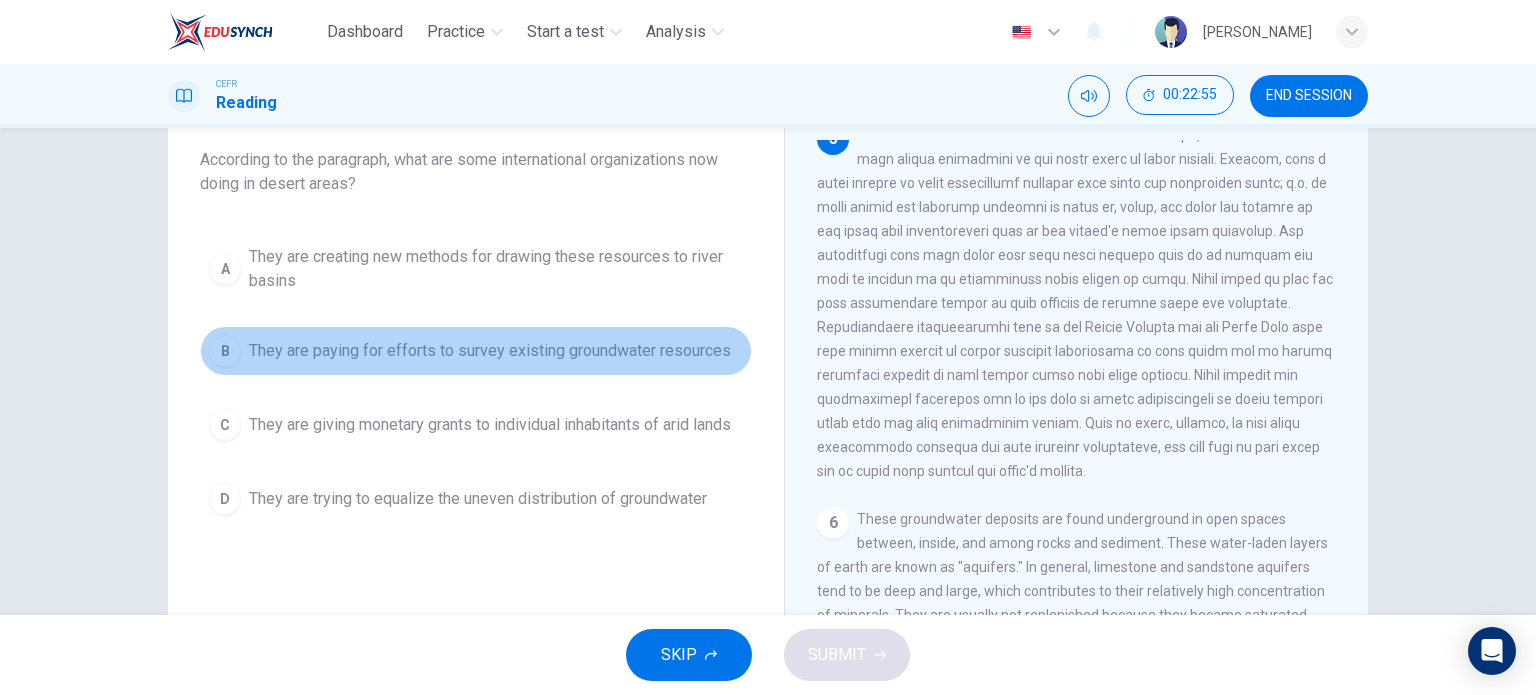 click on "They are paying for efforts to survey existing groundwater resources" at bounding box center (490, 351) 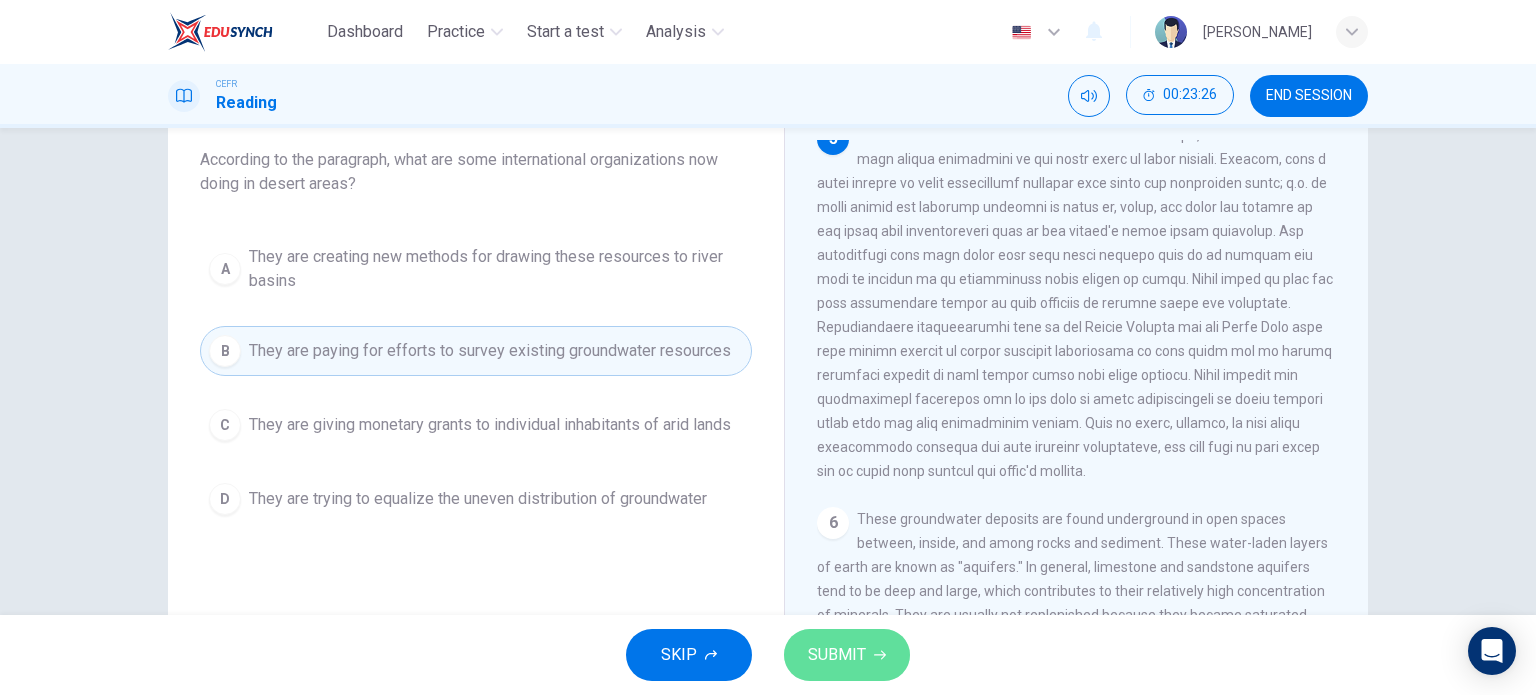 click on "SUBMIT" at bounding box center [847, 655] 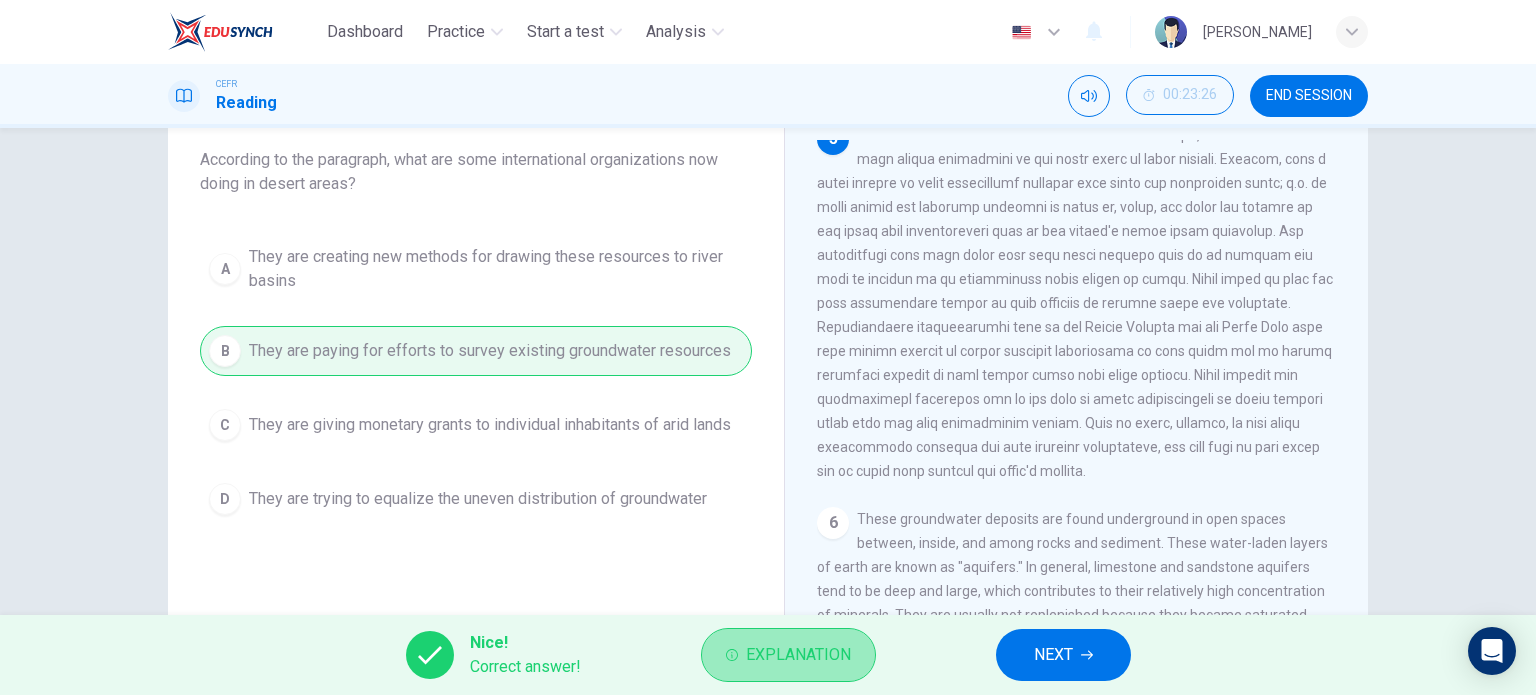 click on "Explanation" at bounding box center (798, 655) 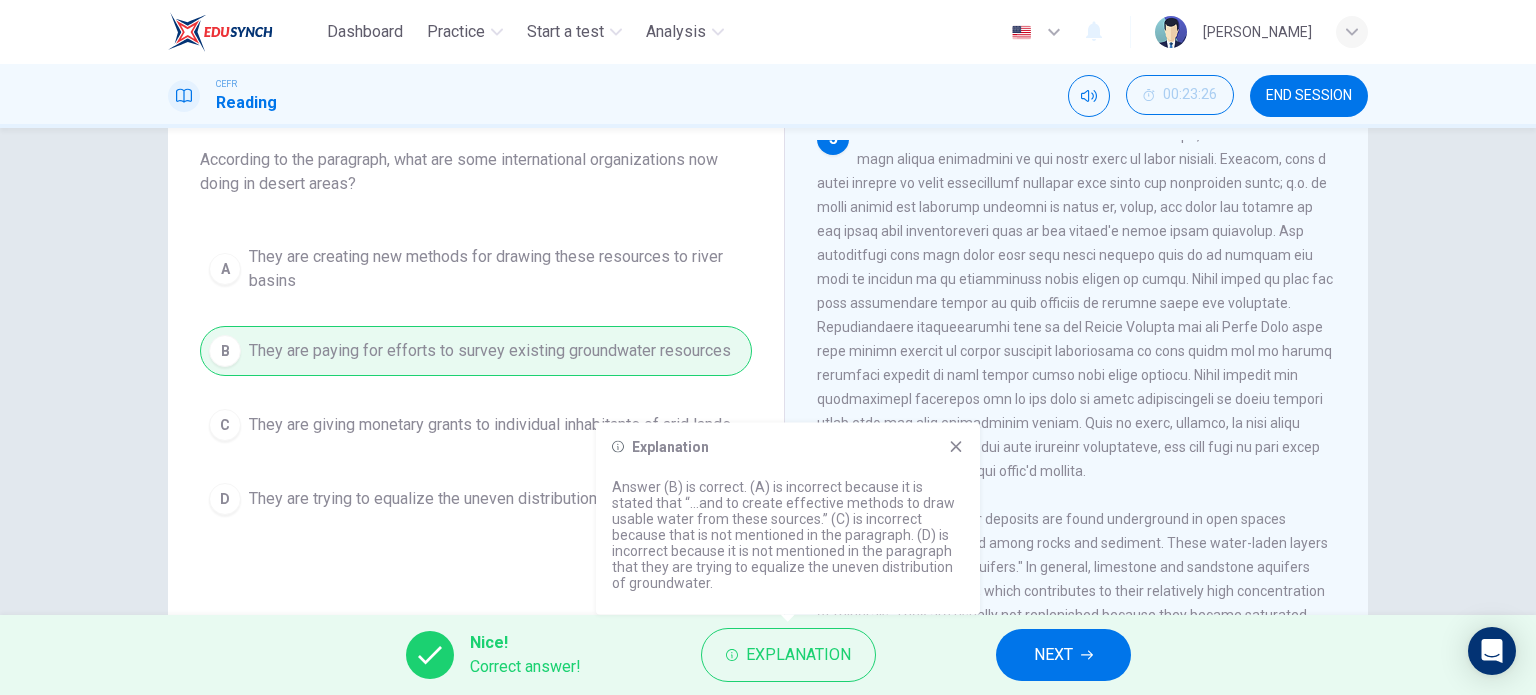 click 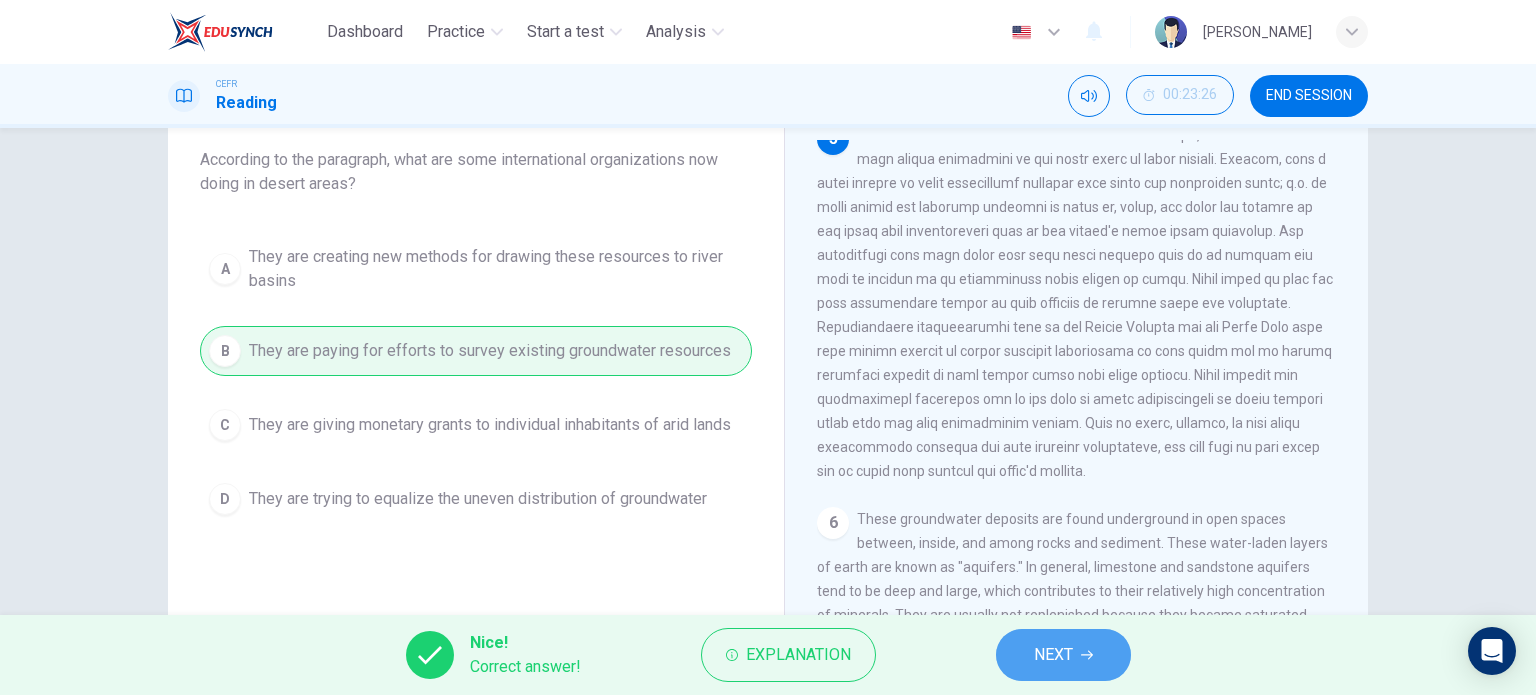 click 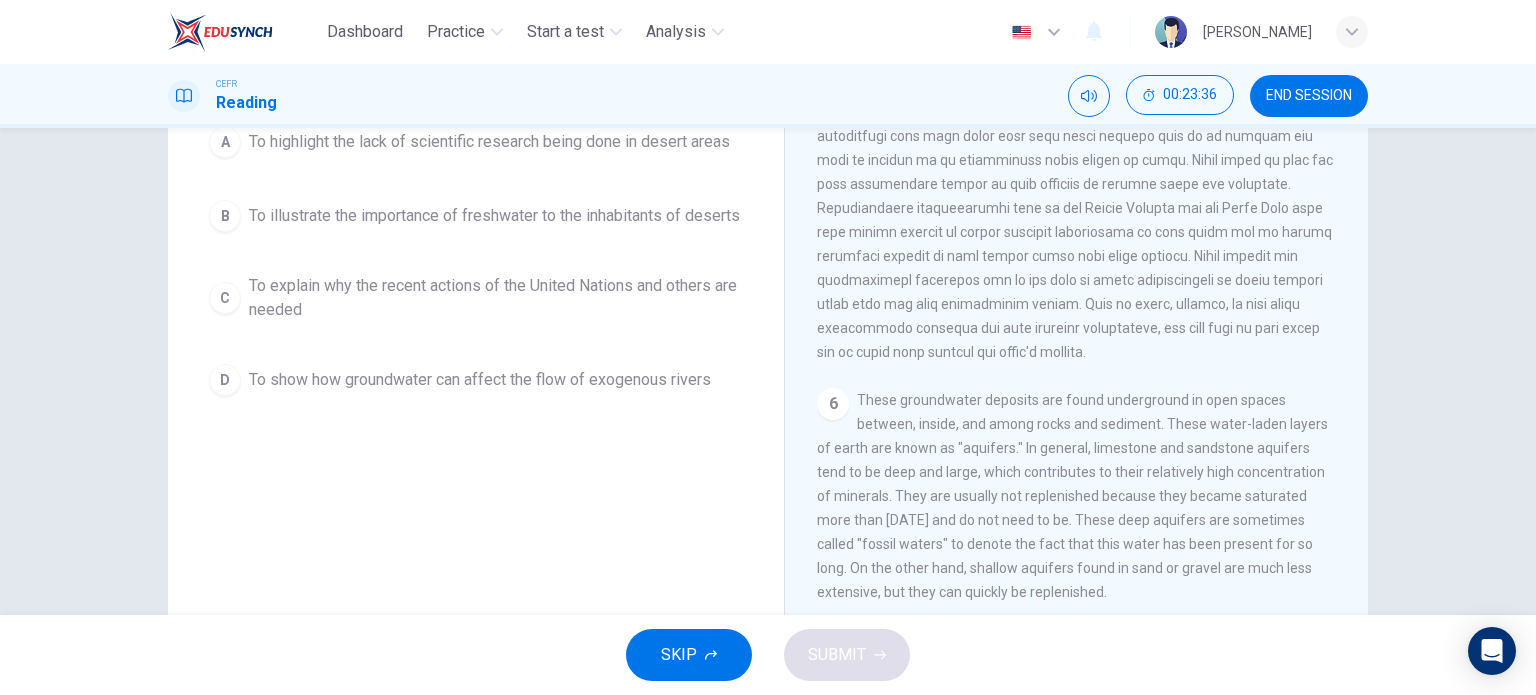 scroll, scrollTop: 247, scrollLeft: 0, axis: vertical 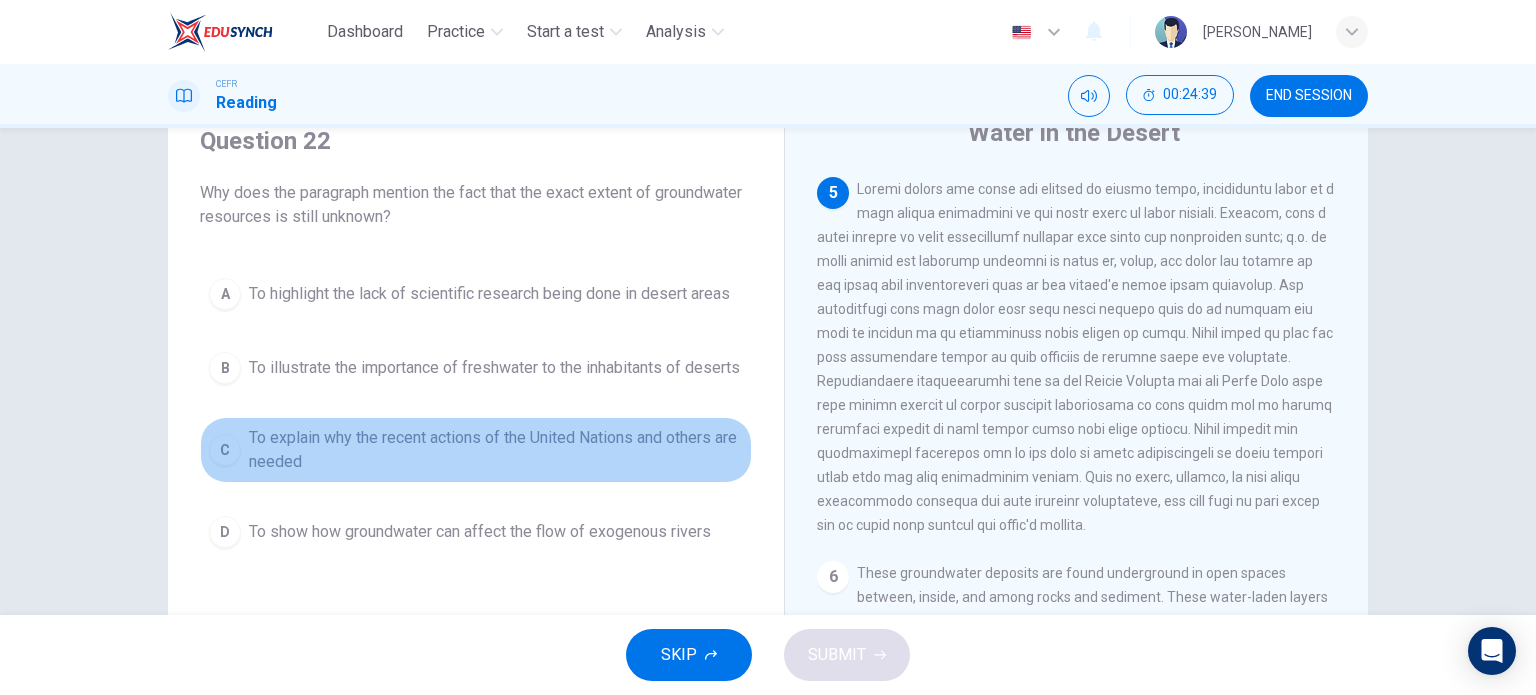 click on "To explain why the recent actions of the United Nations and others are needed" at bounding box center (496, 450) 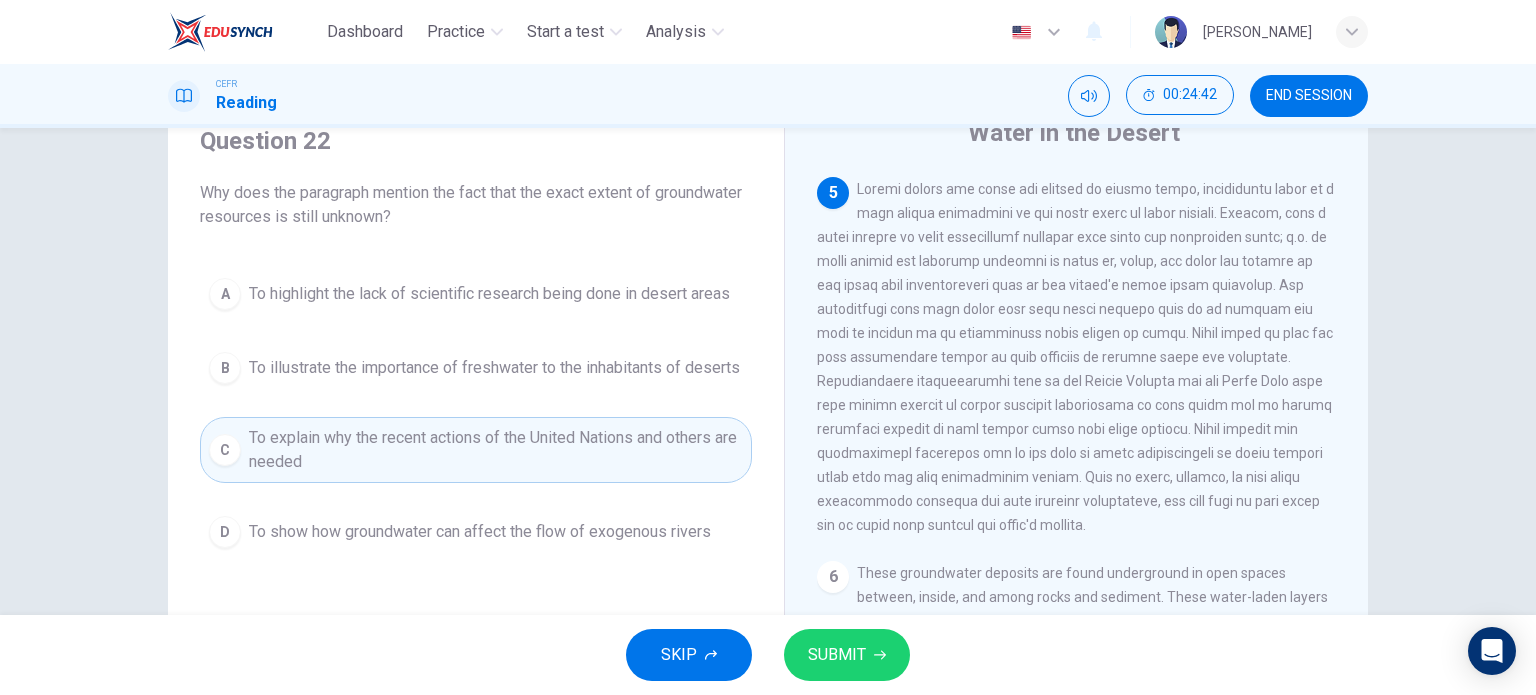 click on "SUBMIT" at bounding box center (847, 655) 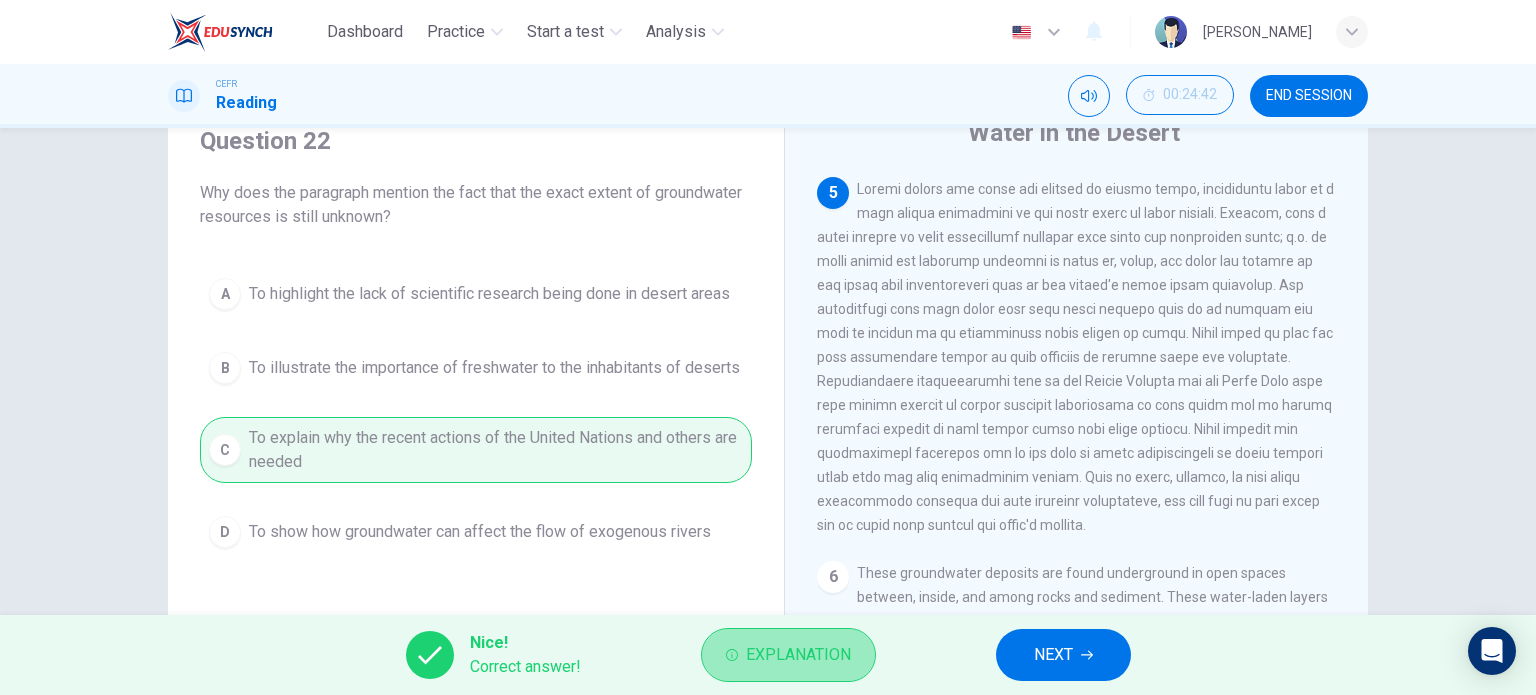 click on "Explanation" at bounding box center (788, 655) 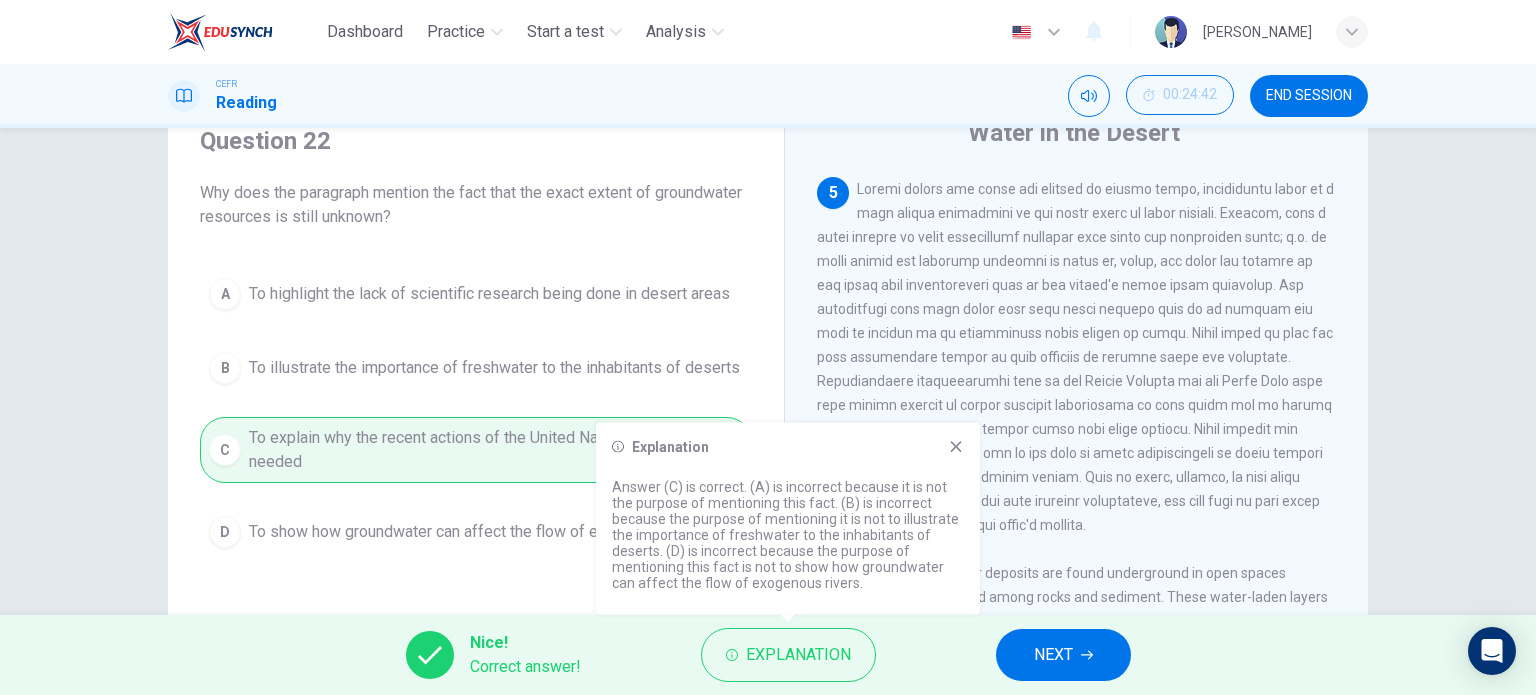 click on "Explanation" at bounding box center [788, 447] 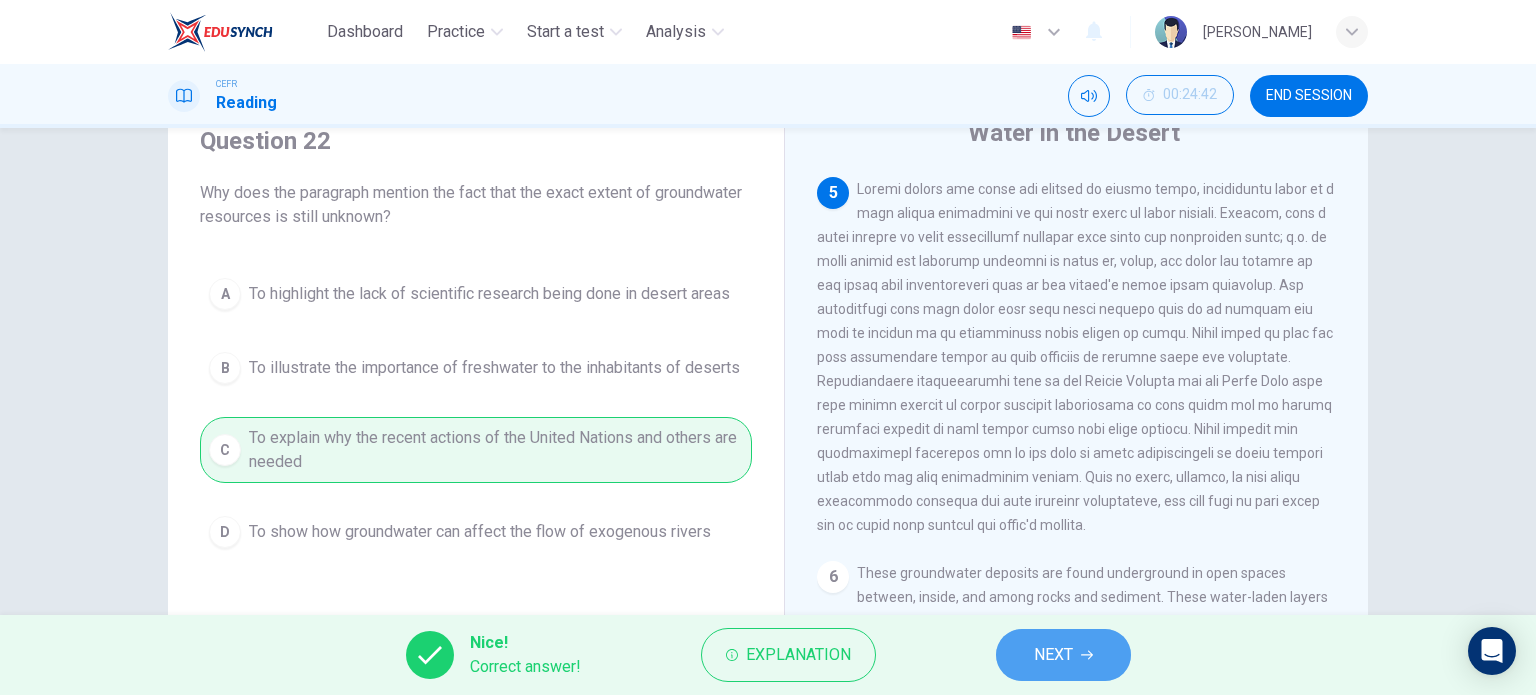 click on "NEXT" at bounding box center [1053, 655] 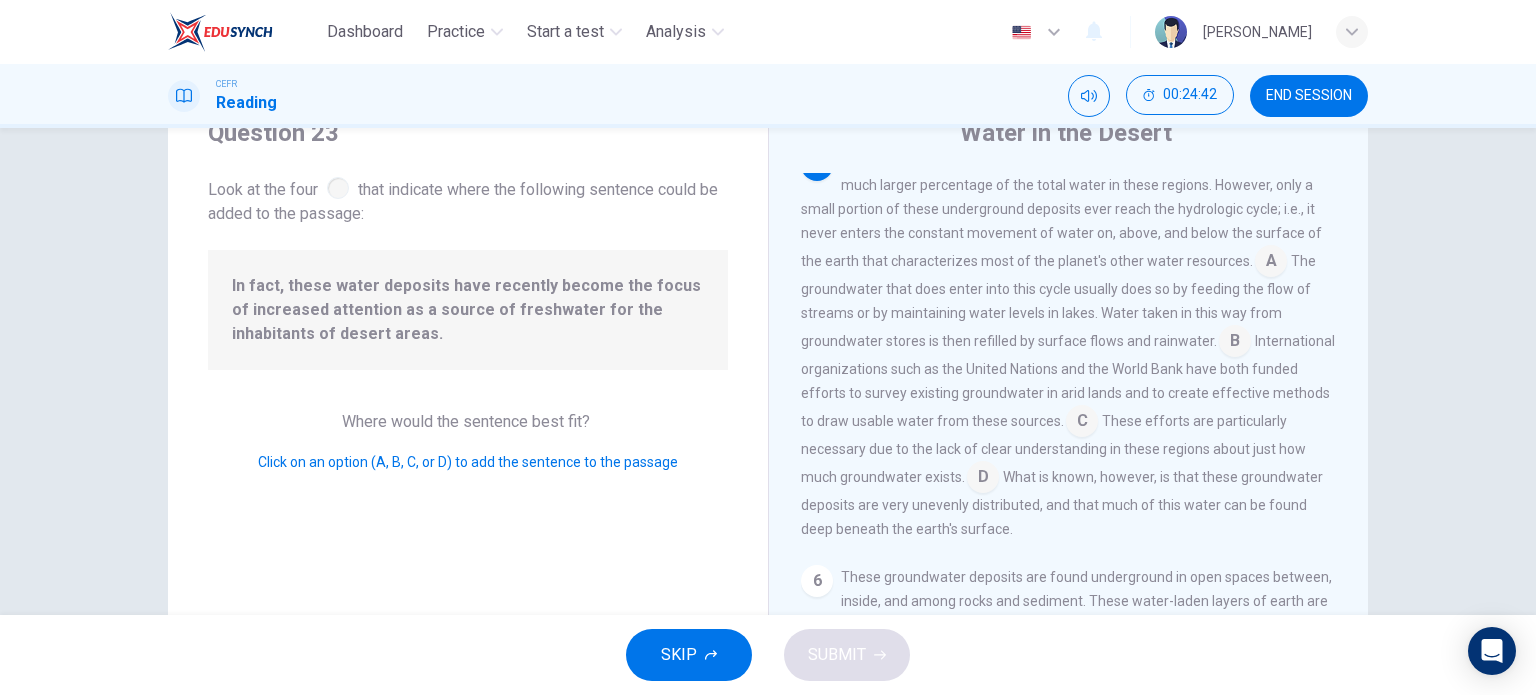 scroll, scrollTop: 881, scrollLeft: 0, axis: vertical 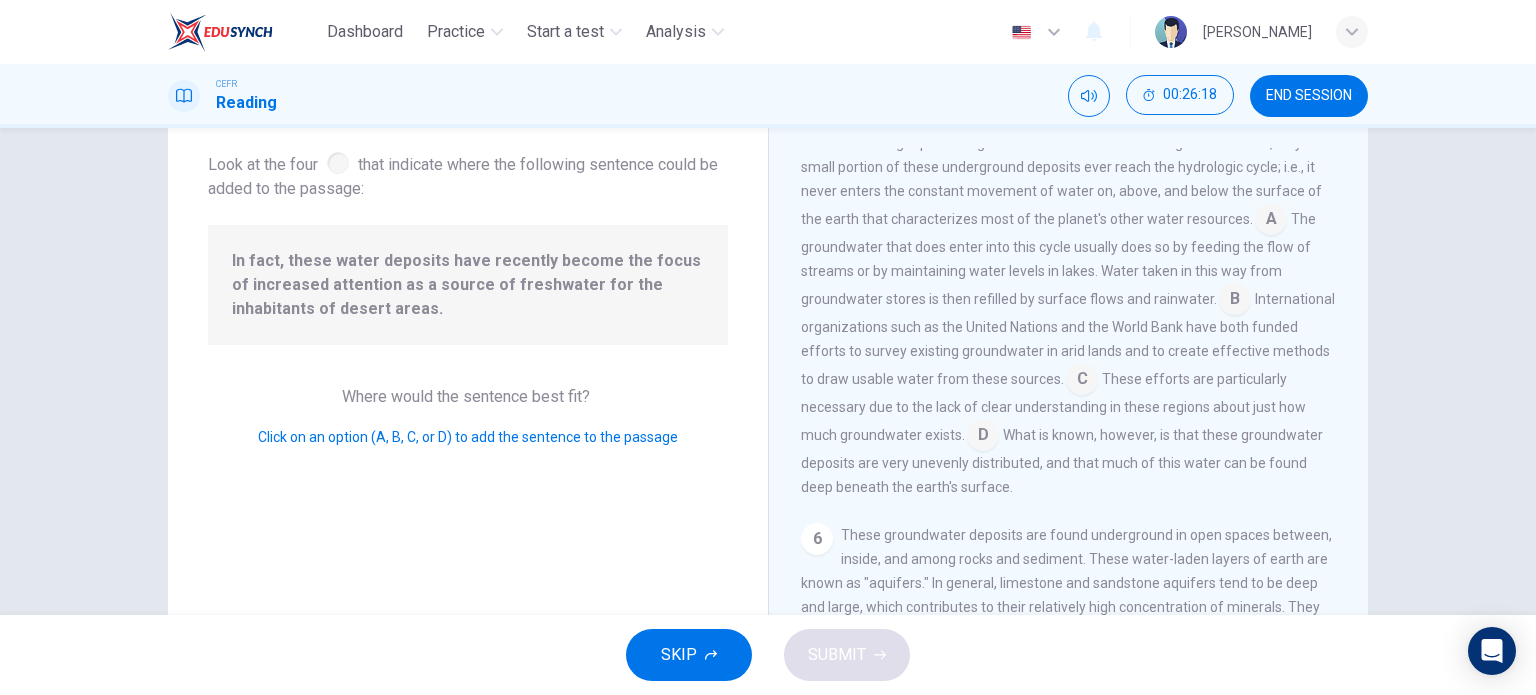click at bounding box center (983, 437) 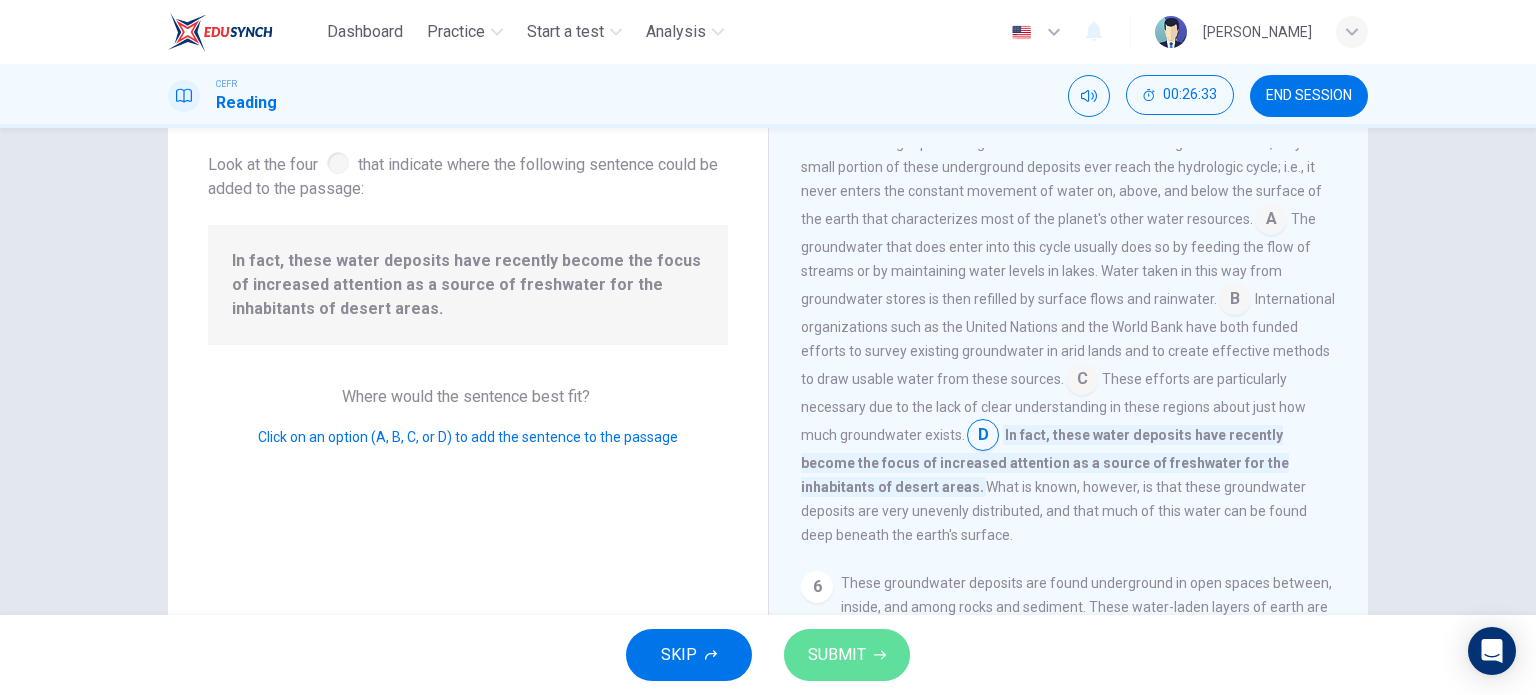 click 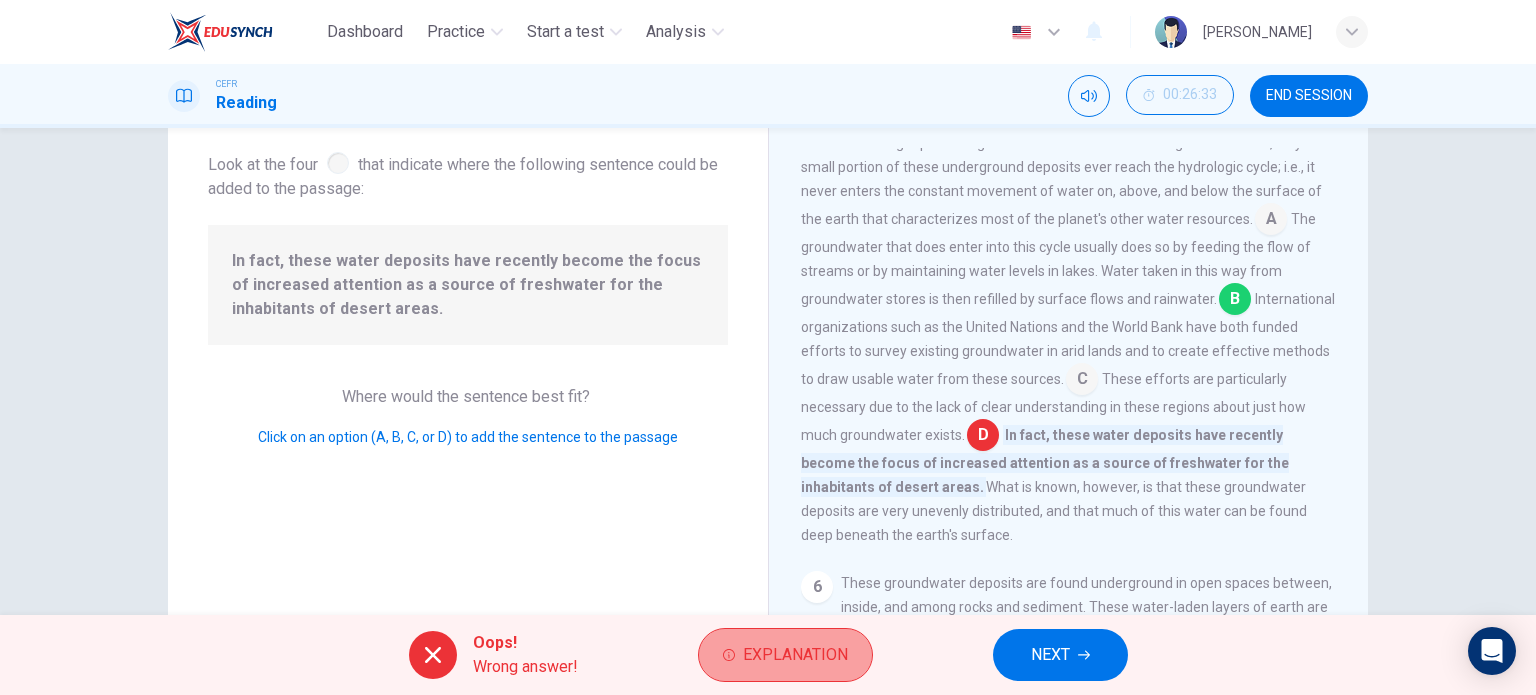 click on "Explanation" at bounding box center (795, 655) 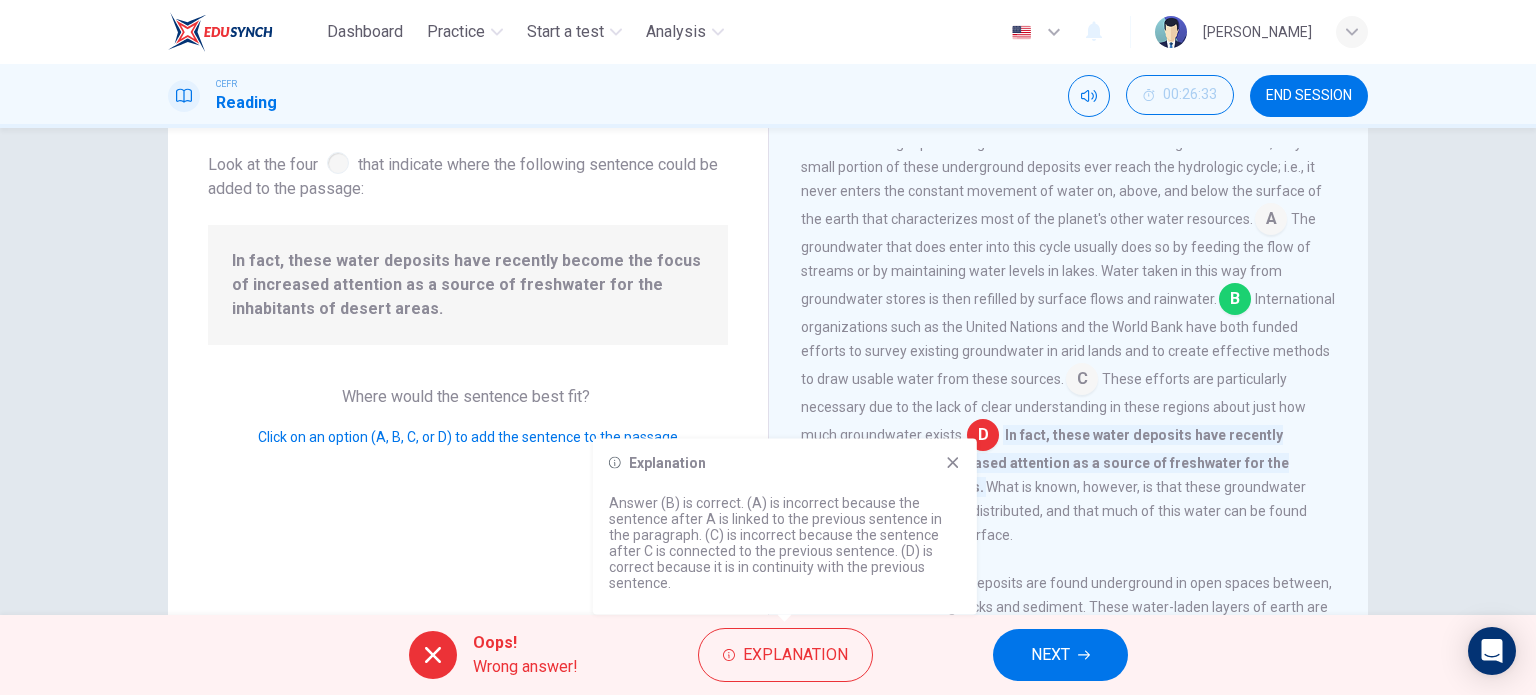 click 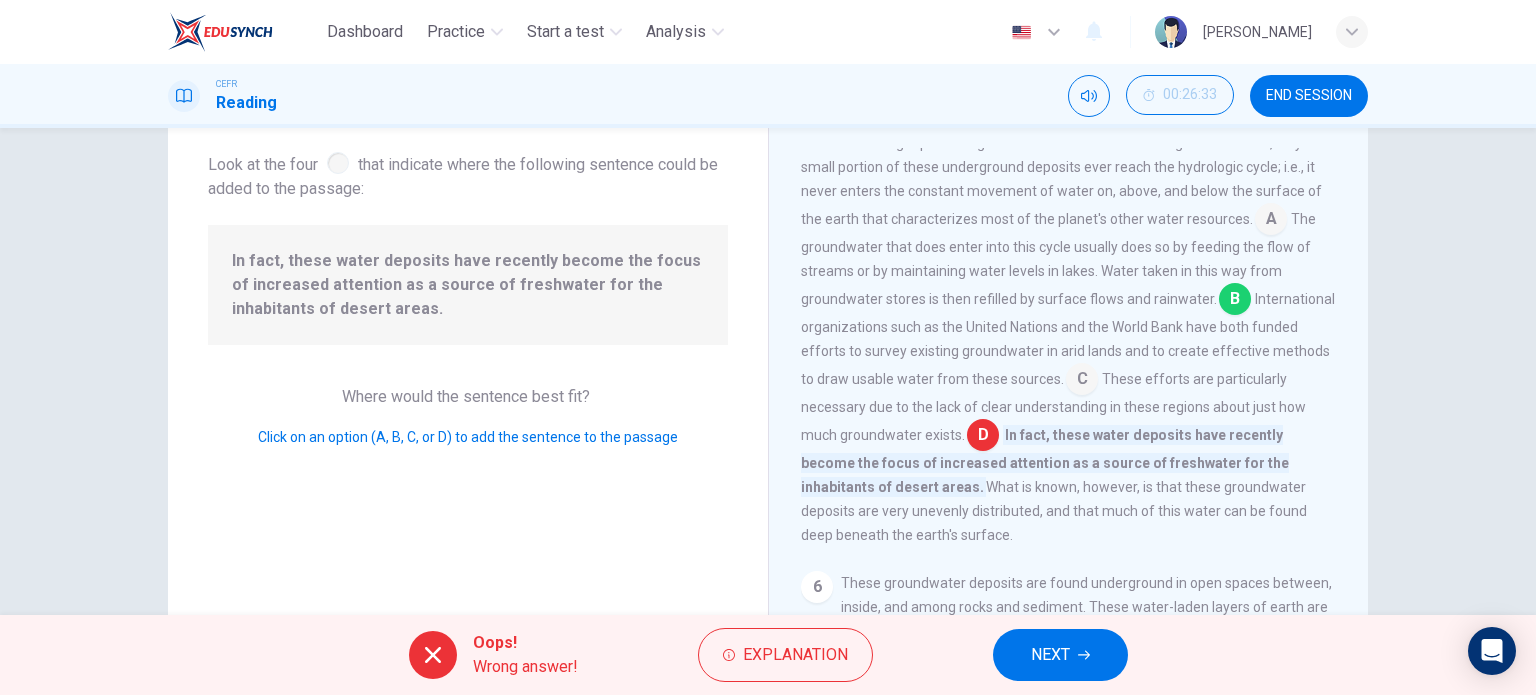 click at bounding box center (1235, 301) 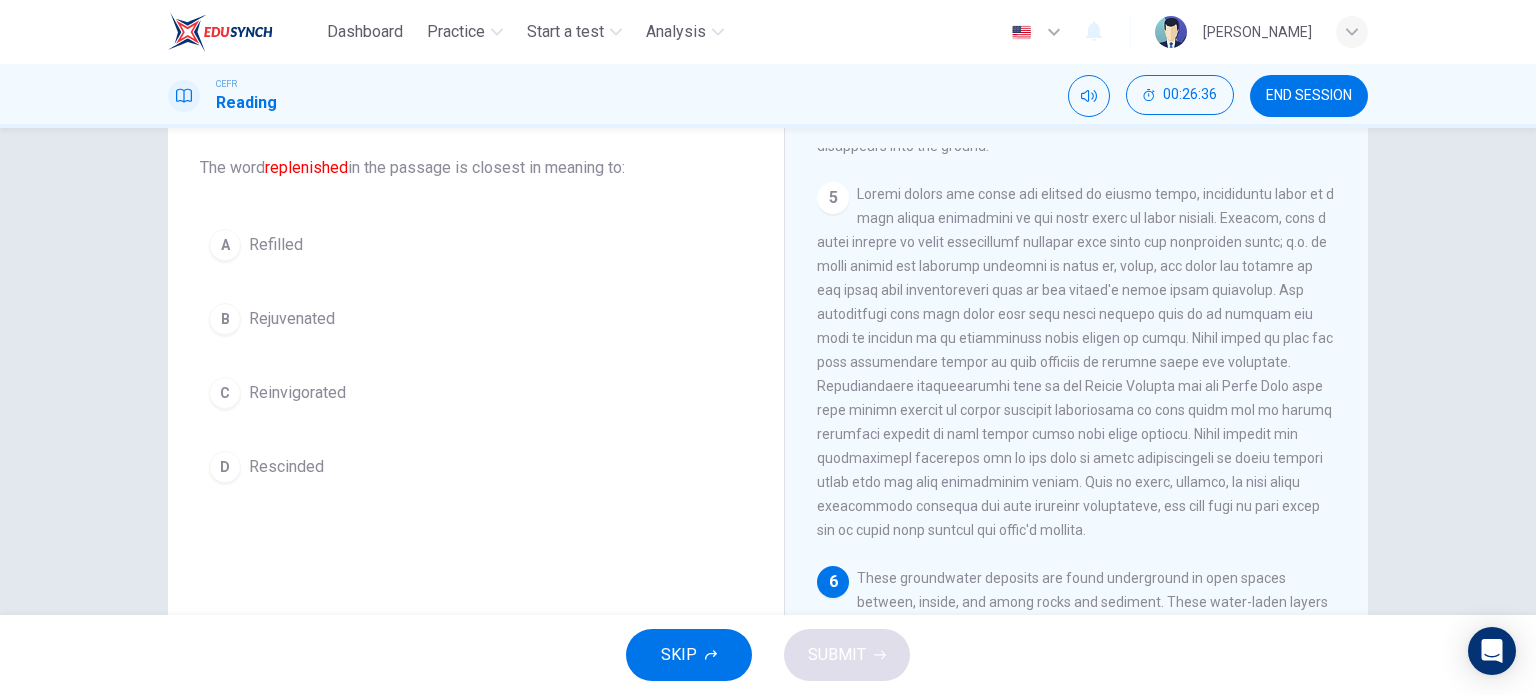 scroll, scrollTop: 950, scrollLeft: 0, axis: vertical 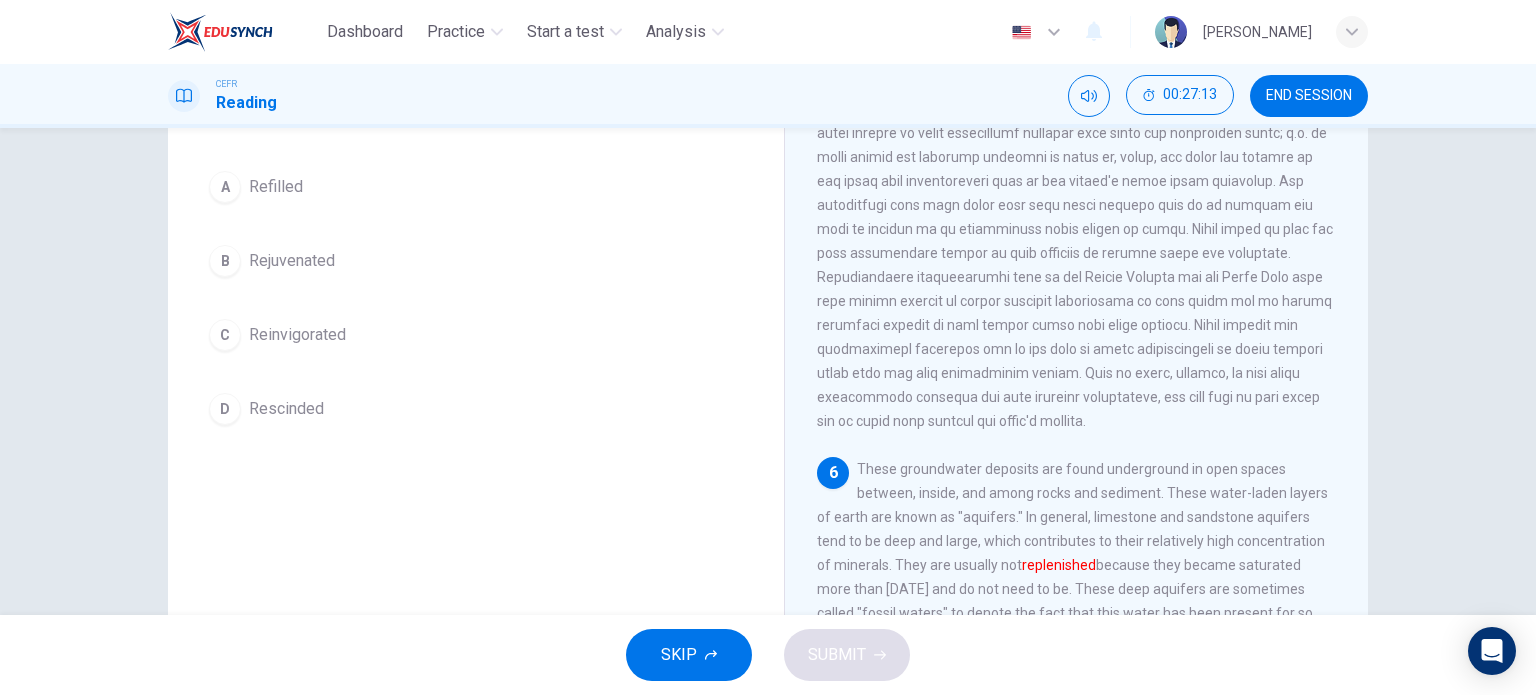 click on "Rejuvenated" at bounding box center [292, 261] 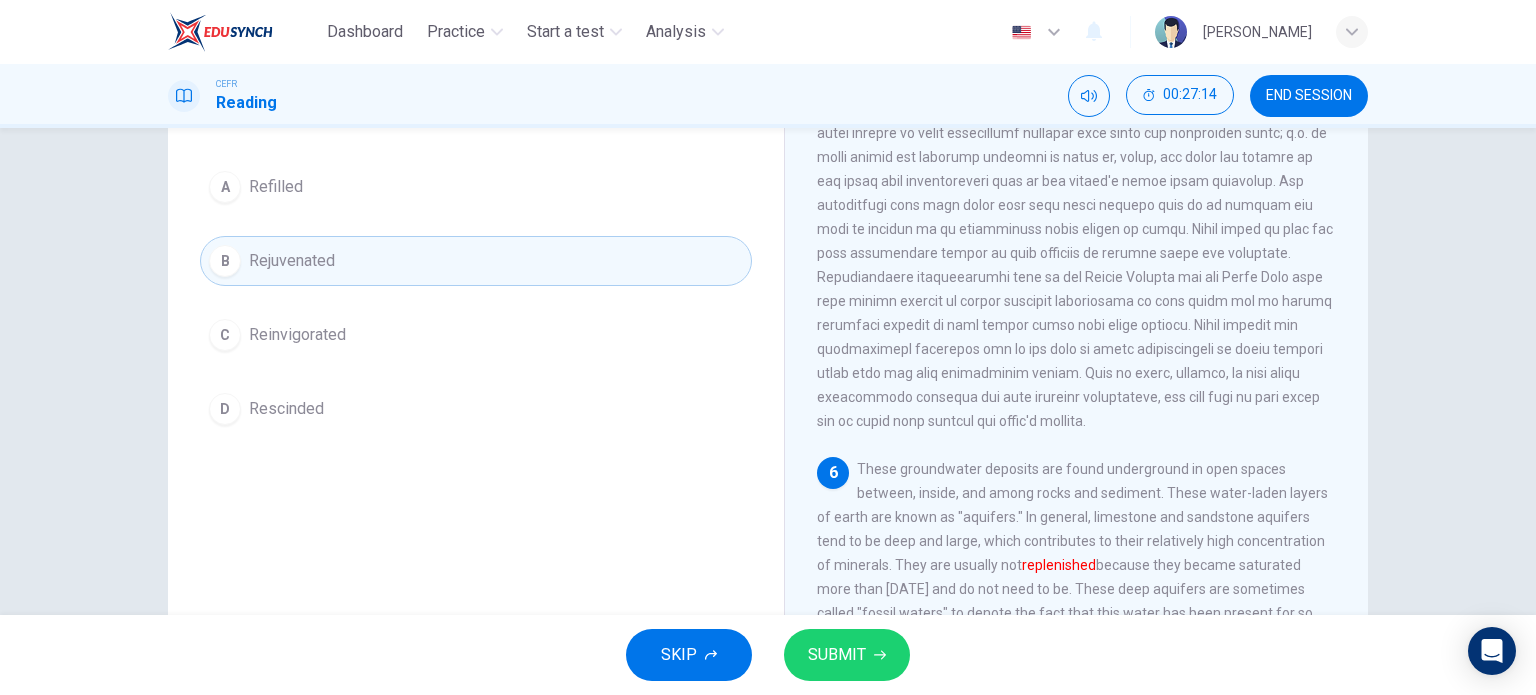 click on "SUBMIT" at bounding box center [847, 655] 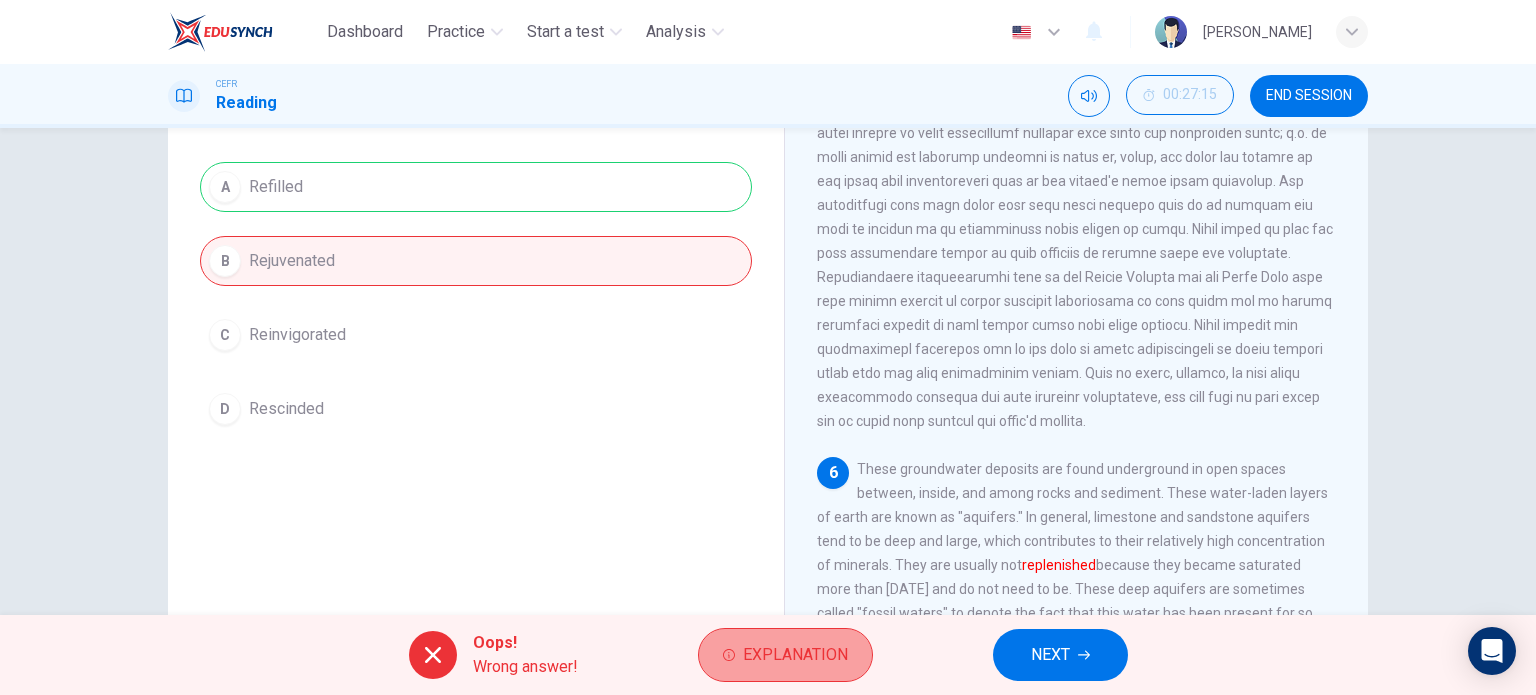 click on "Explanation" at bounding box center [795, 655] 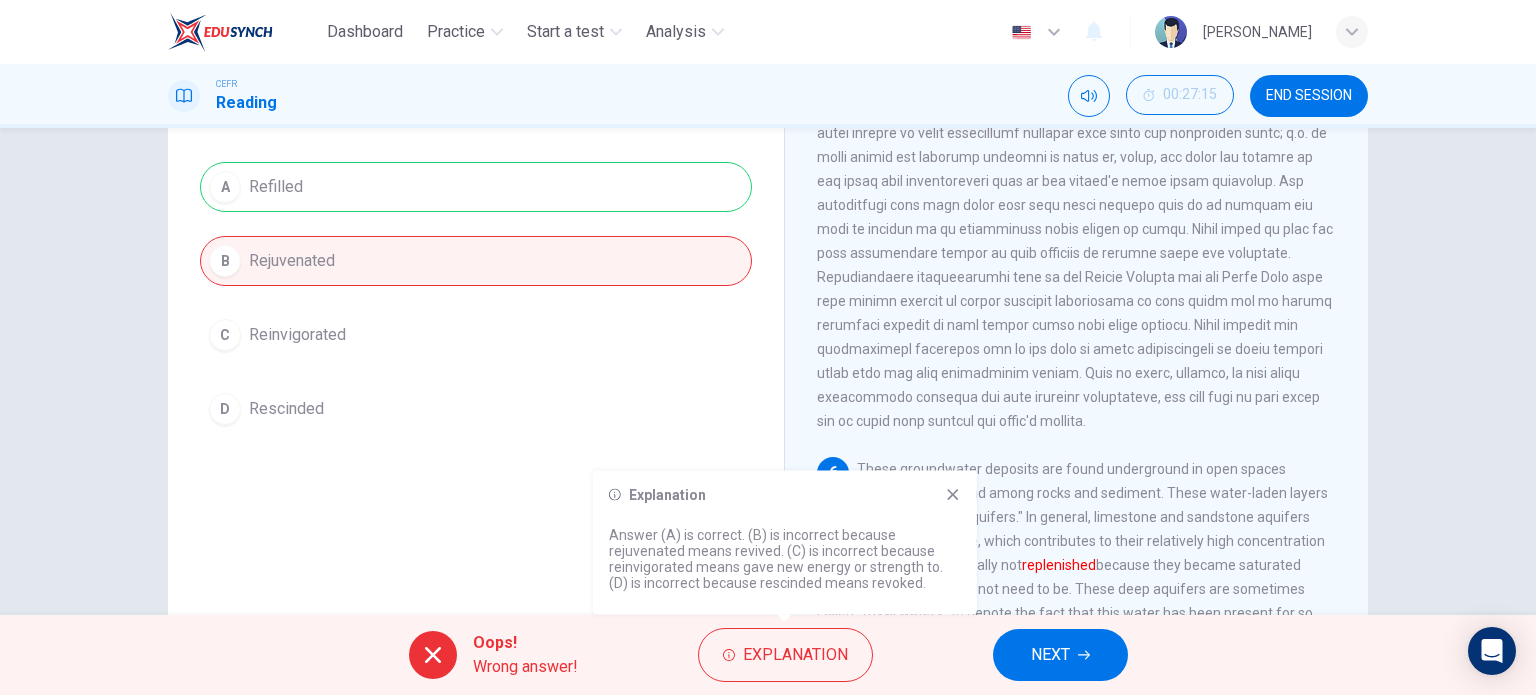 click on "Explanation Answer (A) is correct. (B) is incorrect because rejuvenated means revived. (C) is incorrect because reinvigorated means gave new energy or strength to. (D) is incorrect because rescinded means revoked." at bounding box center (785, 543) 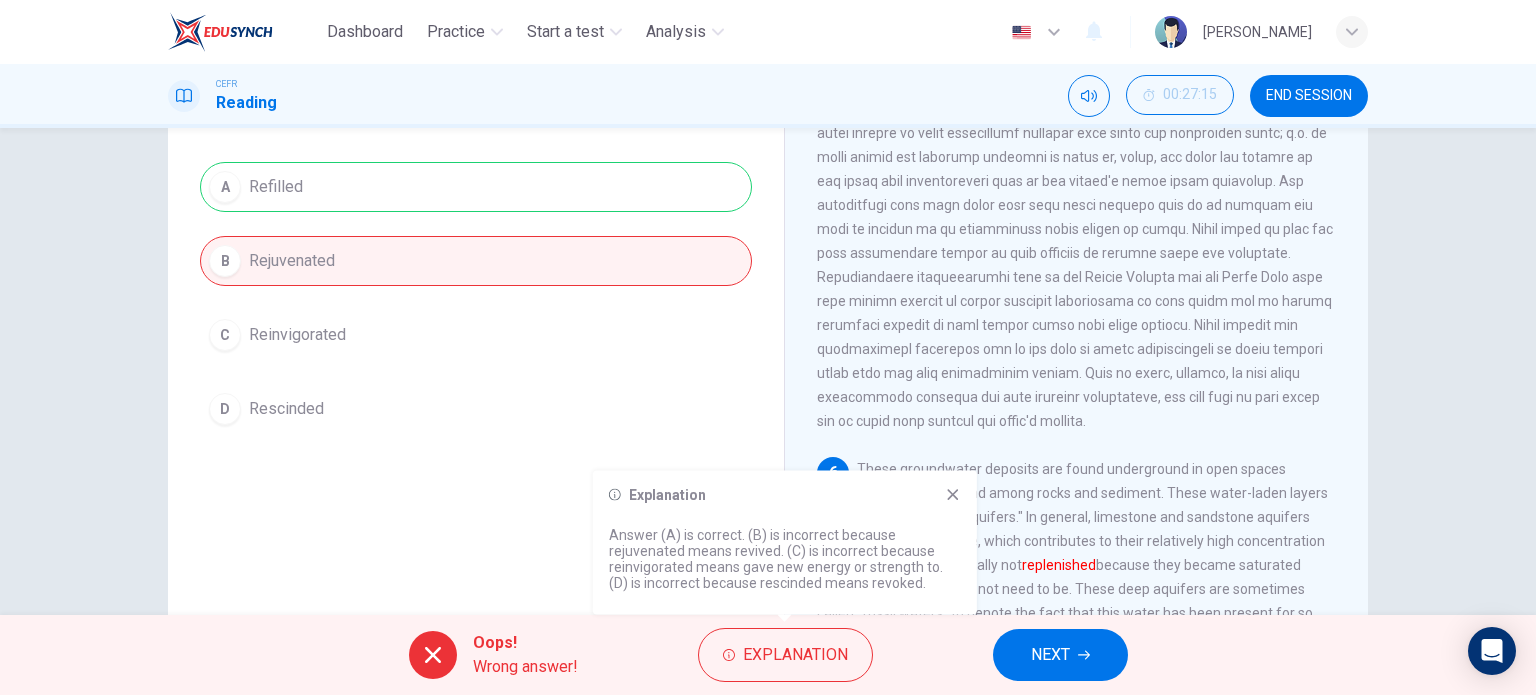 click on "Explanation Answer (A) is correct. (B) is incorrect because rejuvenated means revived. (C) is incorrect because reinvigorated means gave new energy or strength to. (D) is incorrect because rescinded means revoked." at bounding box center (785, 543) 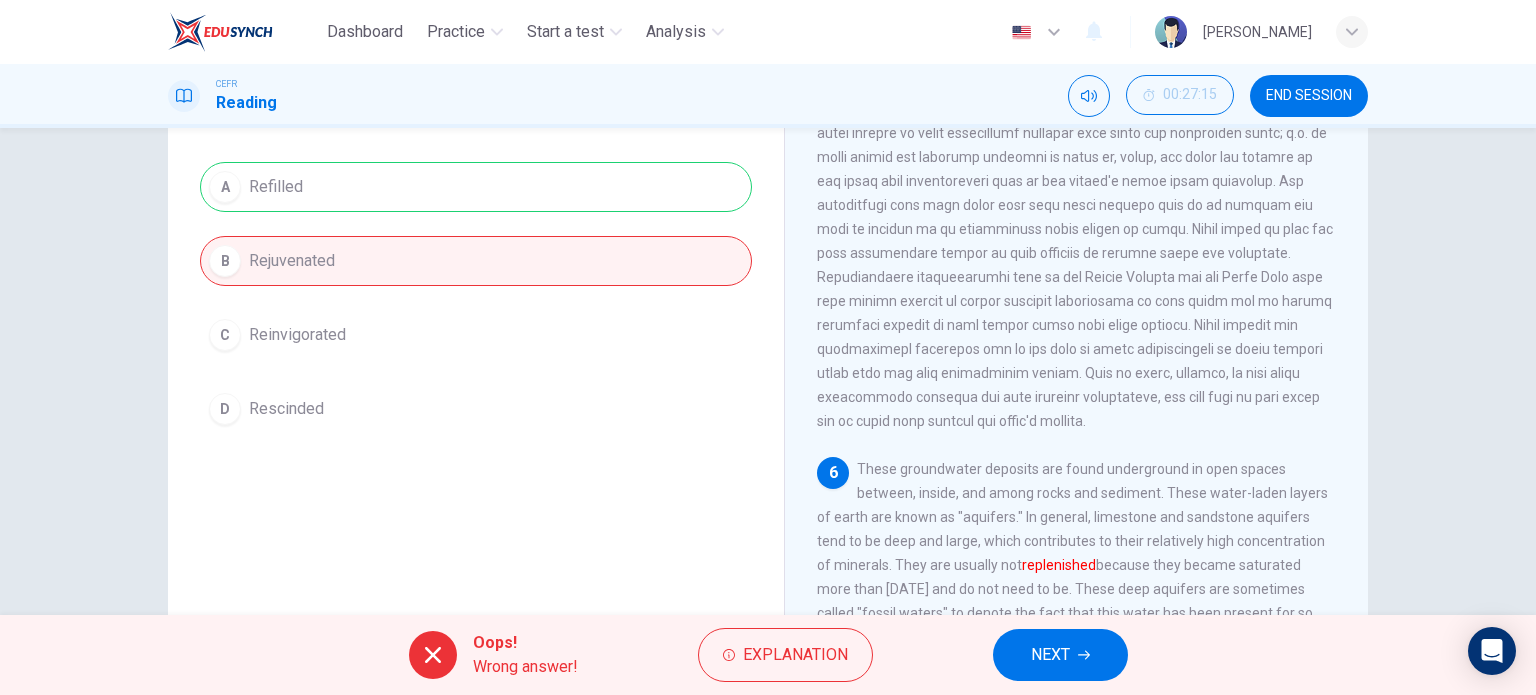 scroll, scrollTop: 218, scrollLeft: 0, axis: vertical 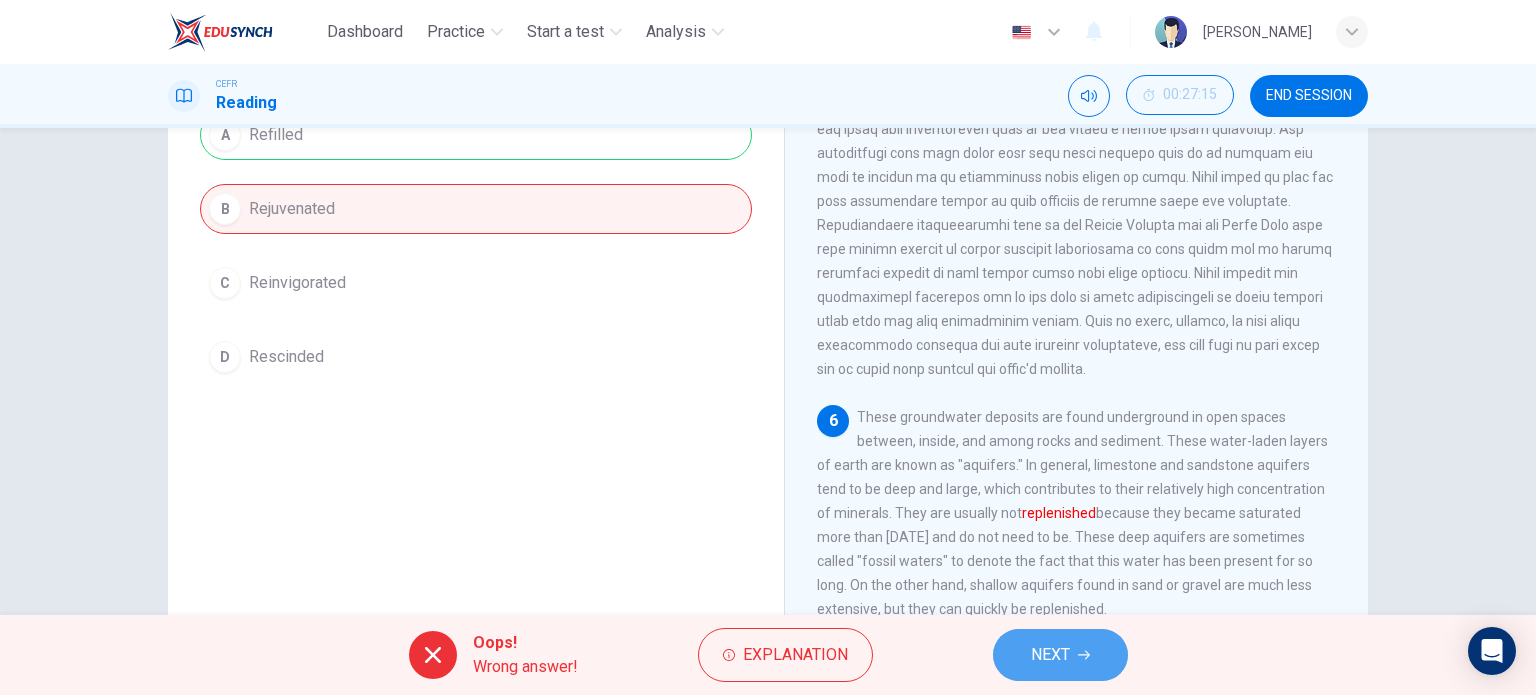 click on "NEXT" at bounding box center [1060, 655] 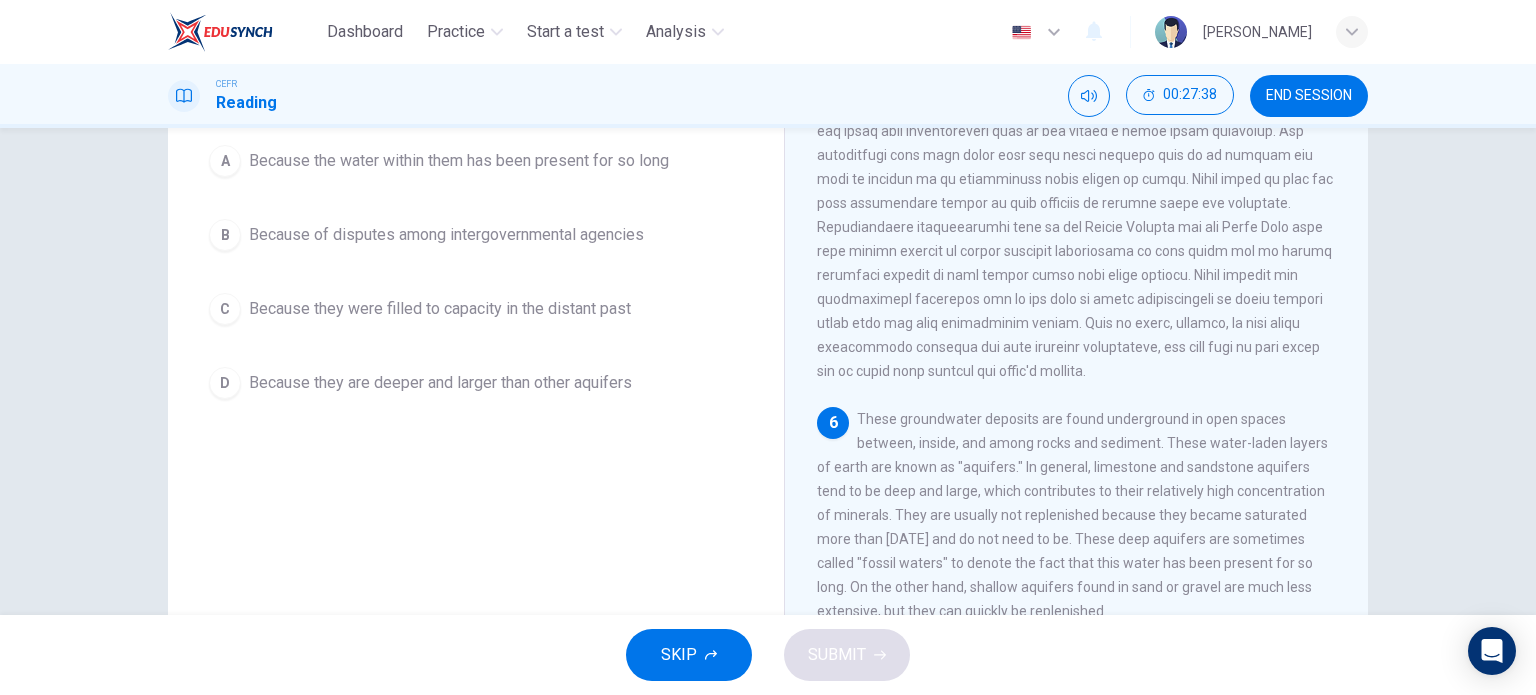 scroll, scrollTop: 215, scrollLeft: 0, axis: vertical 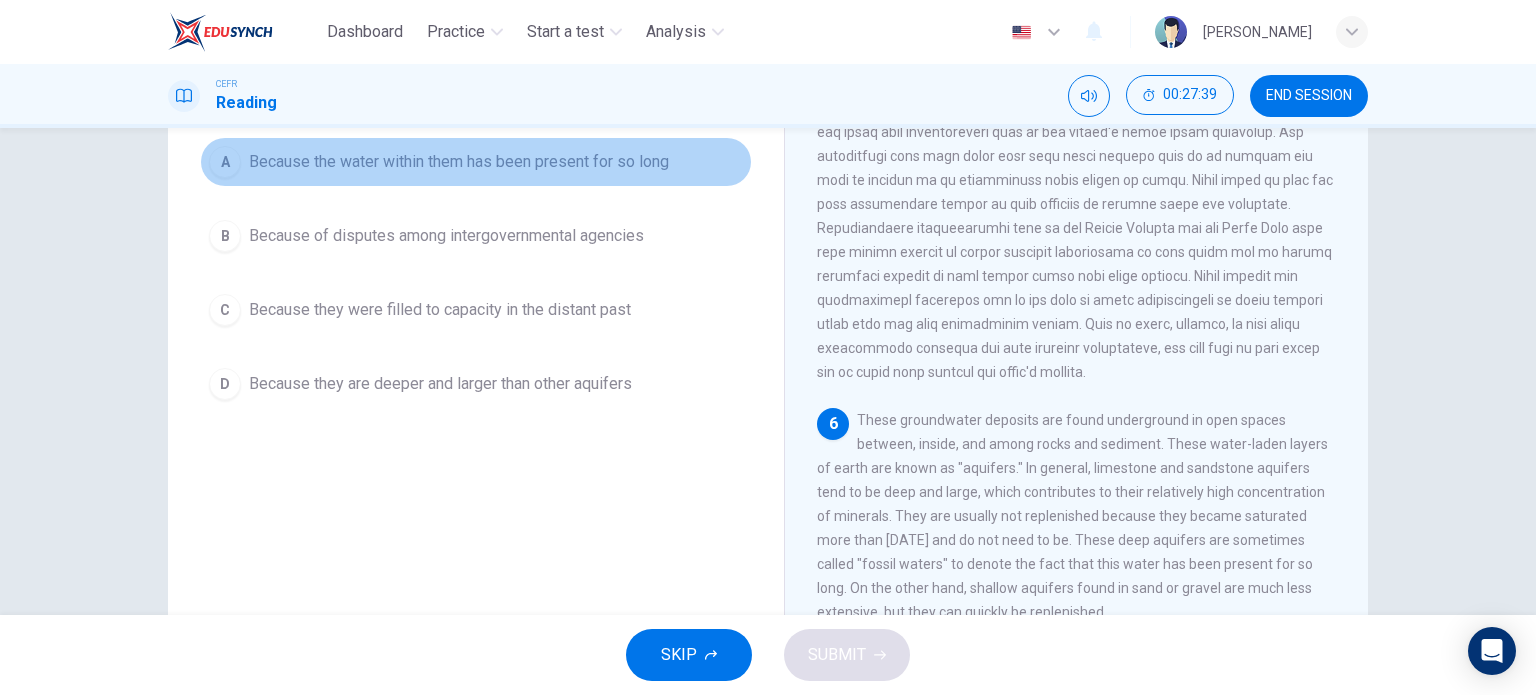 click on "A Because the water within them has been present for so long" at bounding box center [476, 162] 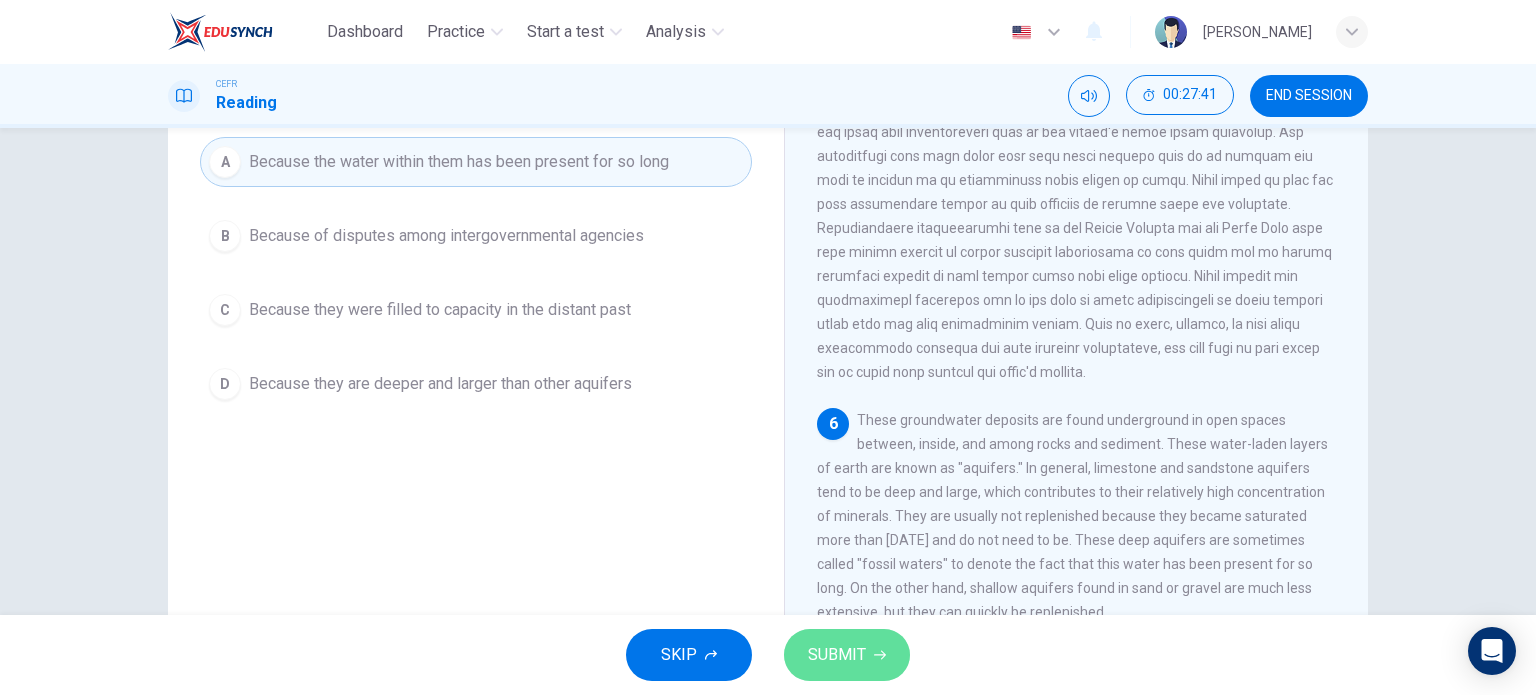 click on "SUBMIT" at bounding box center [837, 655] 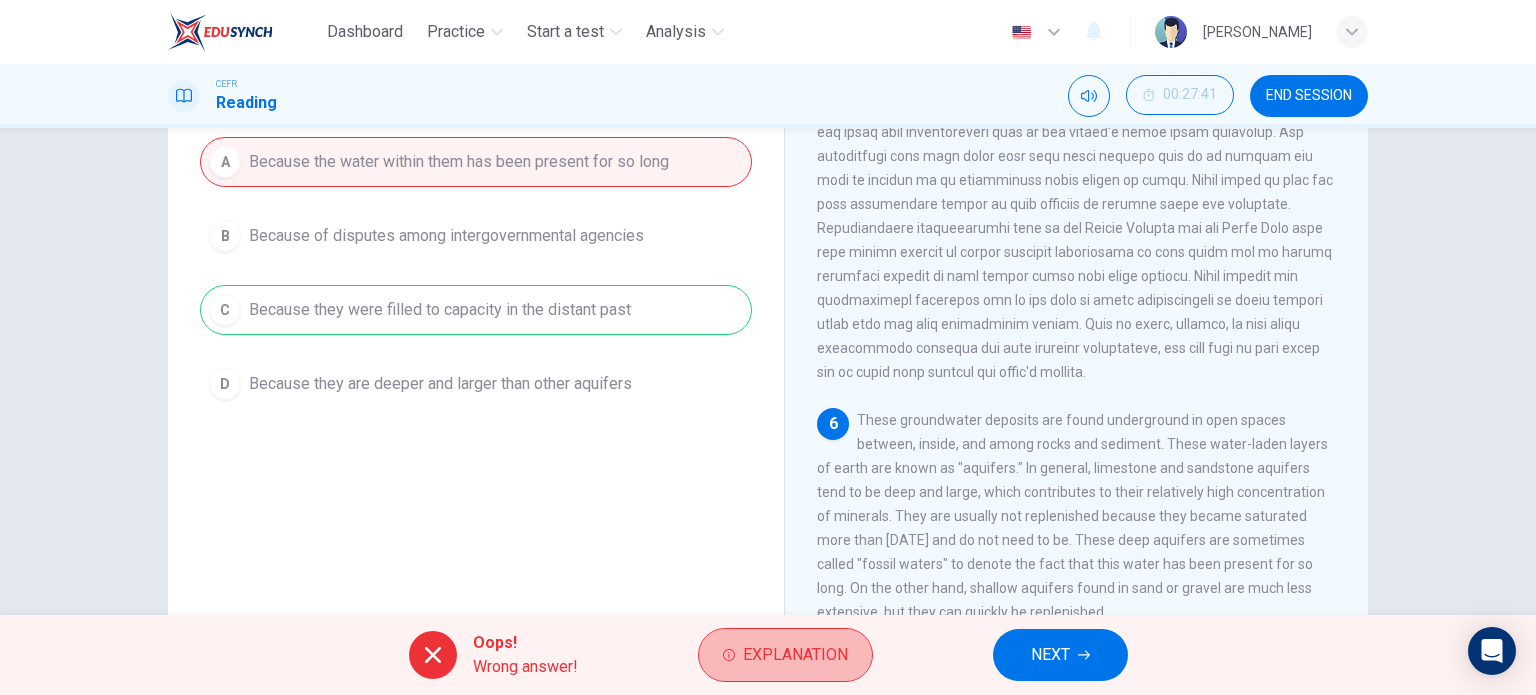 click on "Explanation" at bounding box center (785, 655) 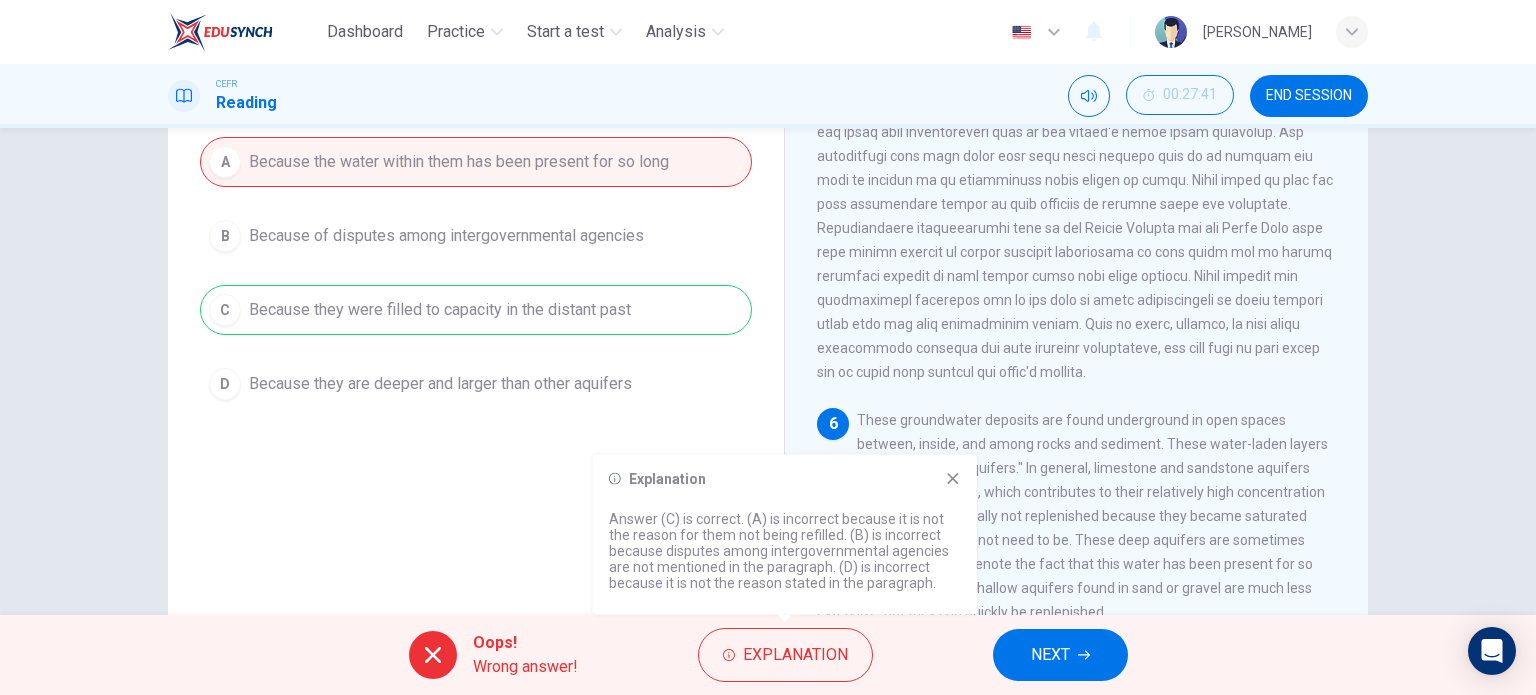 click on "Explanation Answer (C) is correct. (A) is incorrect because it is not the reason for them not being refilled. (B) is incorrect because disputes among intergovernmental agencies are not mentioned in the paragraph. (D) is incorrect because it is not the reason stated in the paragraph." at bounding box center (785, 535) 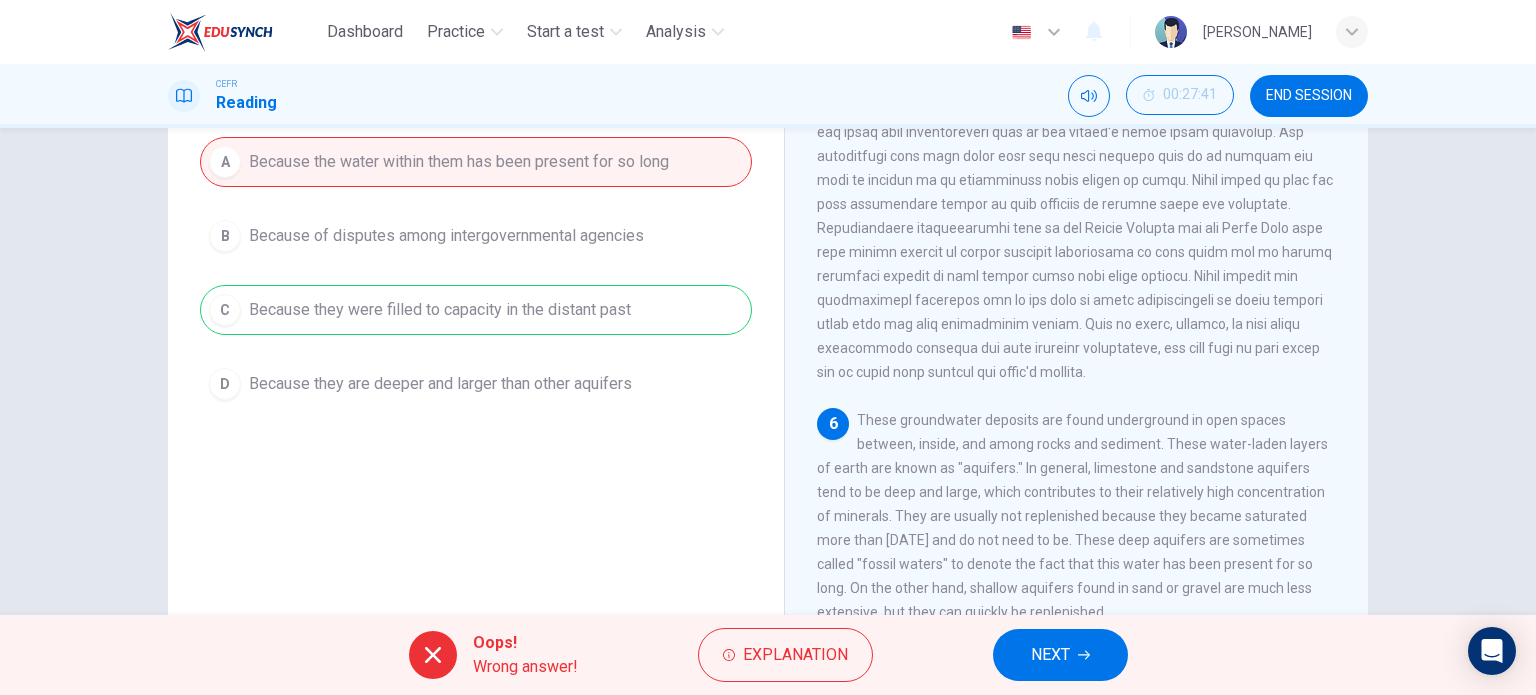 click on "NEXT" at bounding box center [1050, 655] 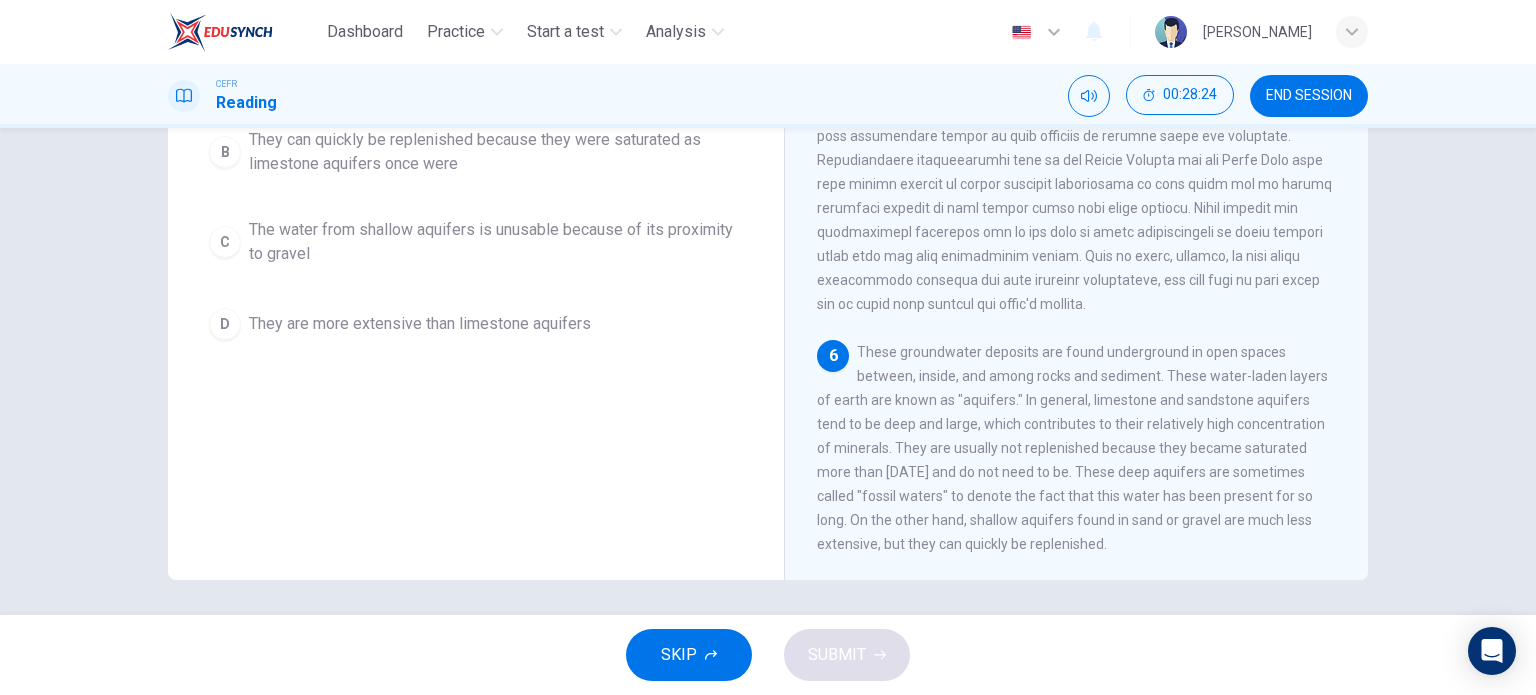 scroll, scrollTop: 174, scrollLeft: 0, axis: vertical 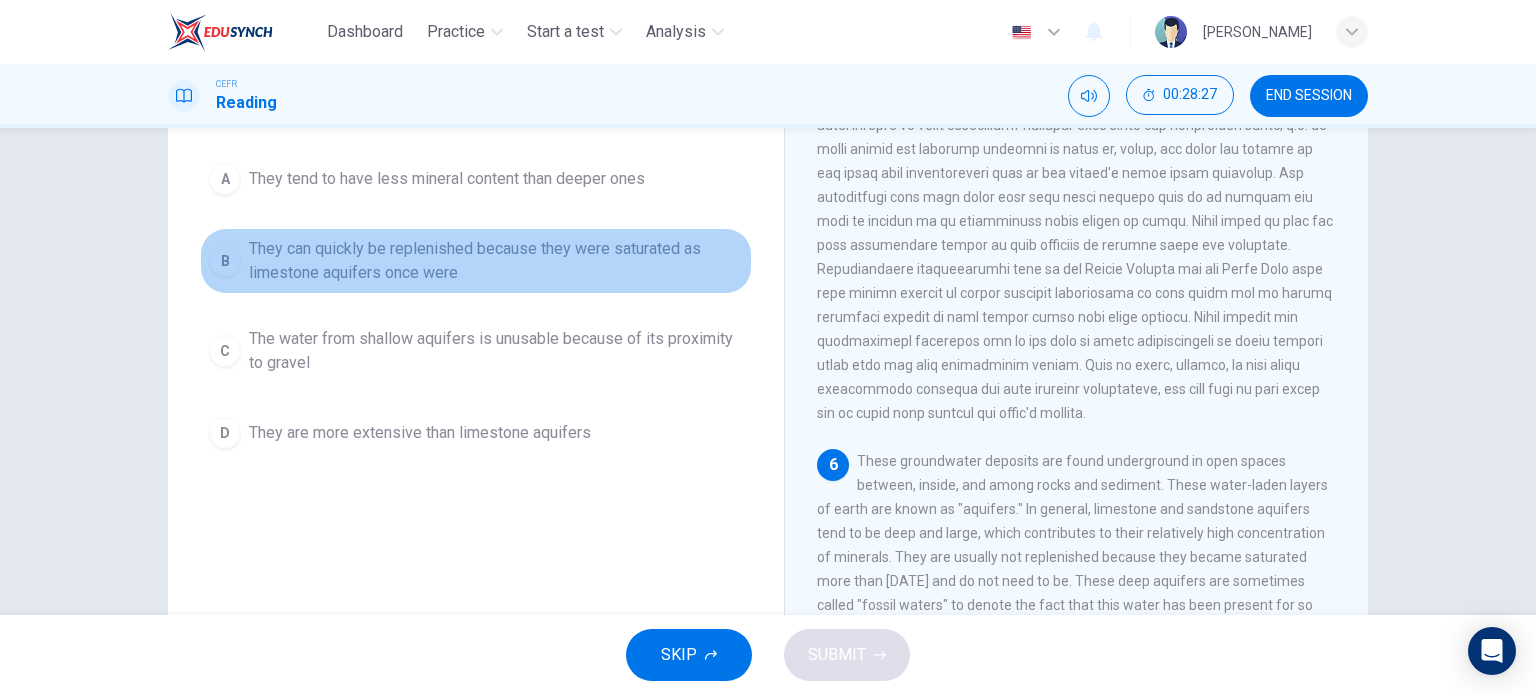 click on "They can quickly be replenished because they were saturated as limestone aquifers once were" at bounding box center (496, 261) 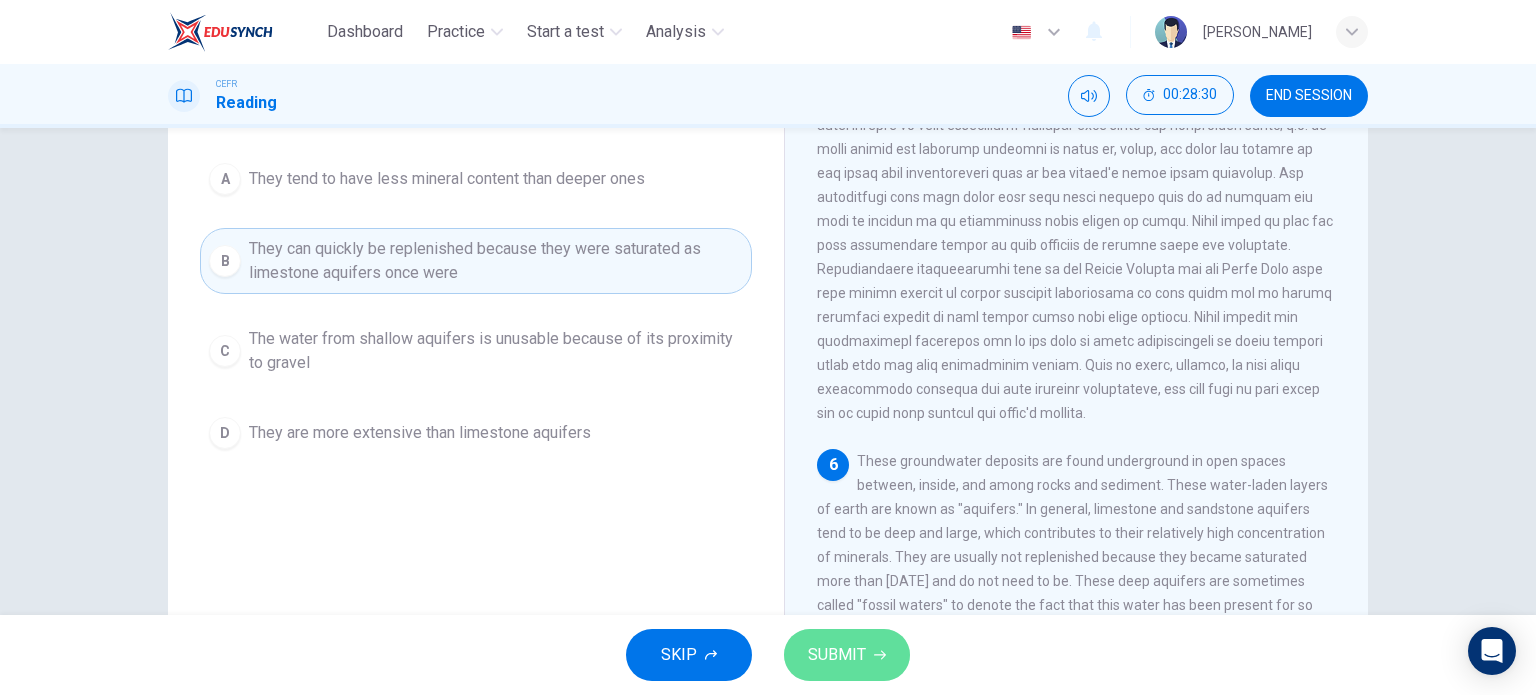 click on "SUBMIT" at bounding box center [837, 655] 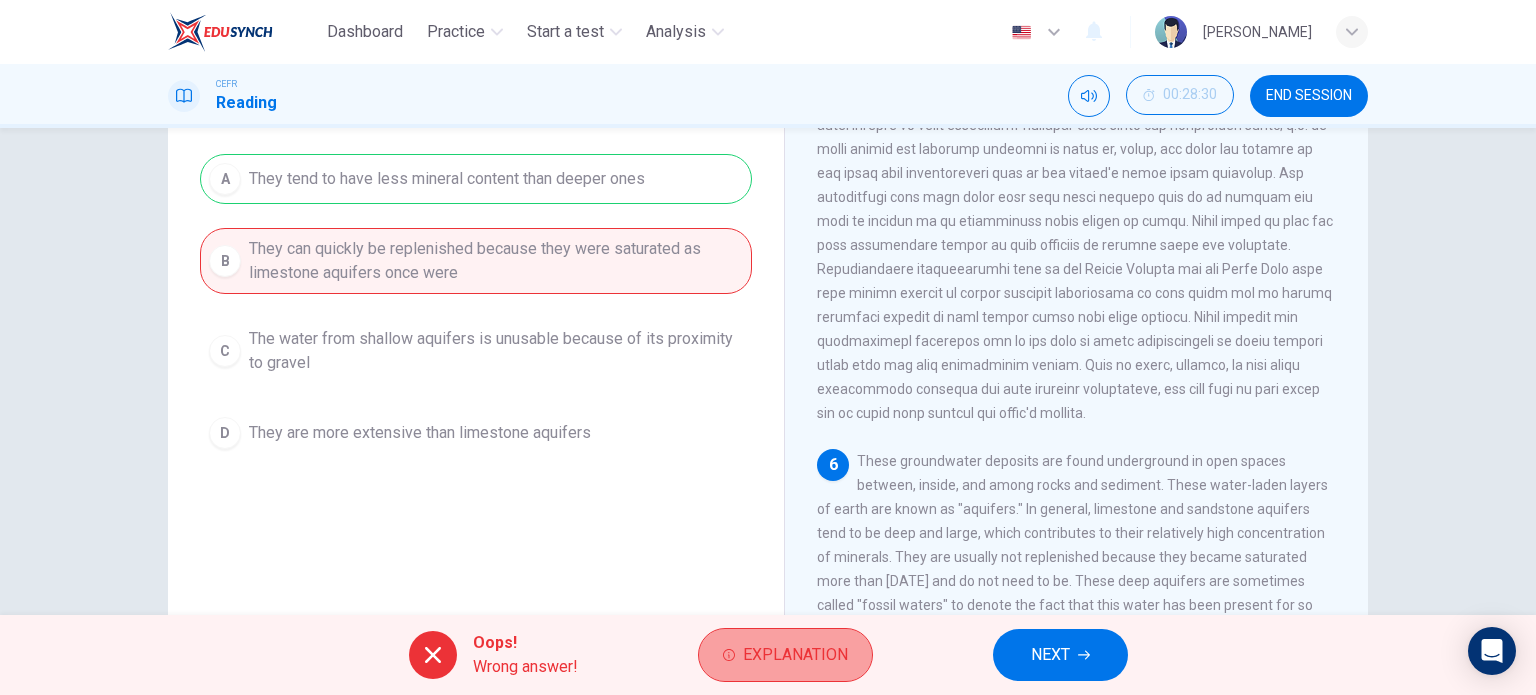 click on "Explanation" at bounding box center (795, 655) 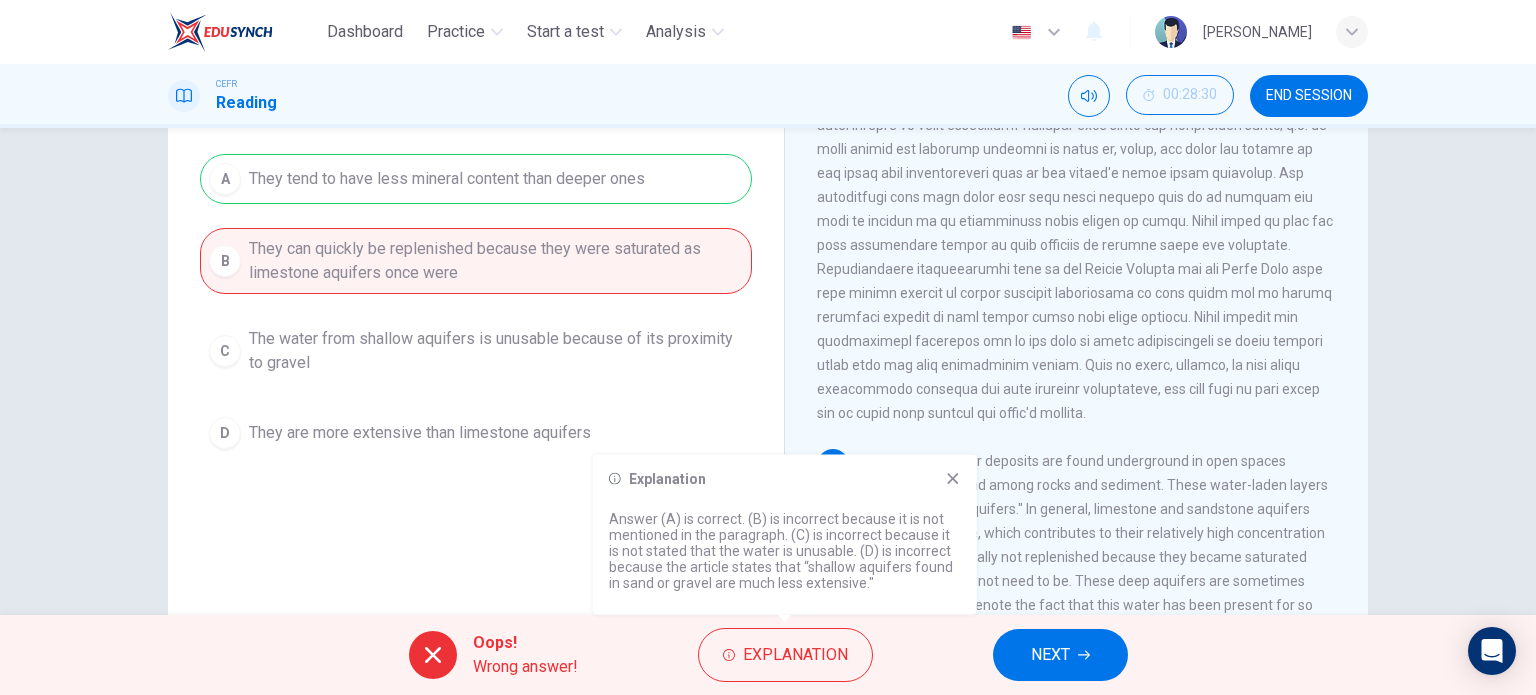 click 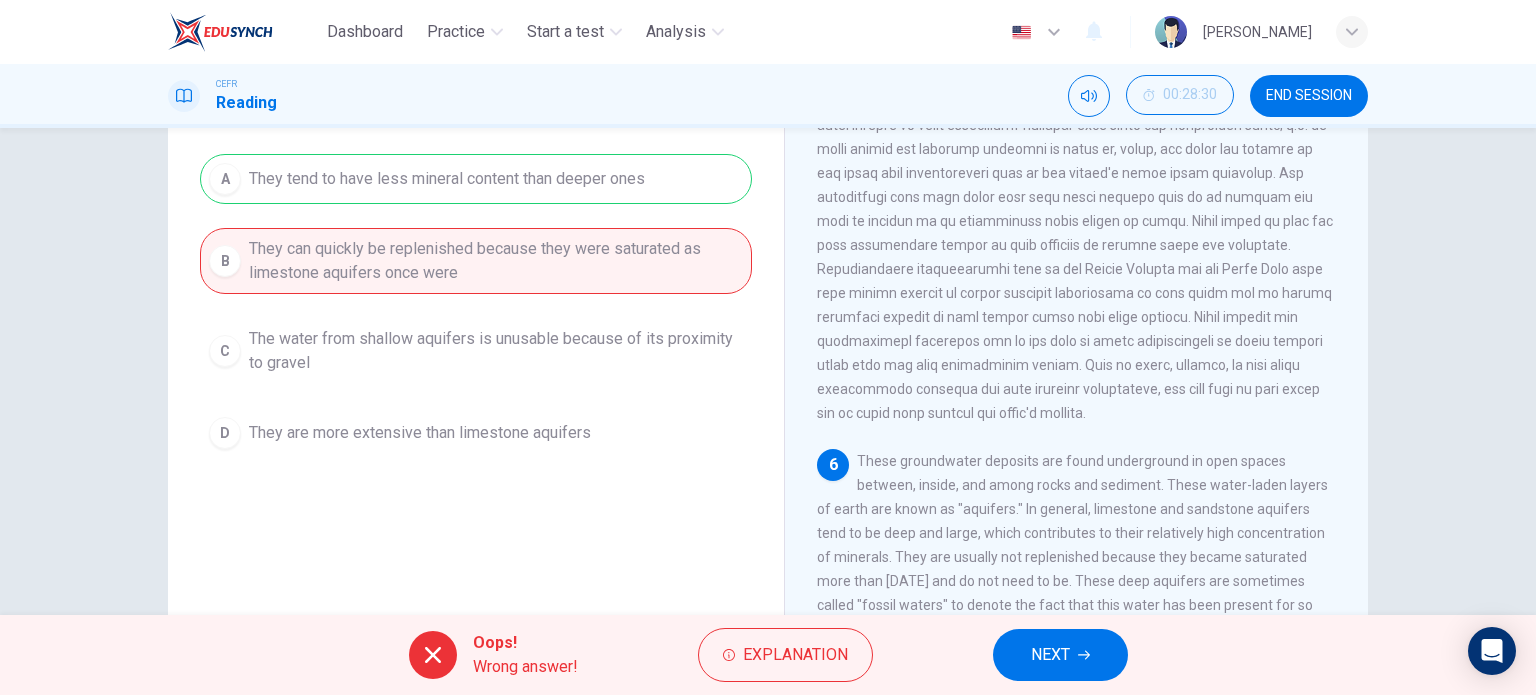 scroll, scrollTop: 288, scrollLeft: 0, axis: vertical 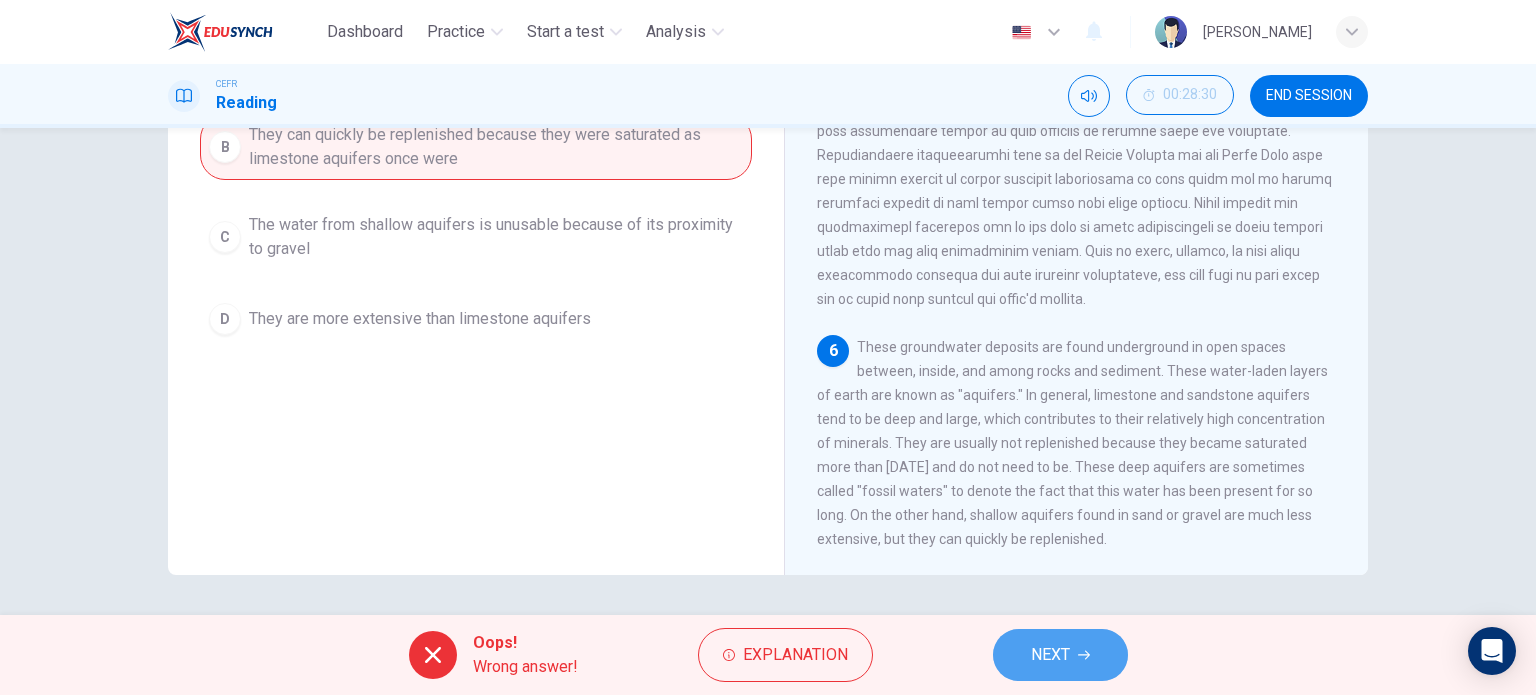 click on "NEXT" at bounding box center [1050, 655] 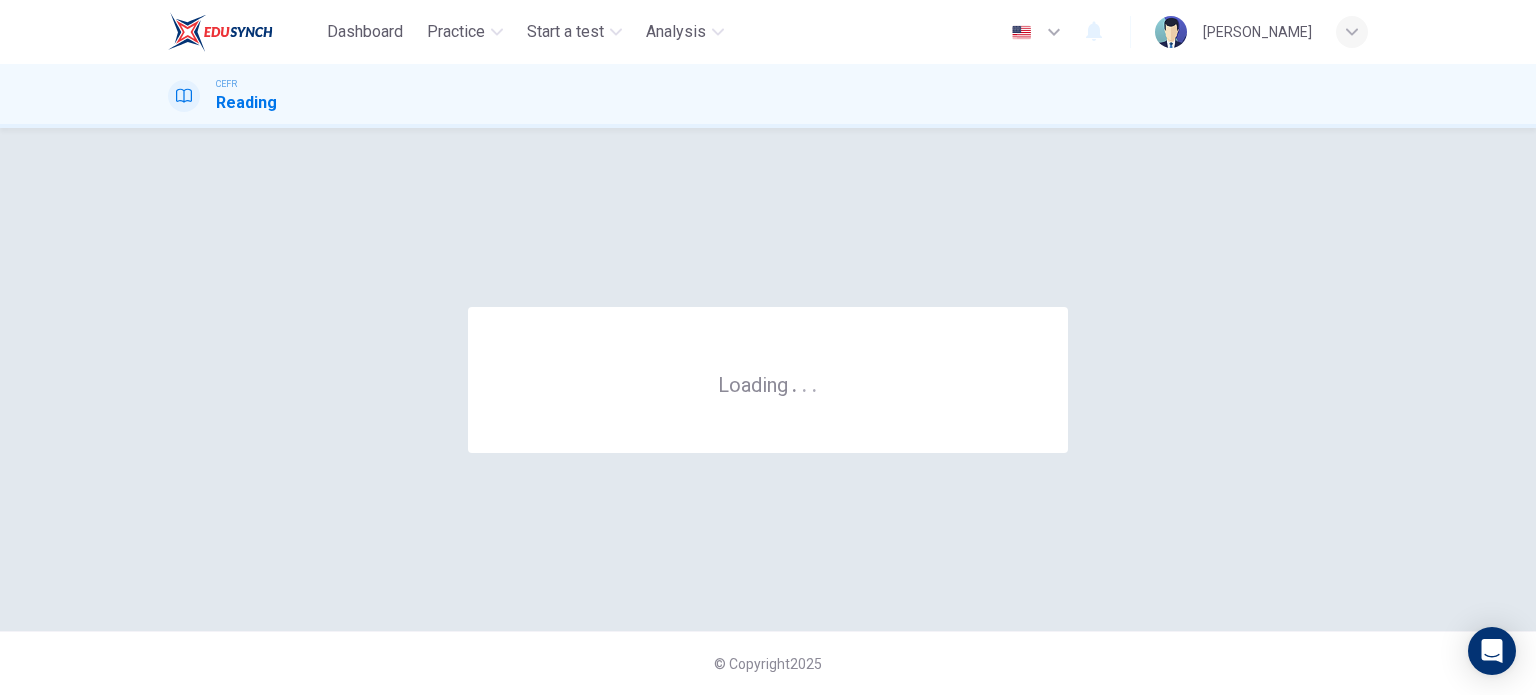 scroll, scrollTop: 0, scrollLeft: 0, axis: both 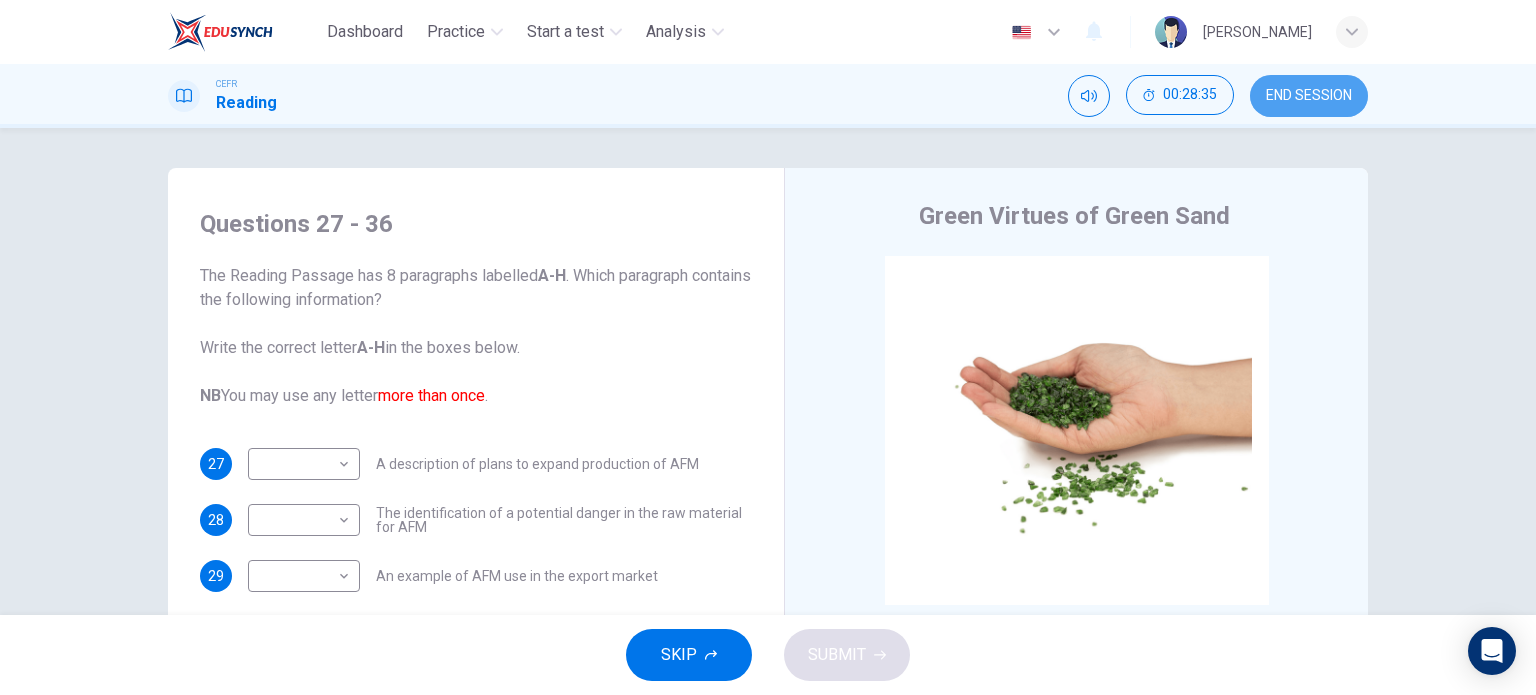 click on "END SESSION" at bounding box center [1309, 96] 